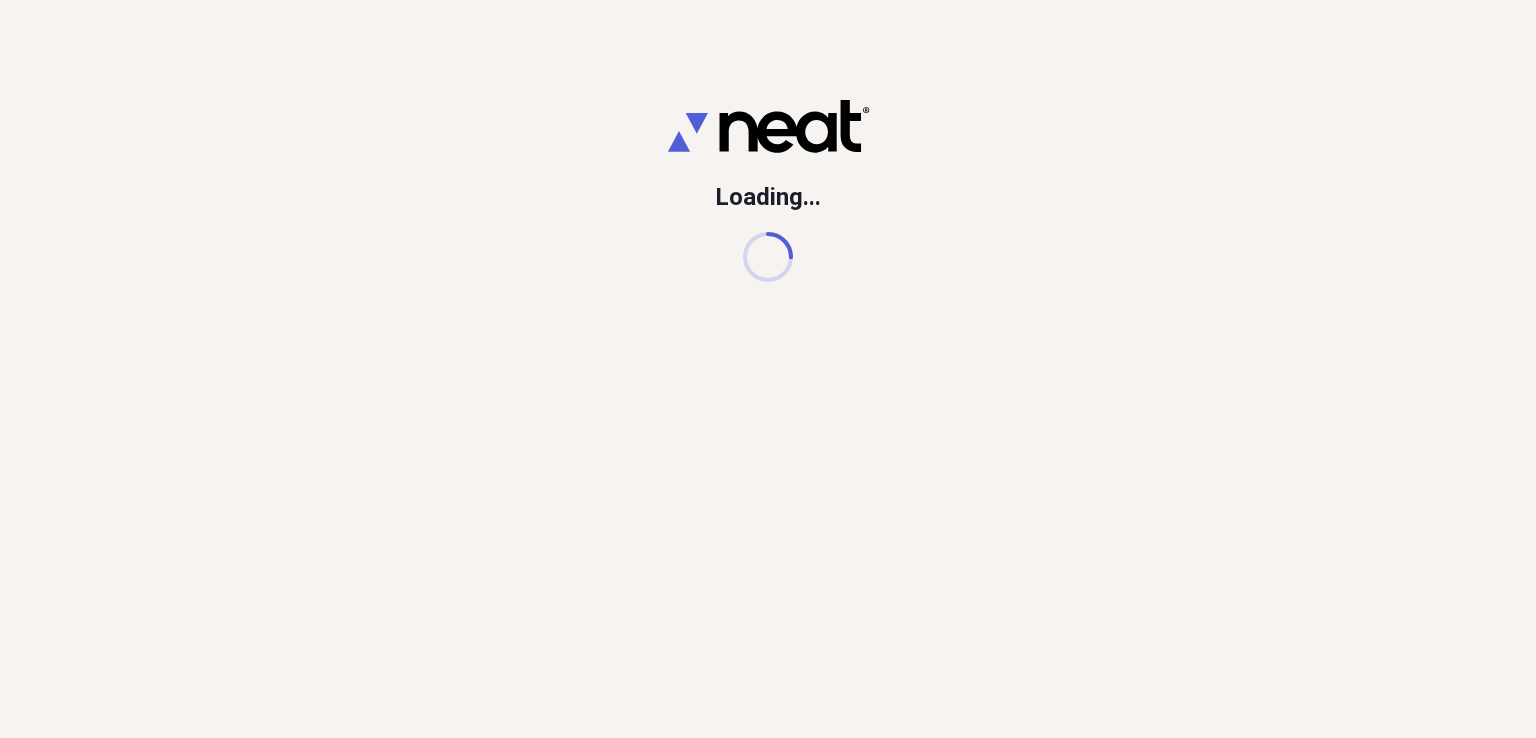 scroll, scrollTop: 0, scrollLeft: 0, axis: both 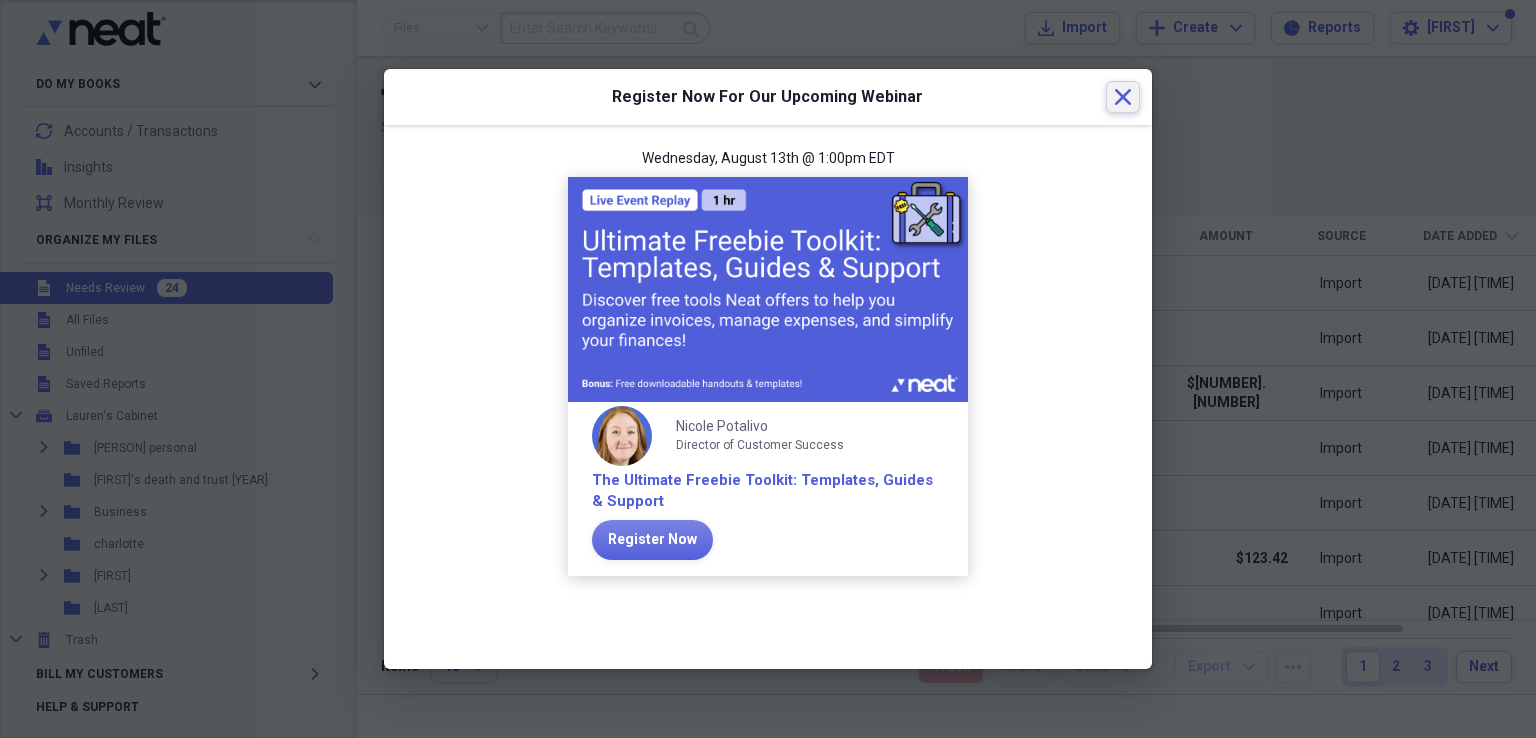 click on "Close" 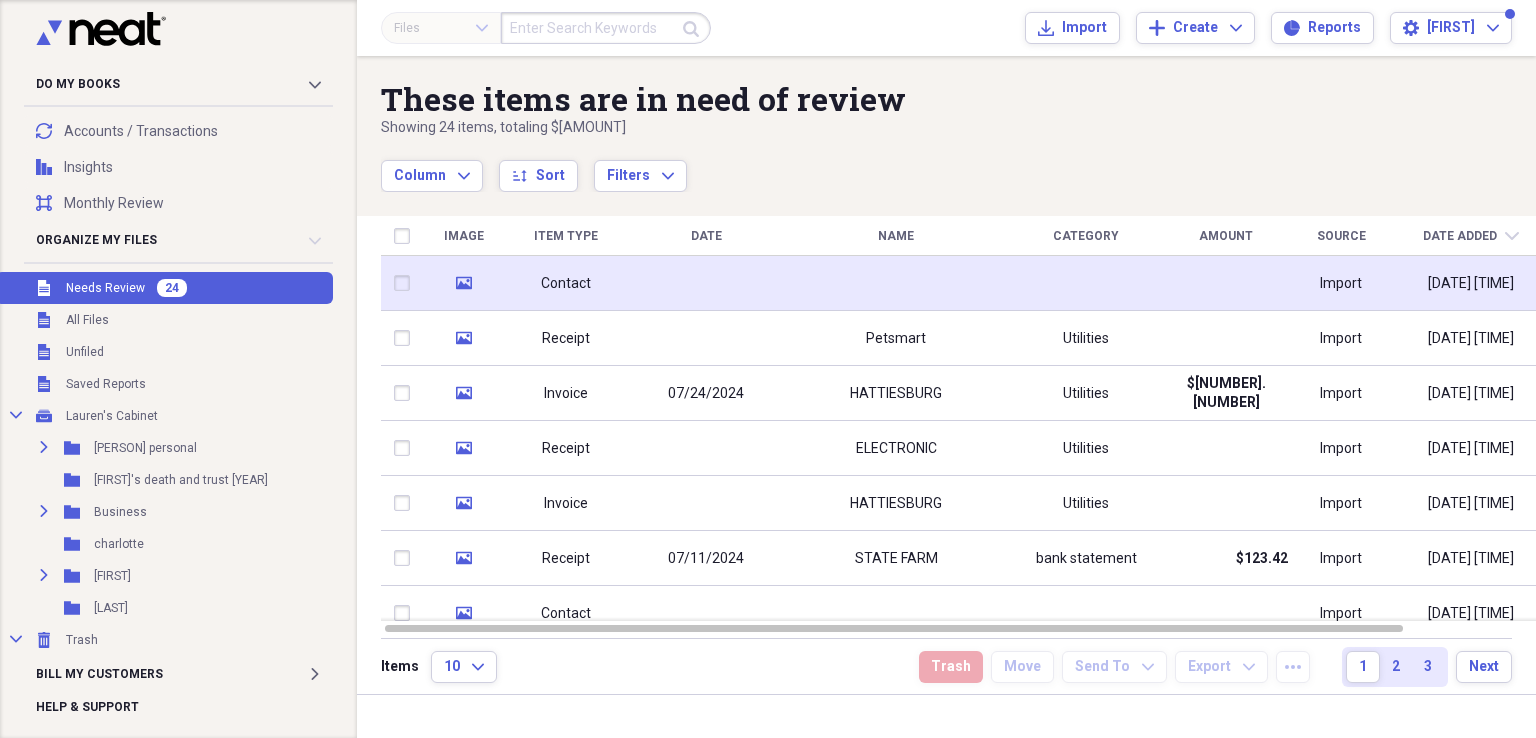 click on "Contact" at bounding box center [566, 284] 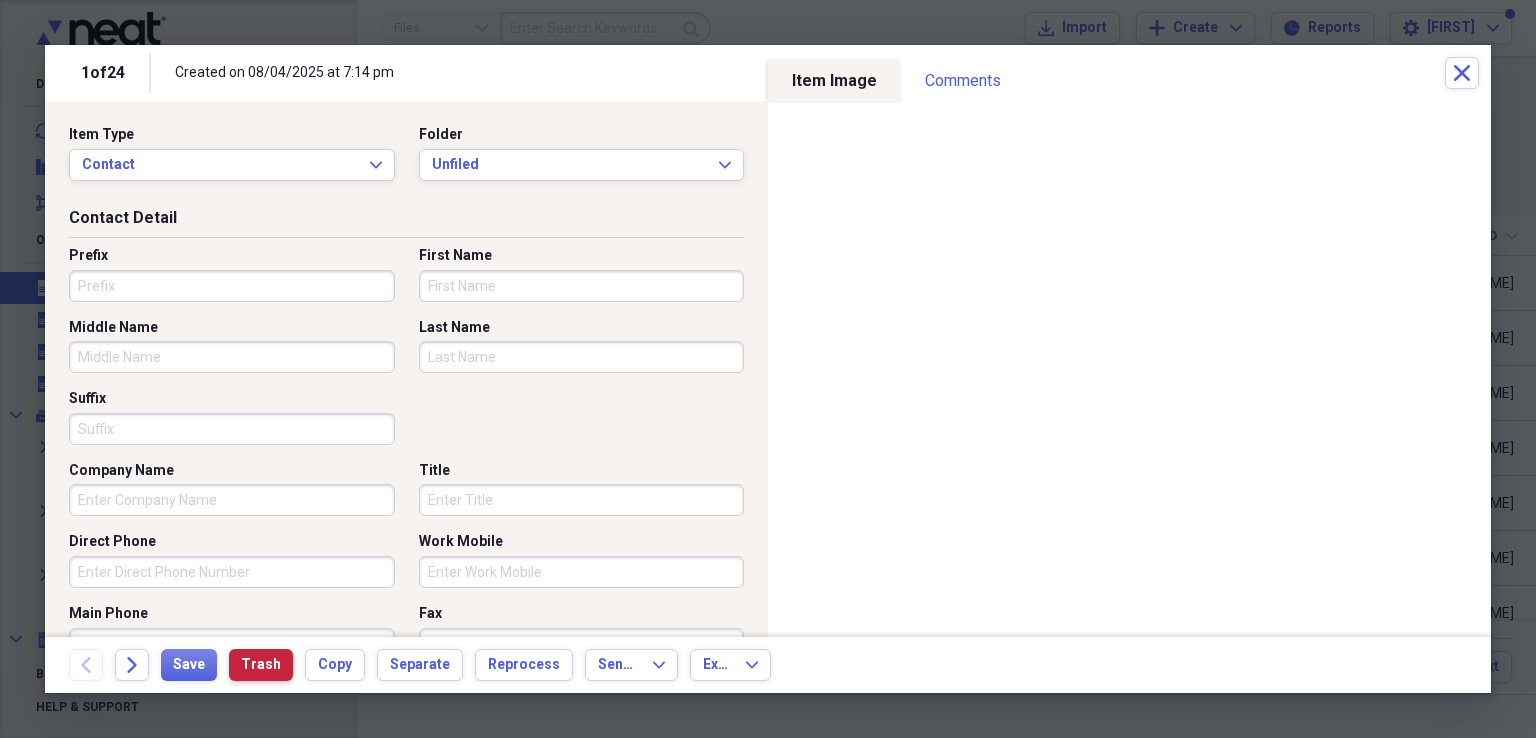 click on "Trash" at bounding box center (261, 665) 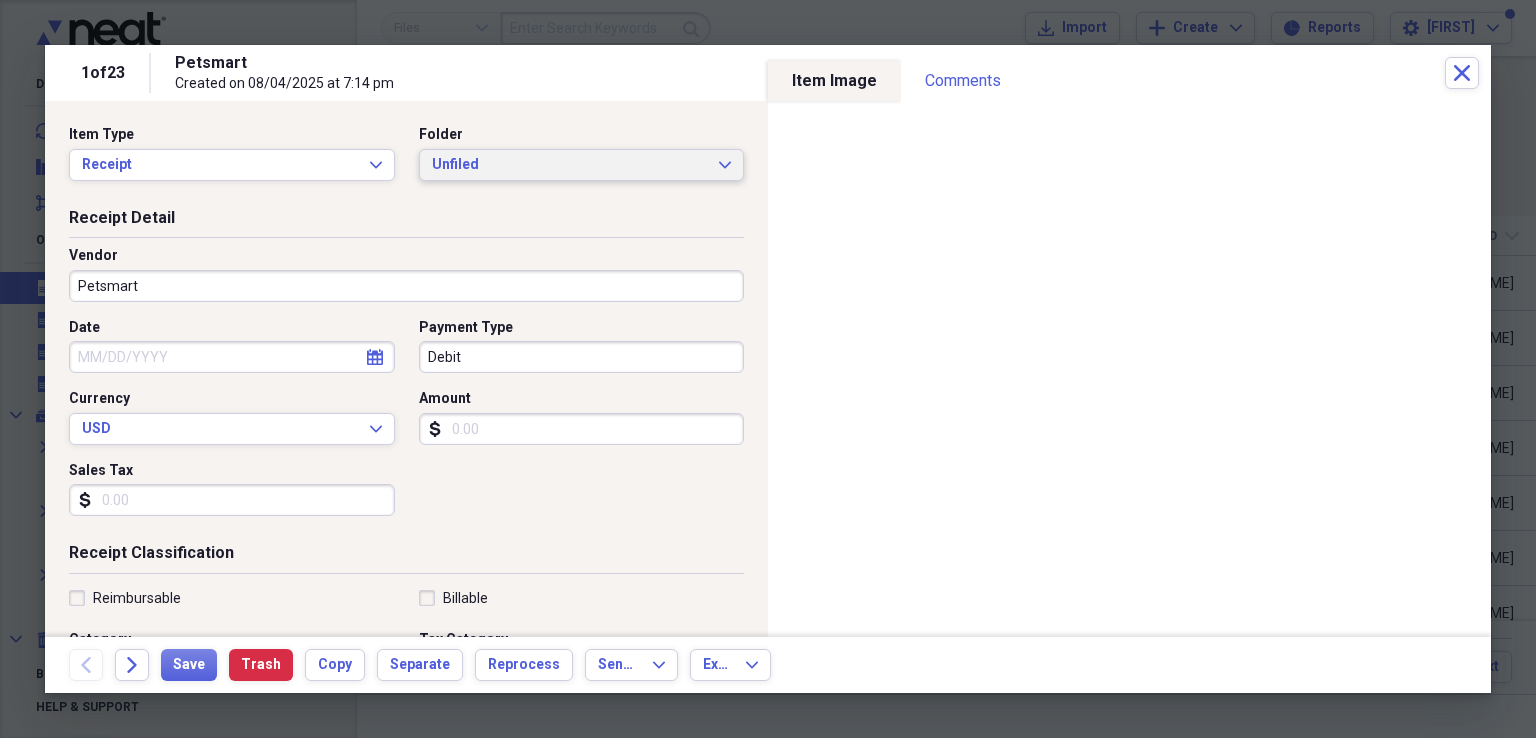 click on "Expand" 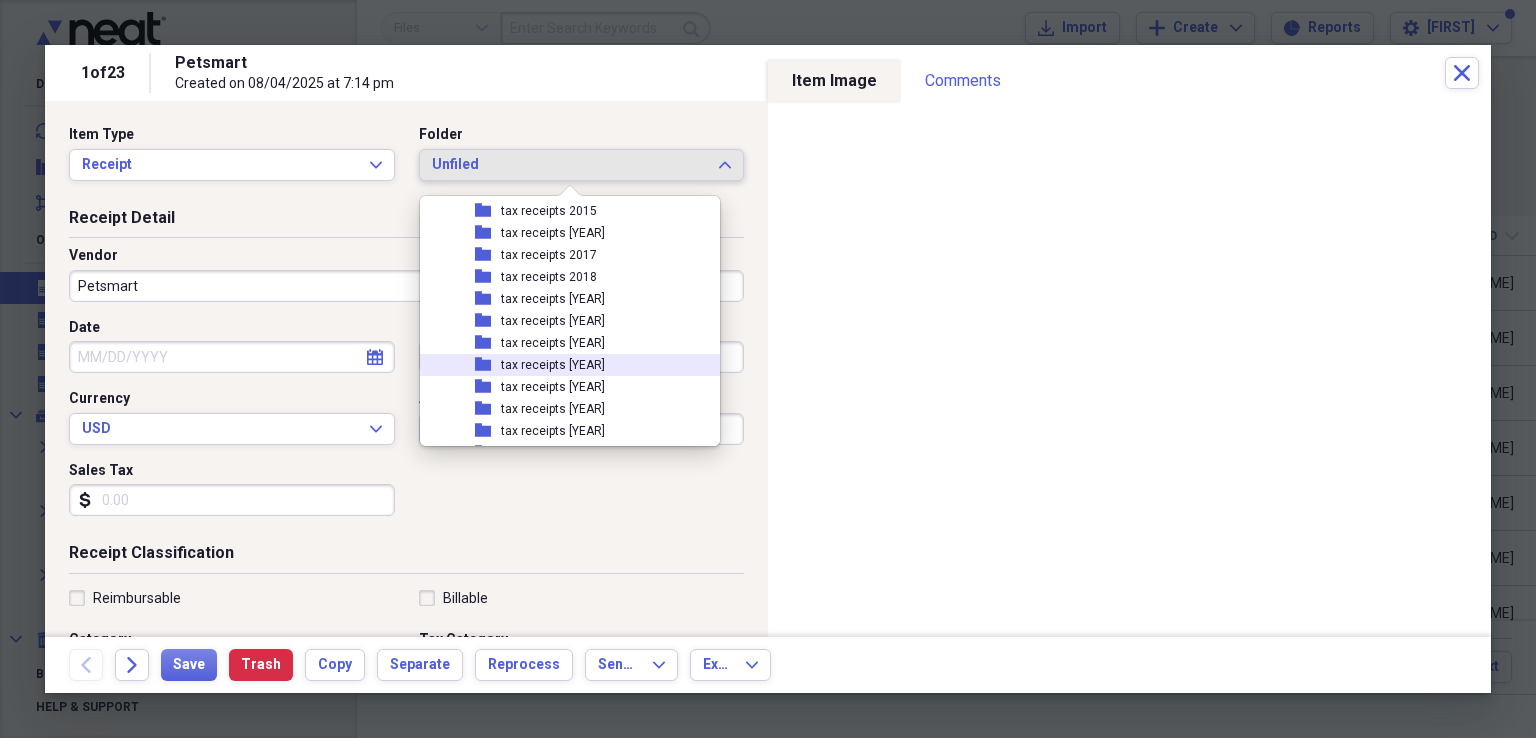 scroll, scrollTop: 1100, scrollLeft: 0, axis: vertical 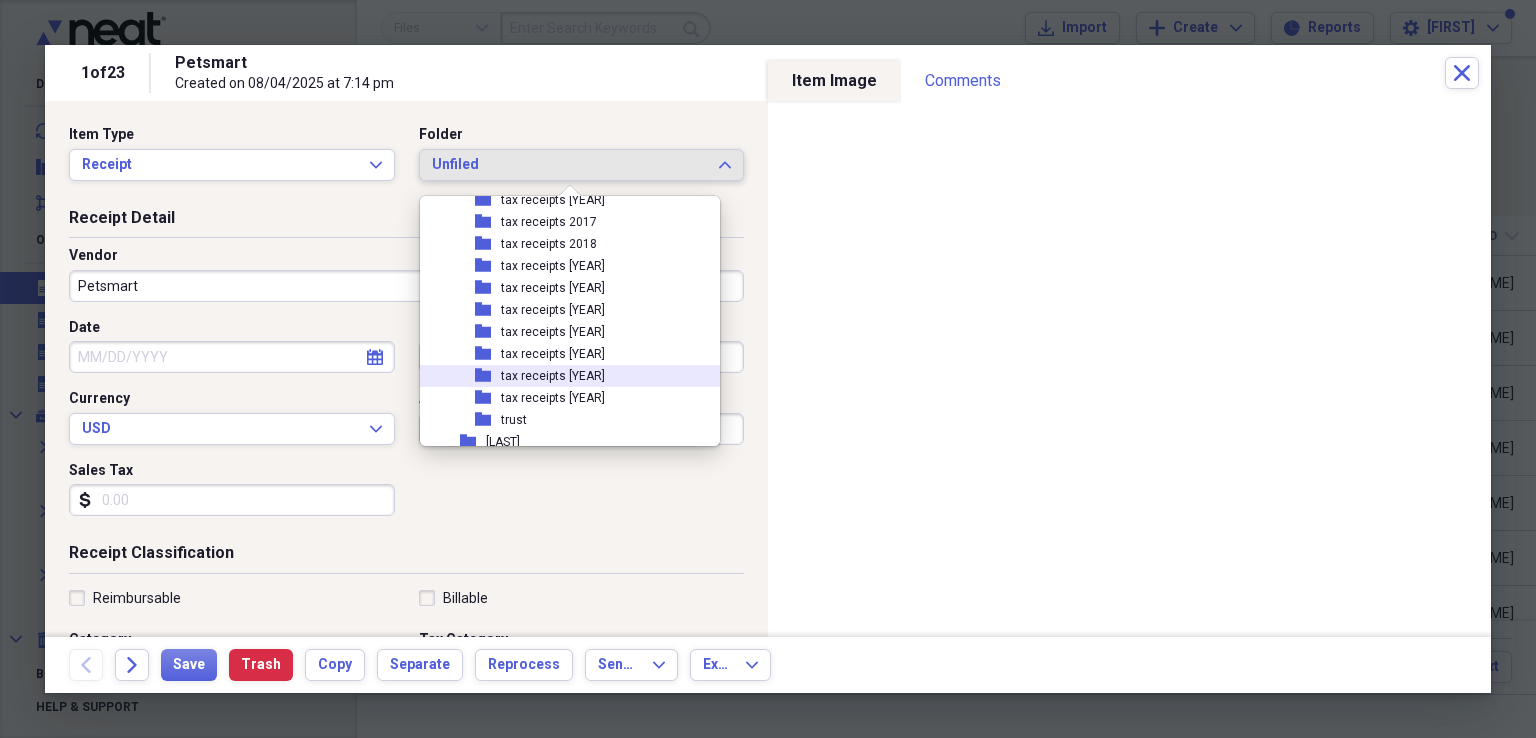click on "folder tax receipts 2024" at bounding box center [562, 376] 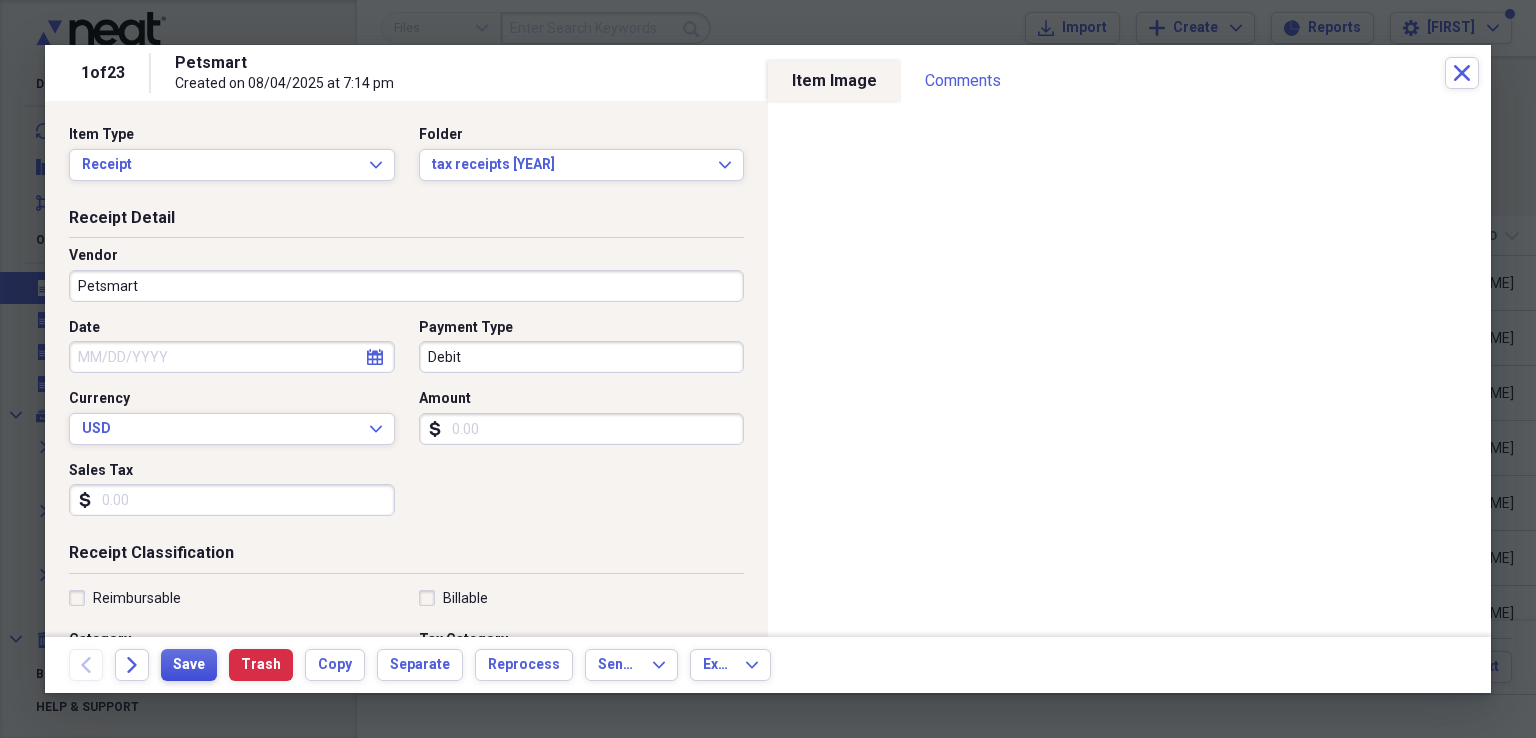 click on "Save" at bounding box center (189, 665) 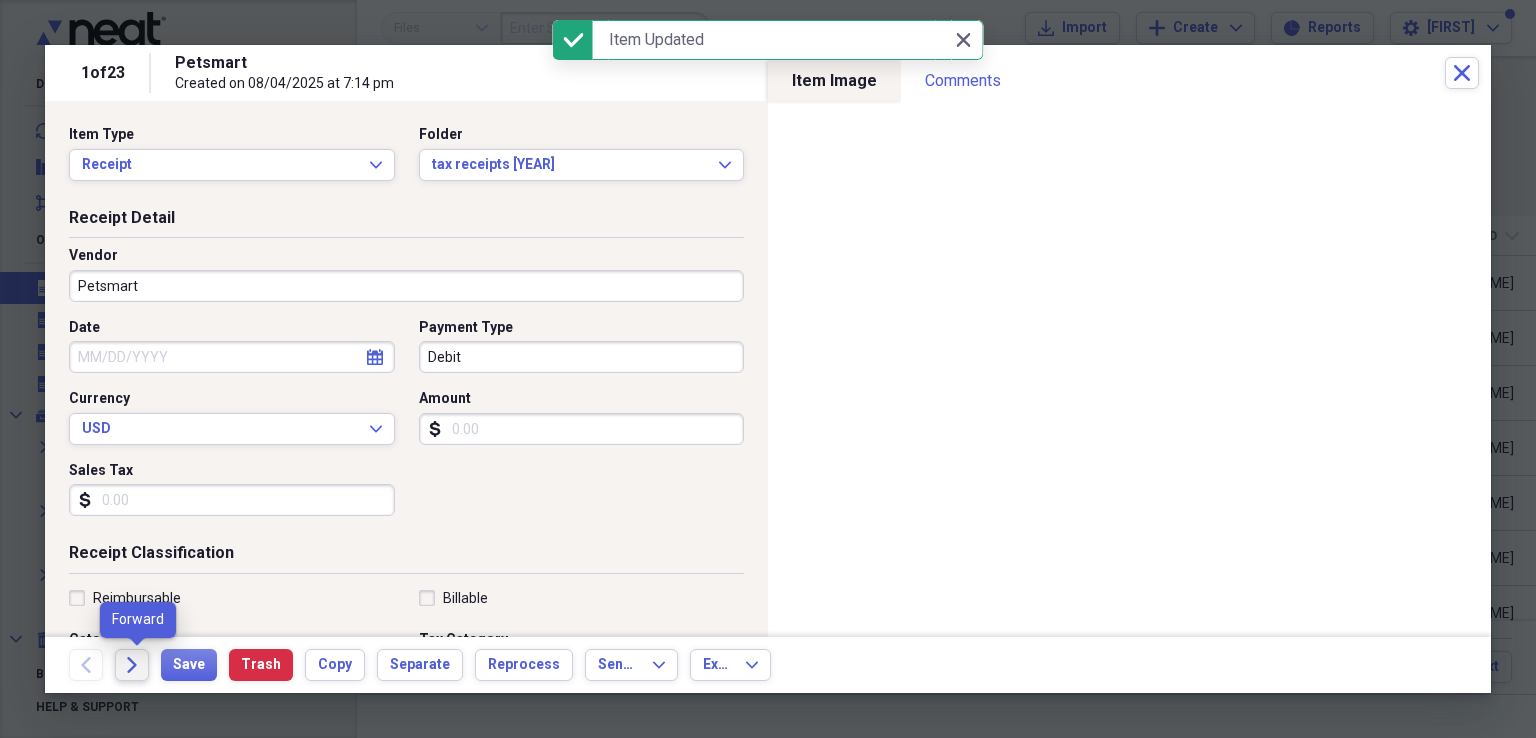 click 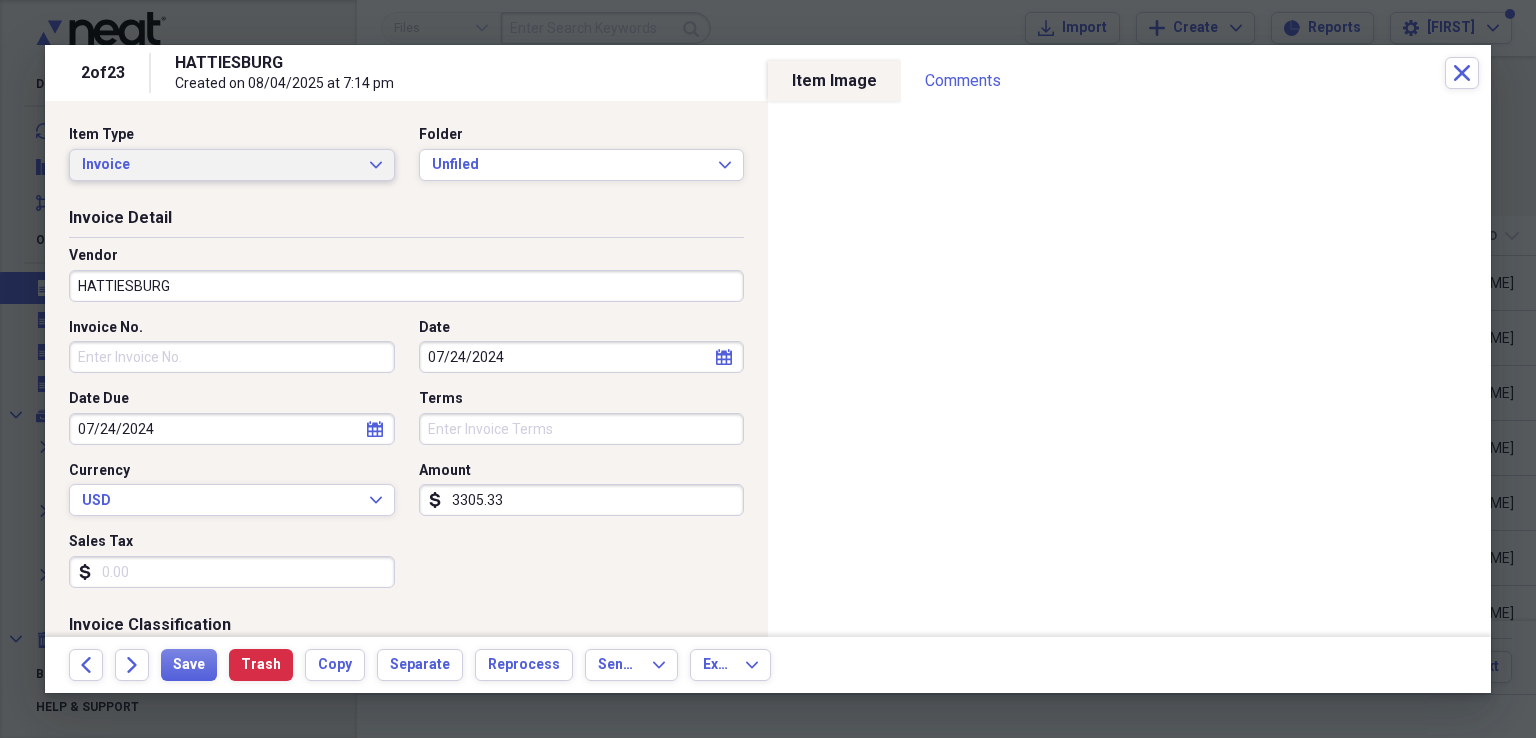 click on "Expand" 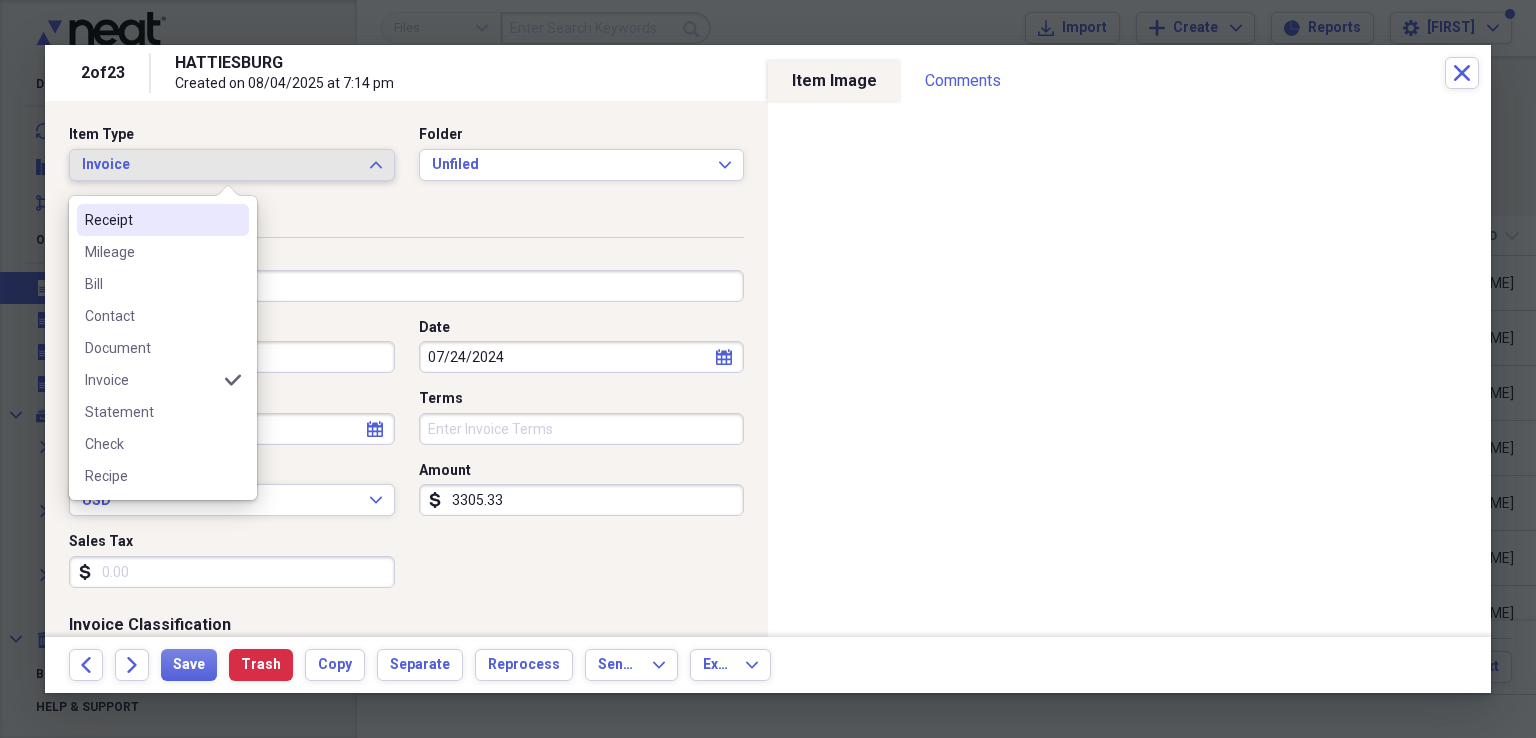 click on "Receipt" at bounding box center (151, 220) 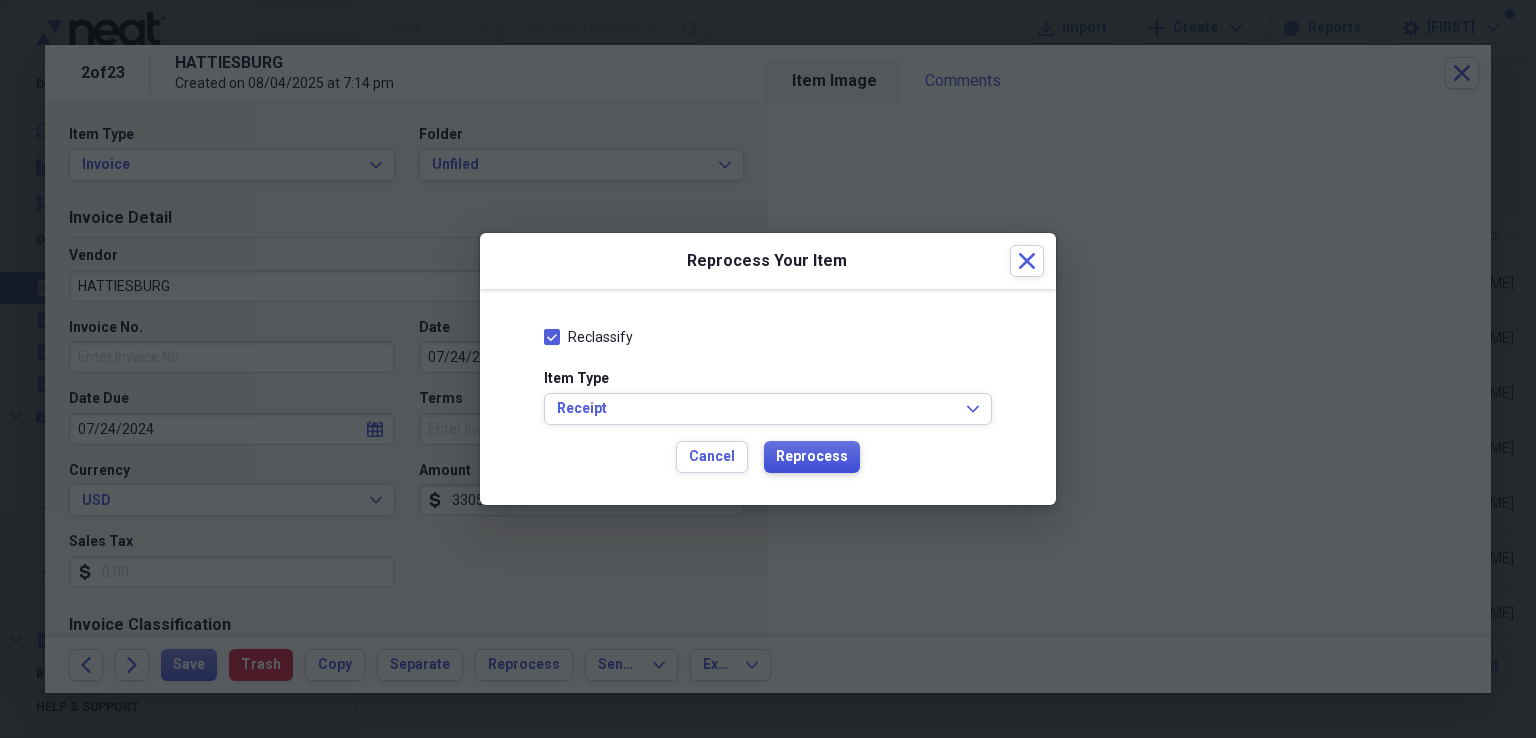 click on "Reprocess" at bounding box center [812, 457] 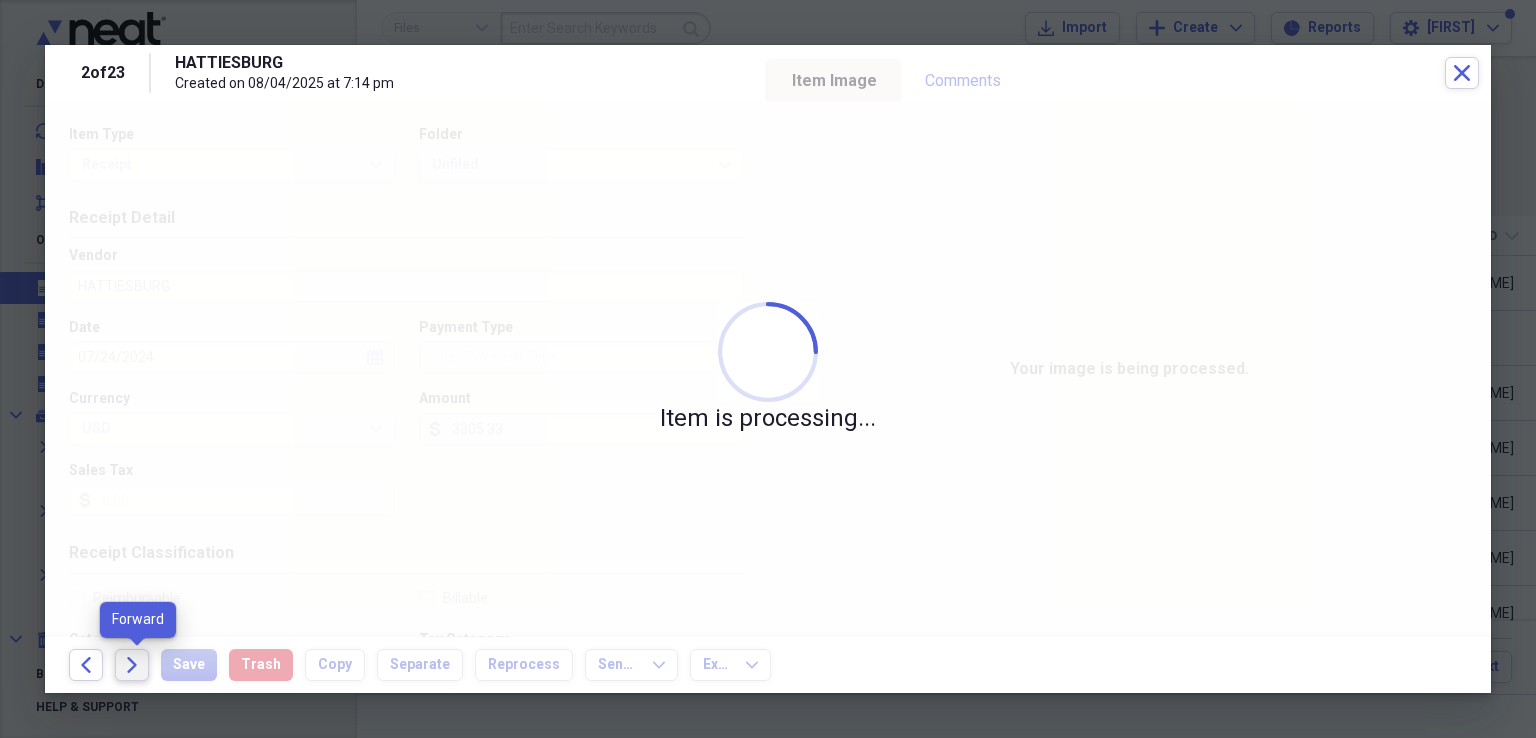 click on "Forward" at bounding box center (132, 665) 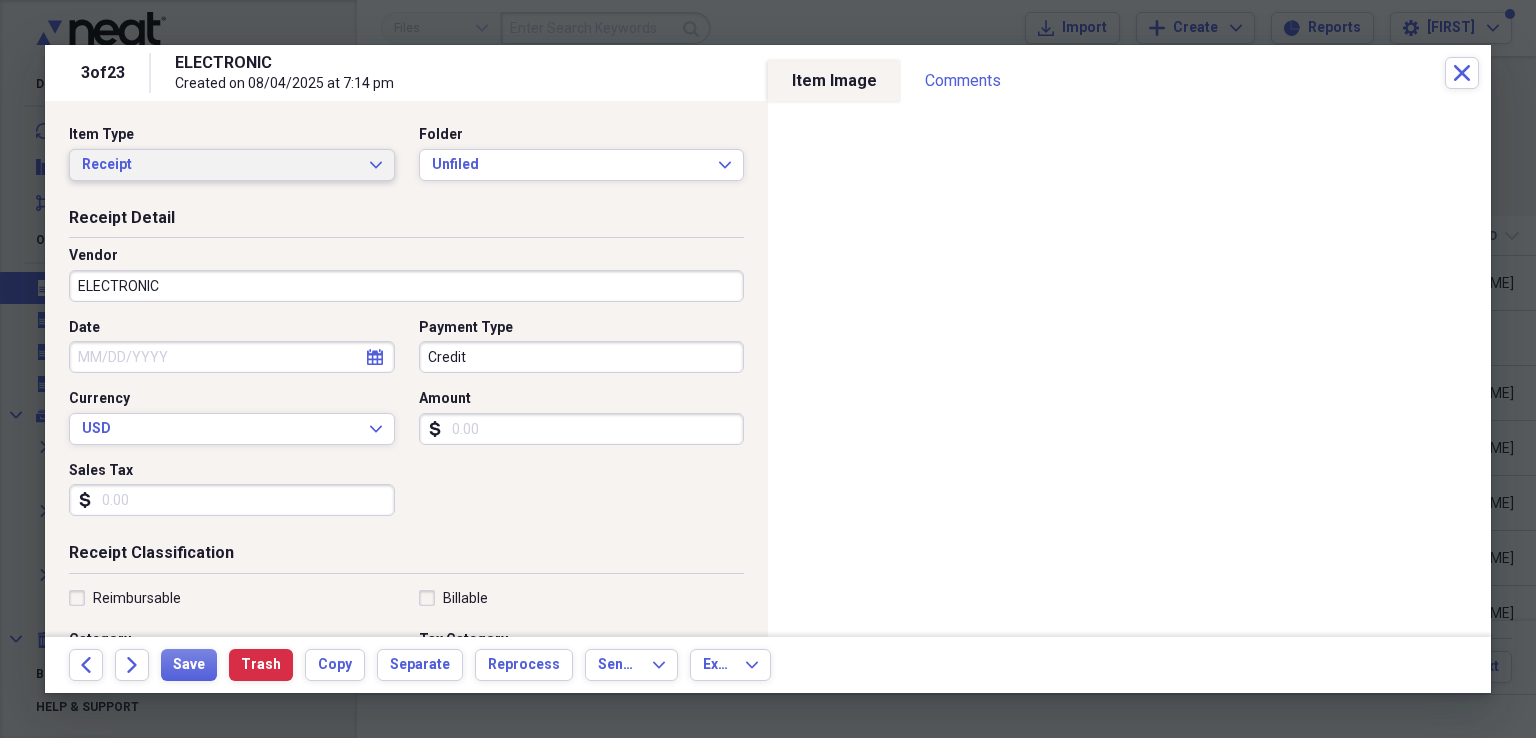 click on "Expand" 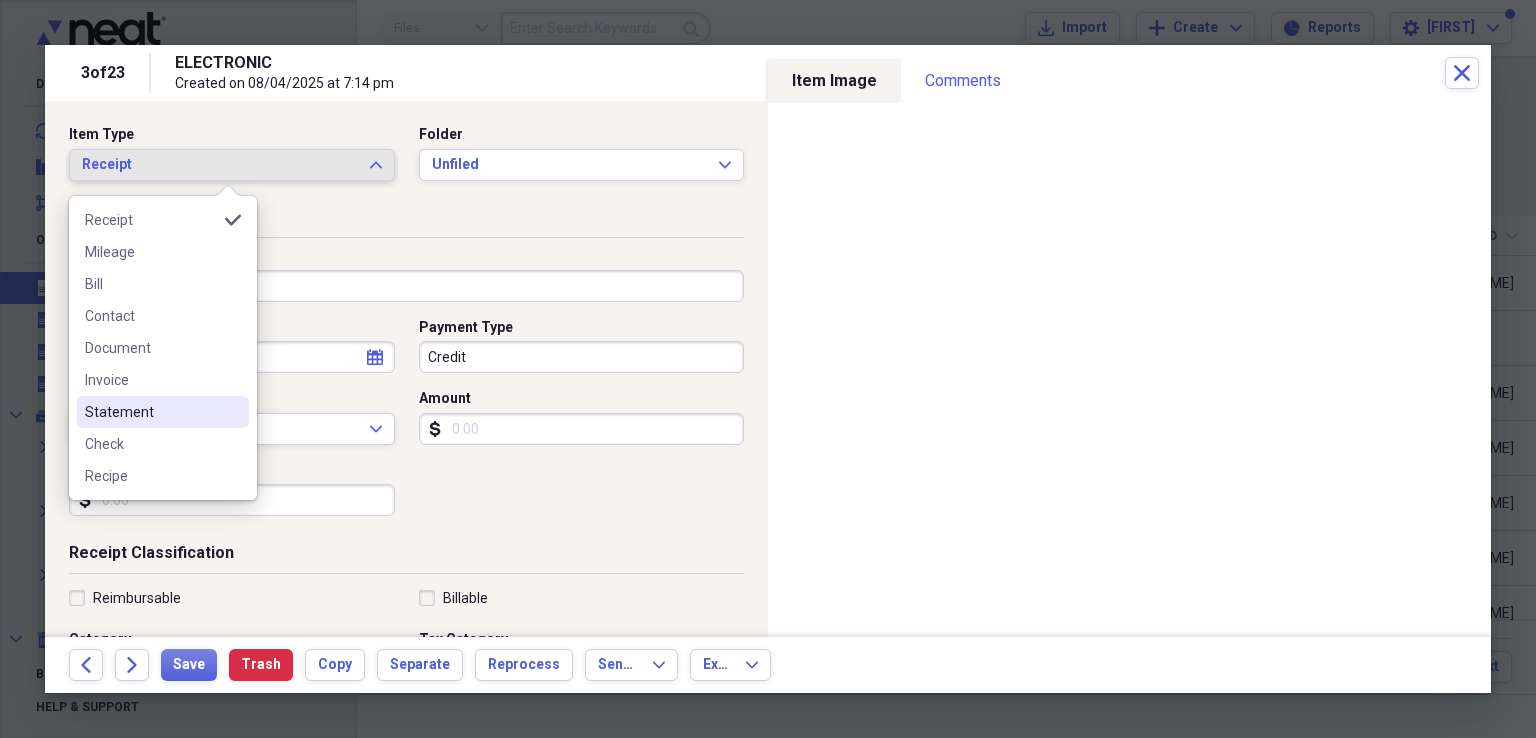 click on "Statement" at bounding box center (151, 412) 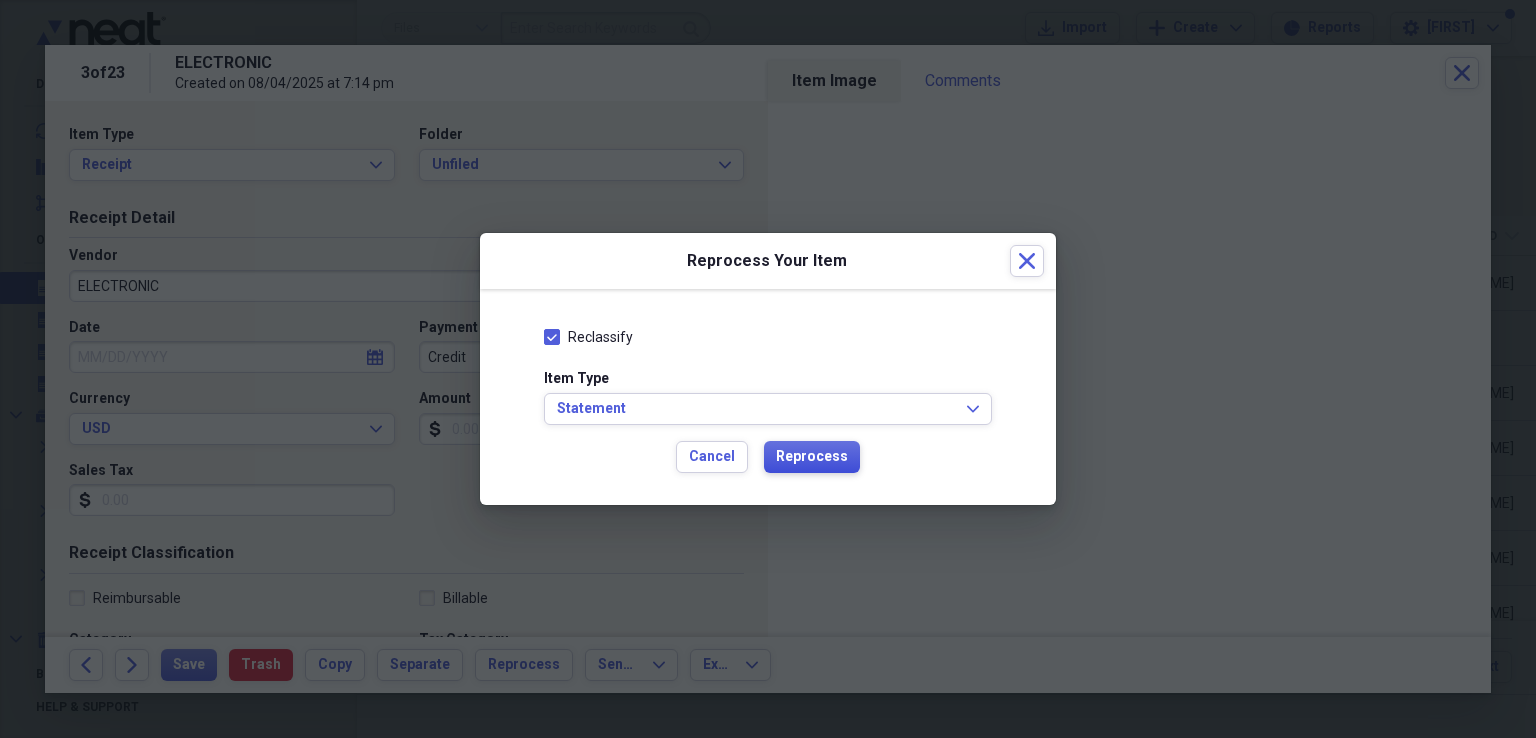 click on "Reprocess" at bounding box center (812, 457) 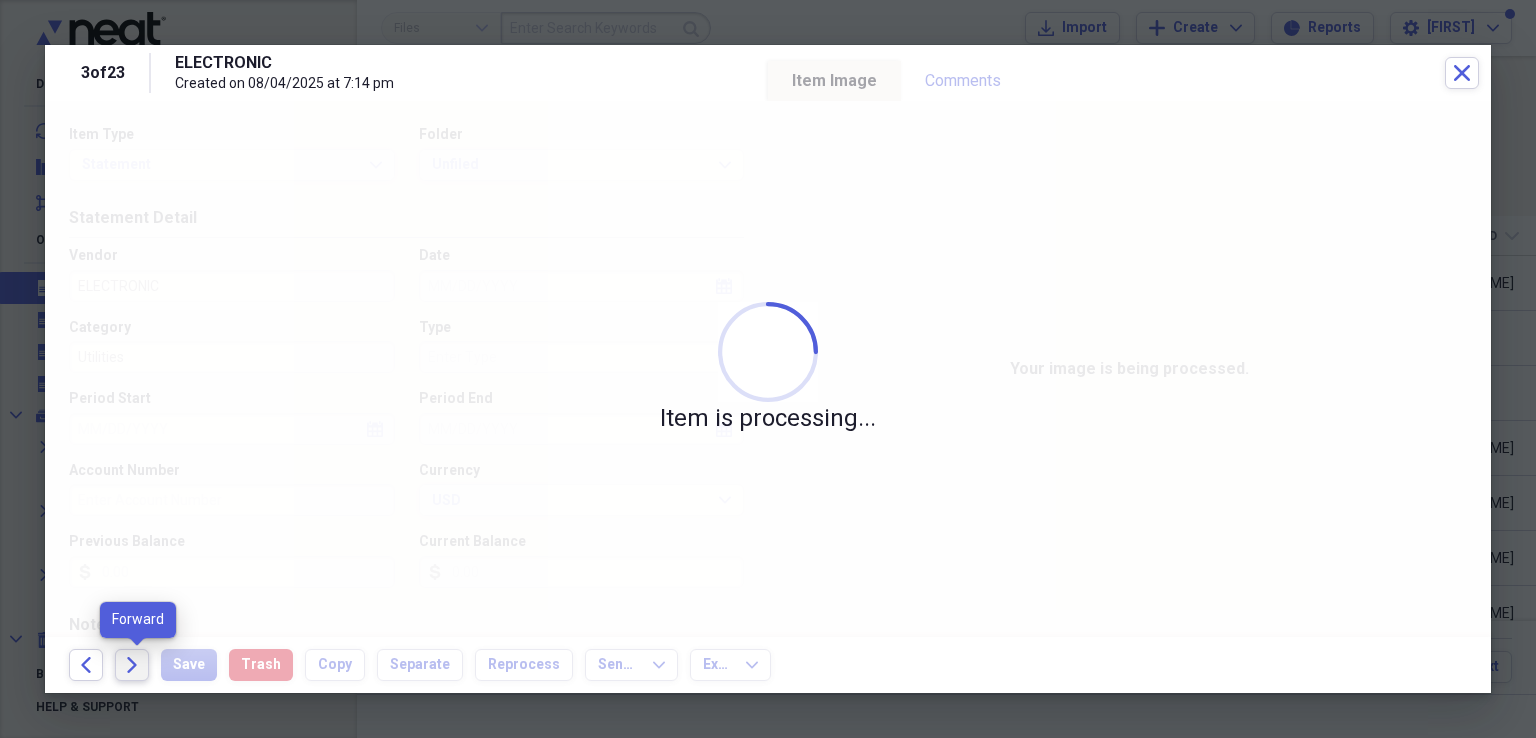 click 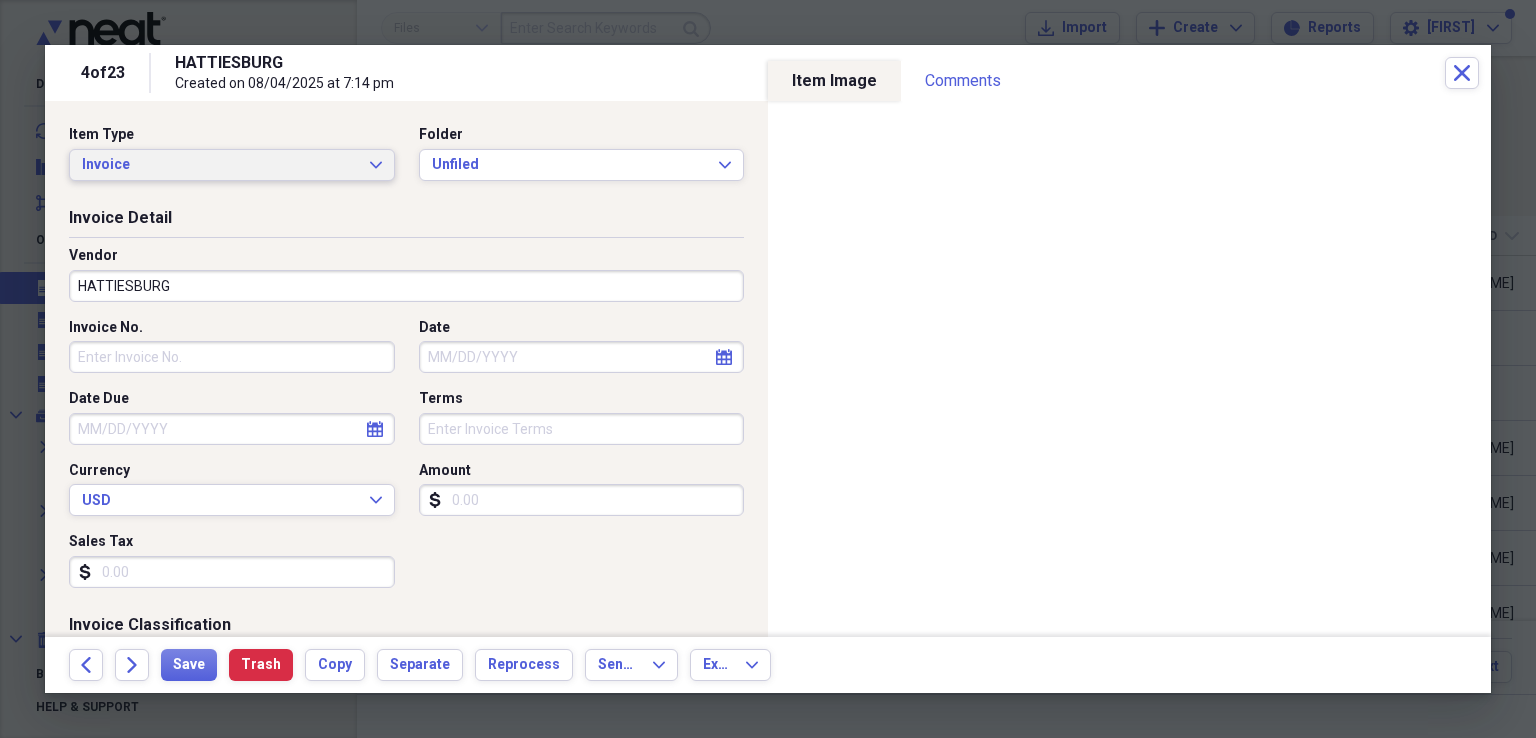 click on "Expand" 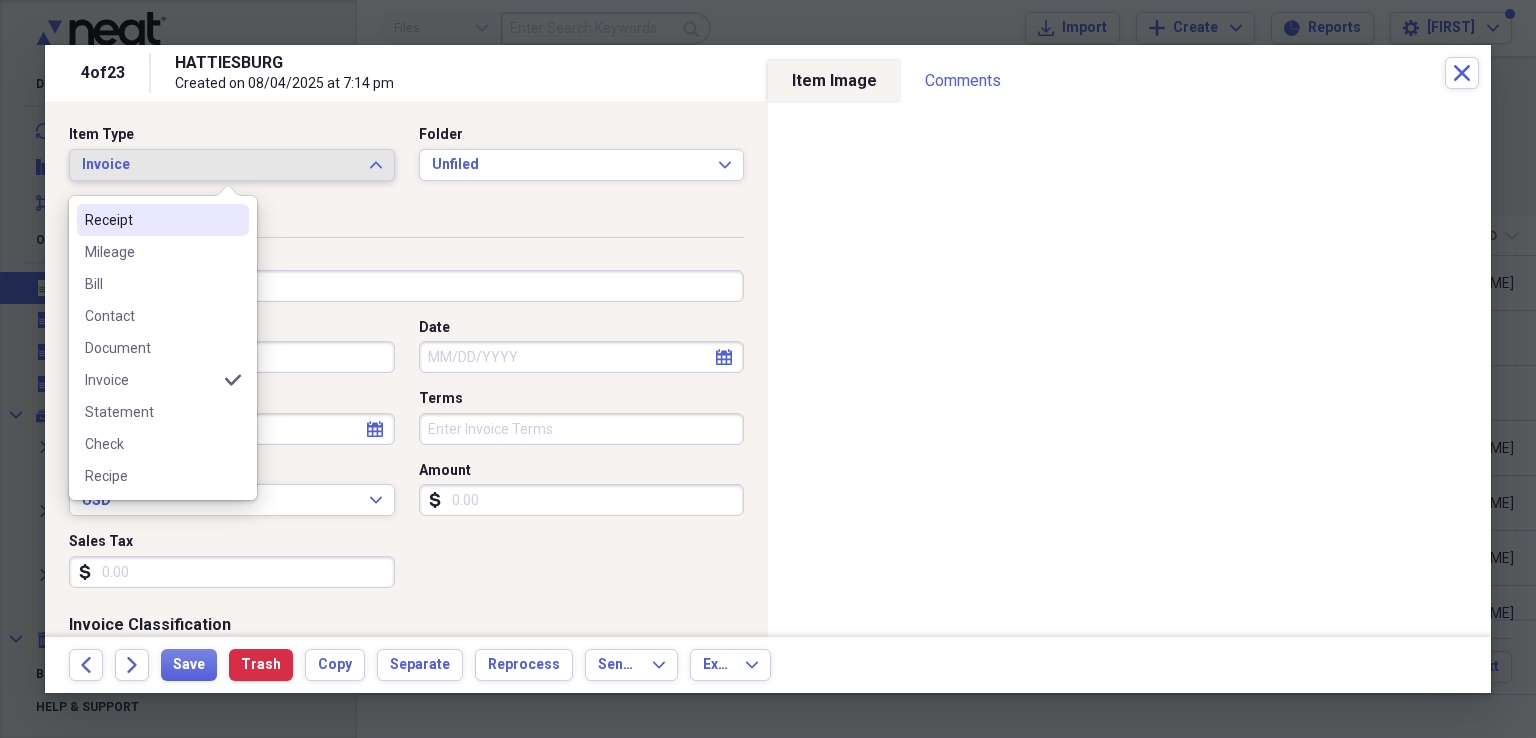 click on "Receipt" at bounding box center (151, 220) 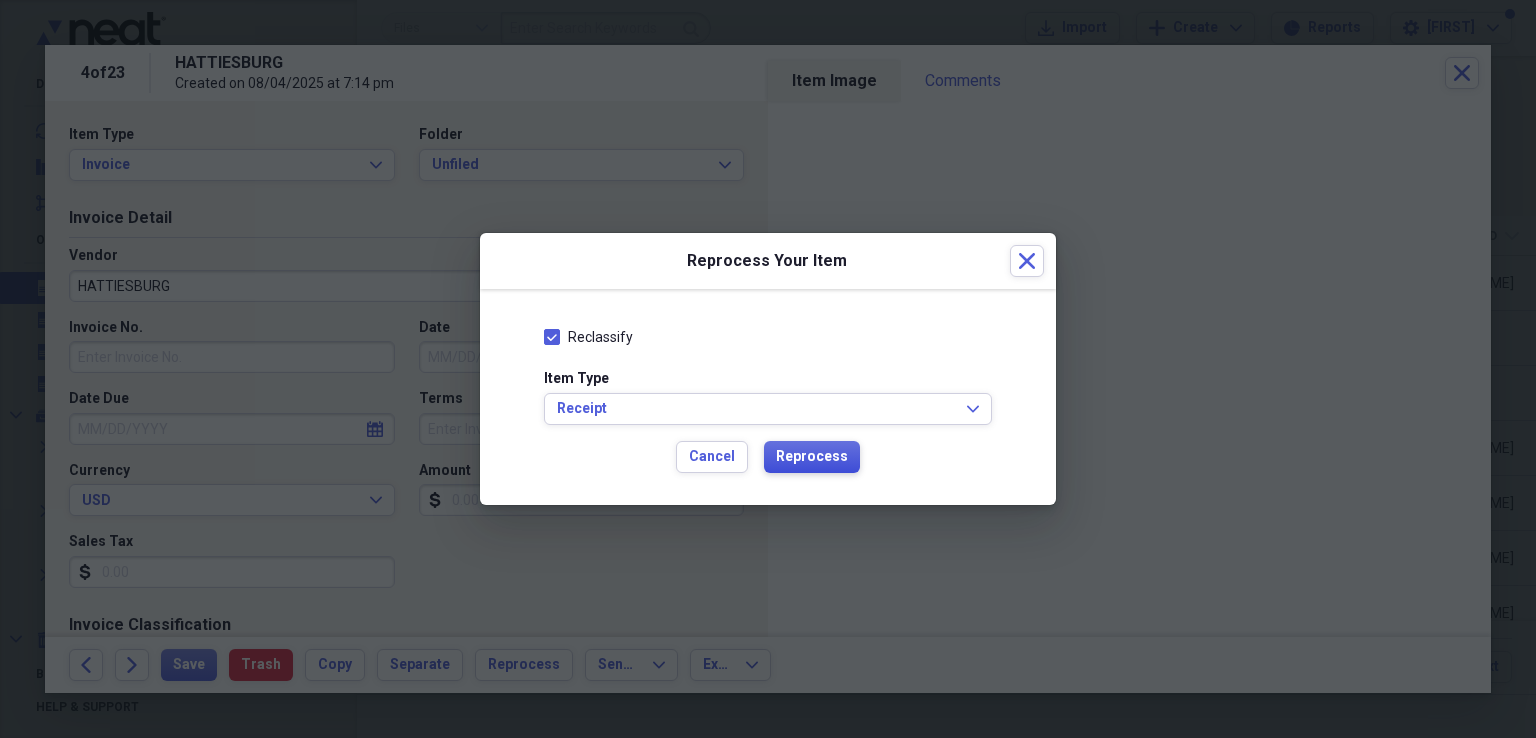 click on "Reprocess" at bounding box center (812, 457) 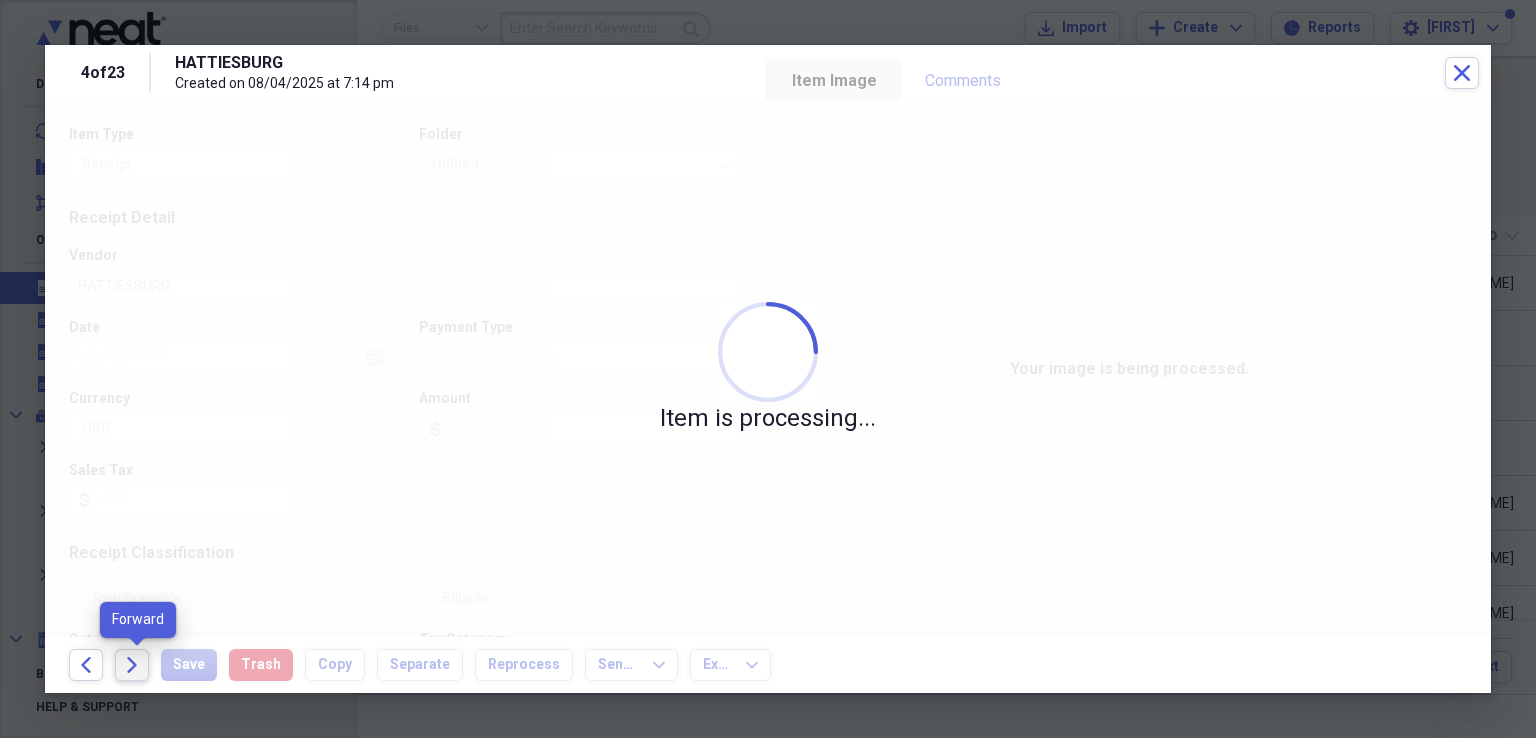 click 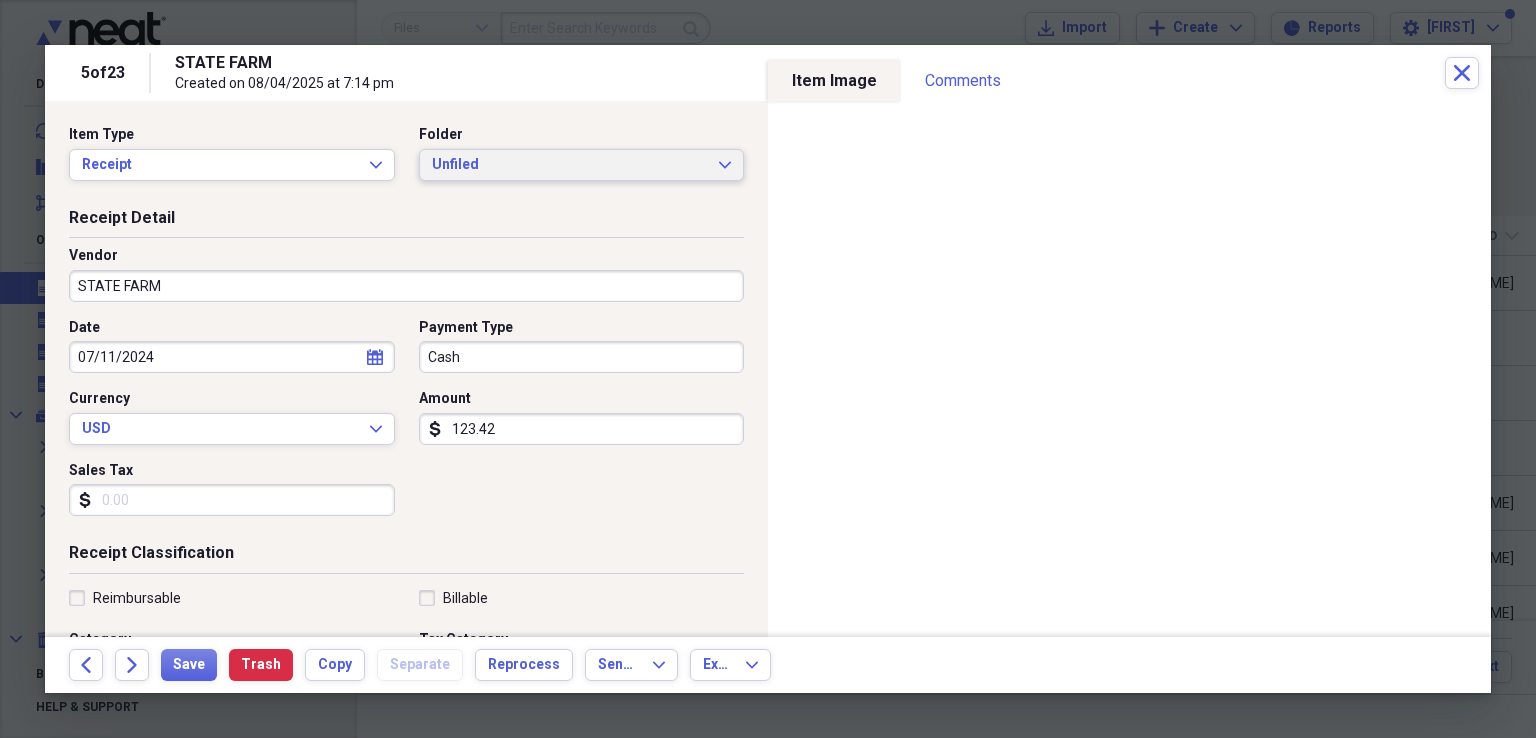 click on "Expand" 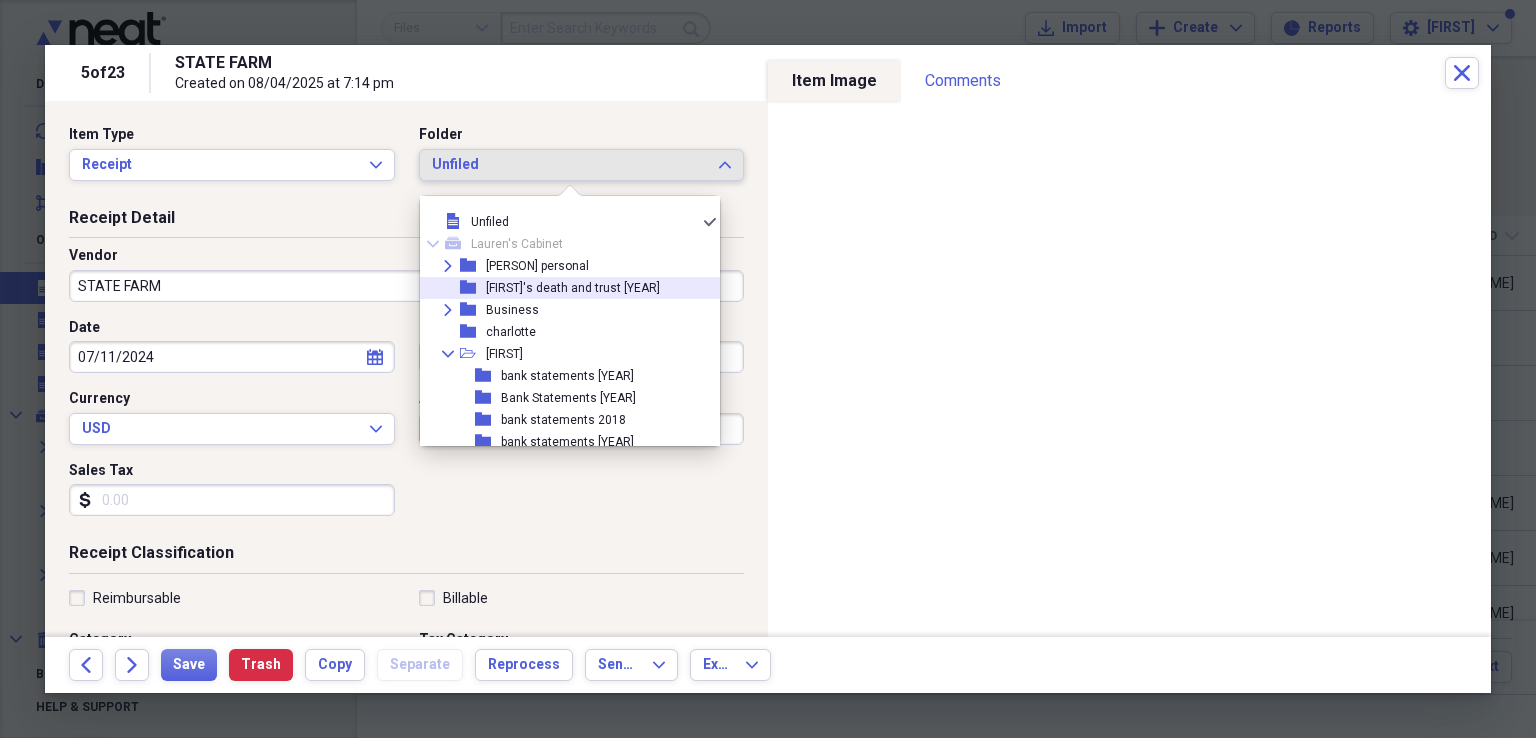 click on "[FIRST]'s death and trust [YEAR]" at bounding box center (573, 288) 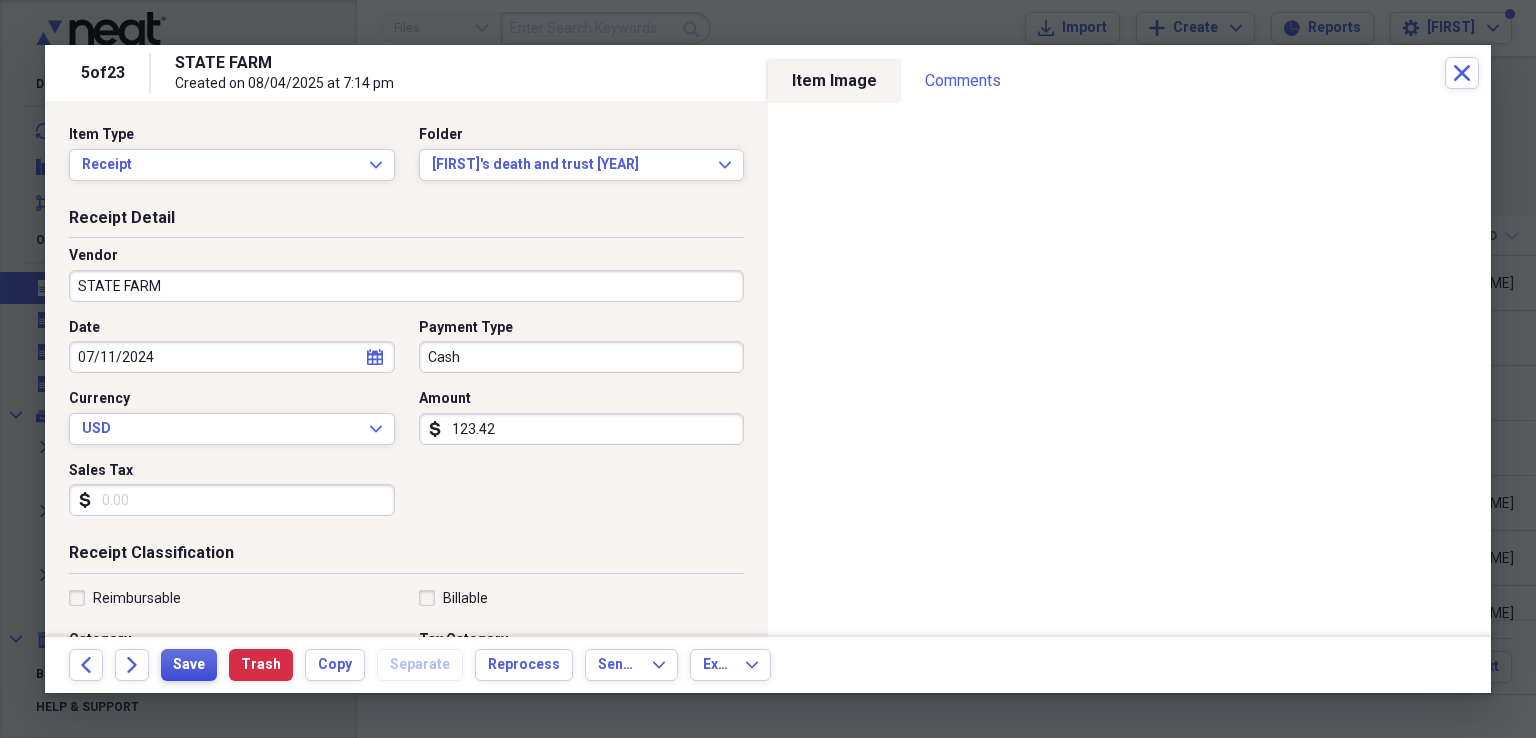 click on "Save" at bounding box center [189, 665] 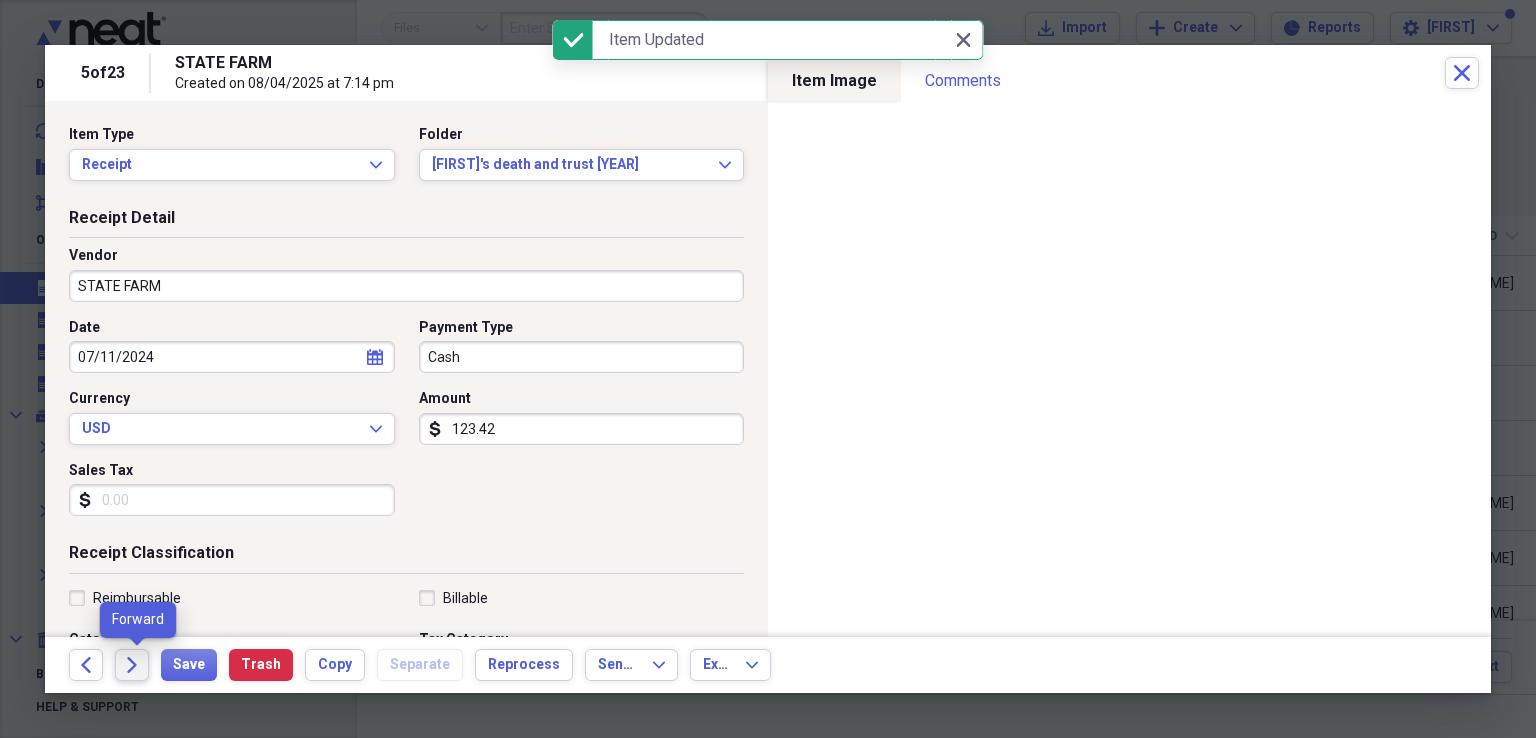 click on "Forward" 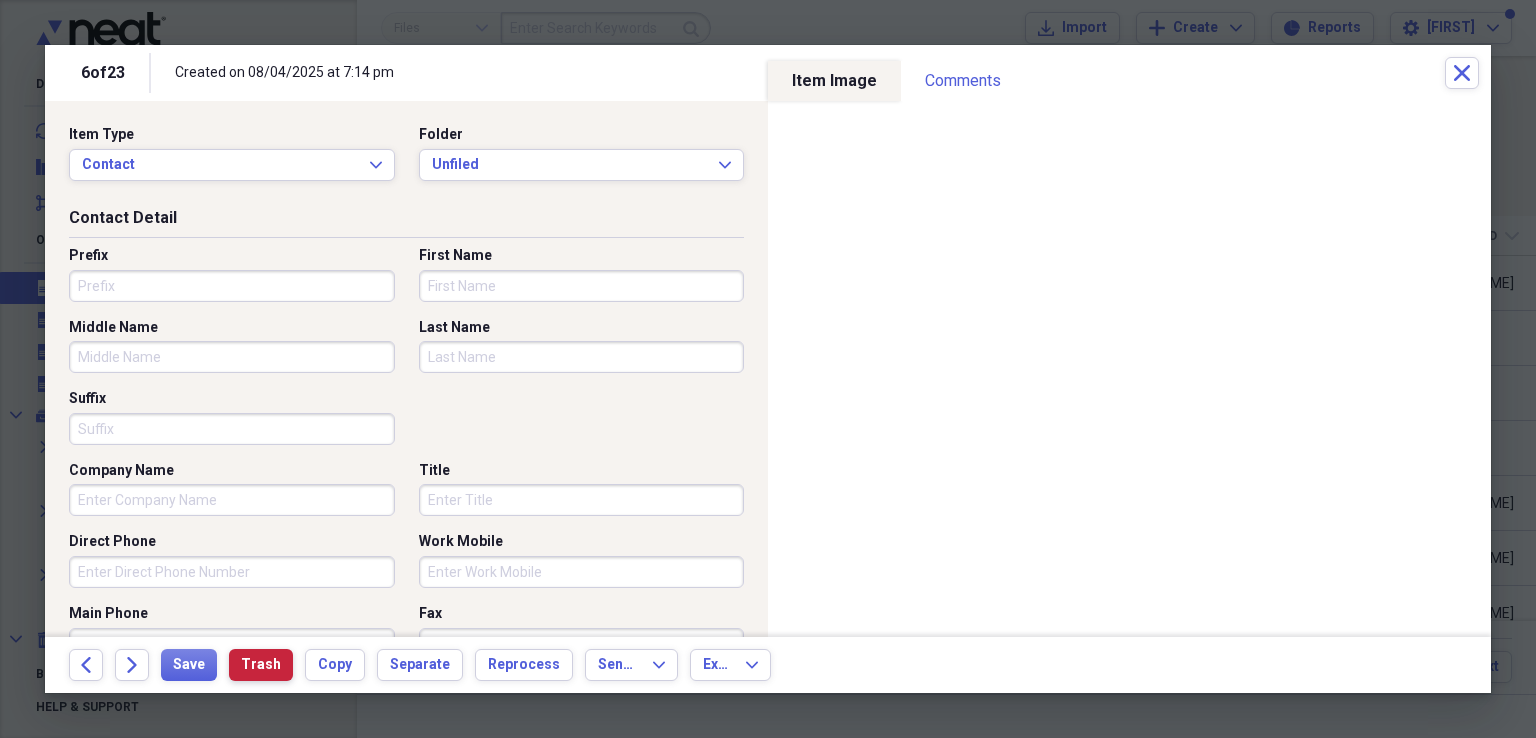 click on "Trash" at bounding box center (261, 665) 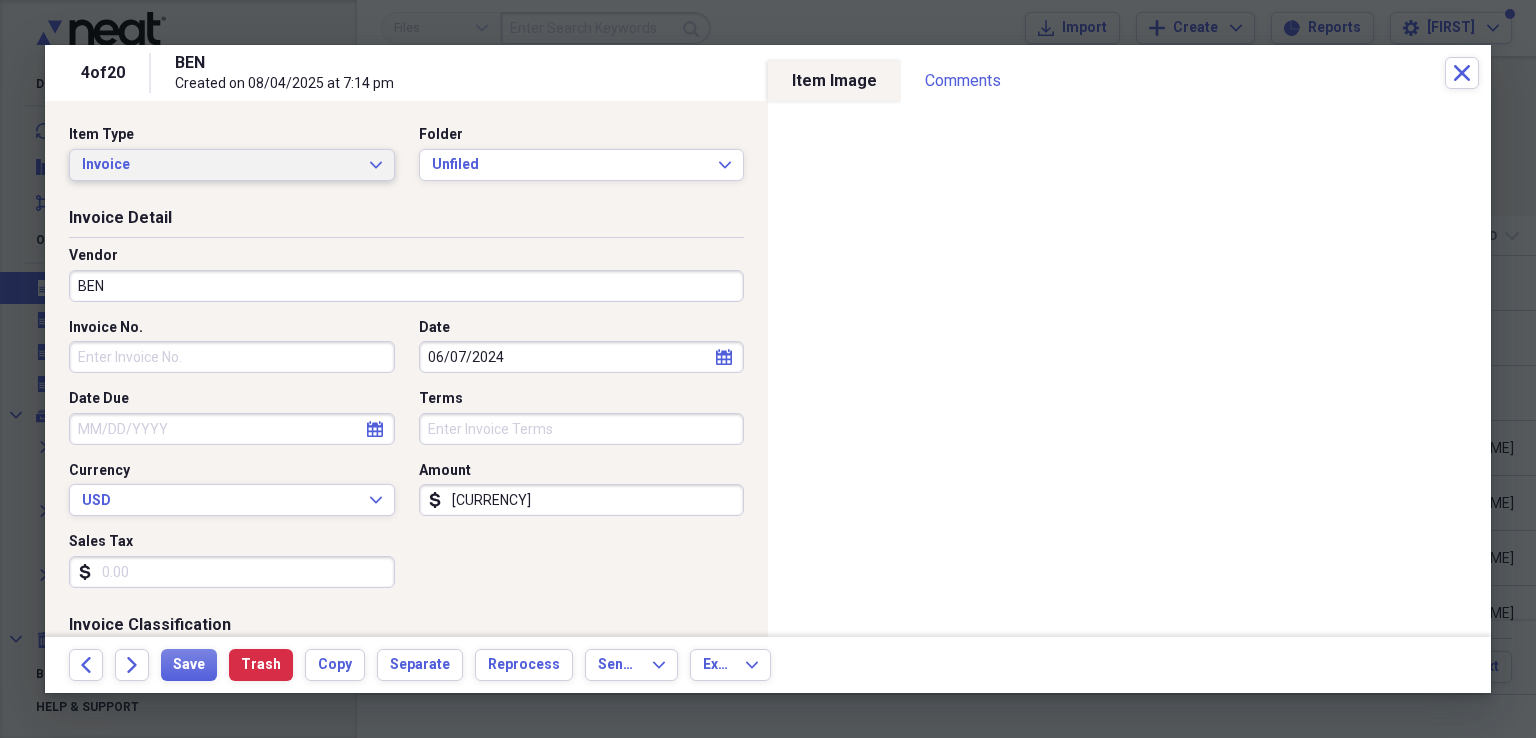click on "Expand" 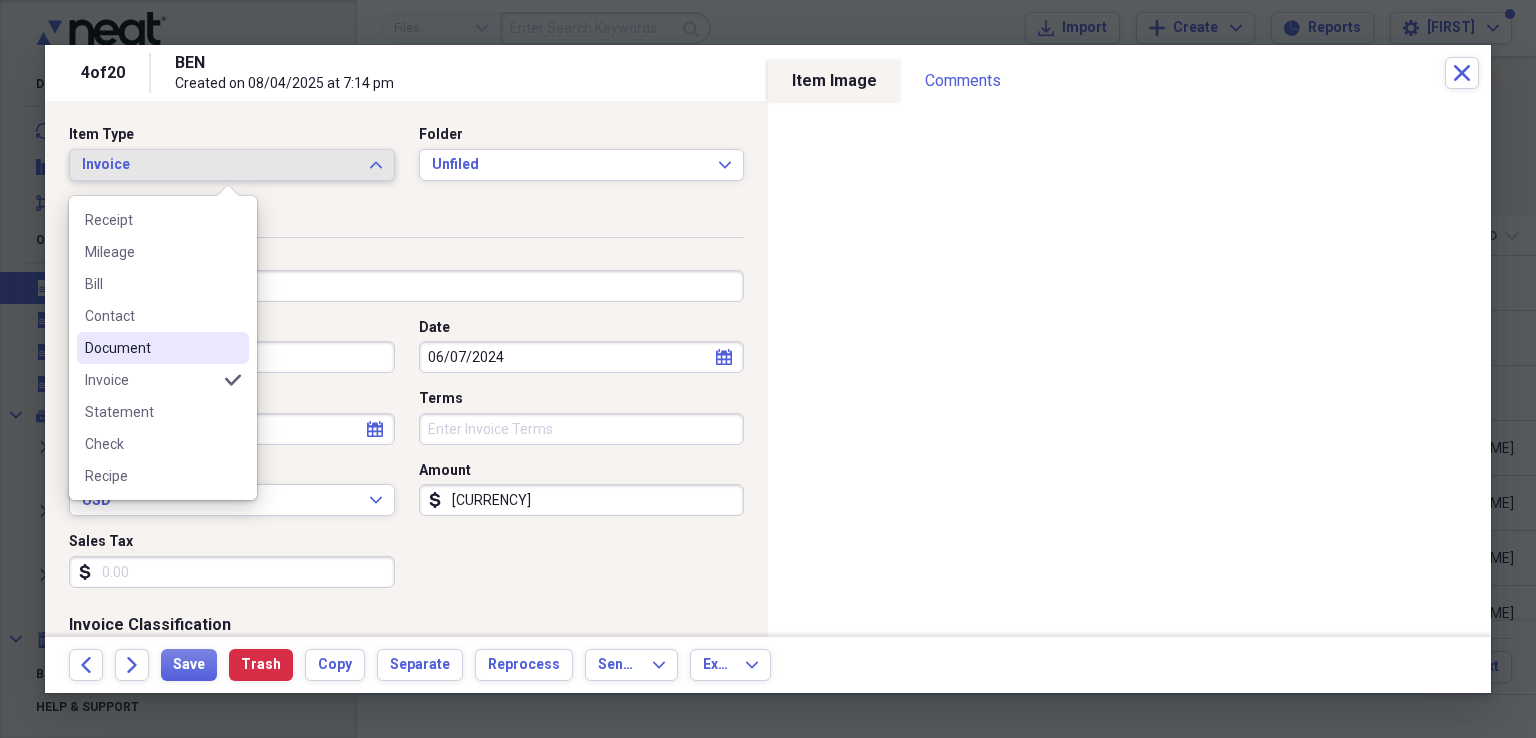 click on "Document" at bounding box center [151, 348] 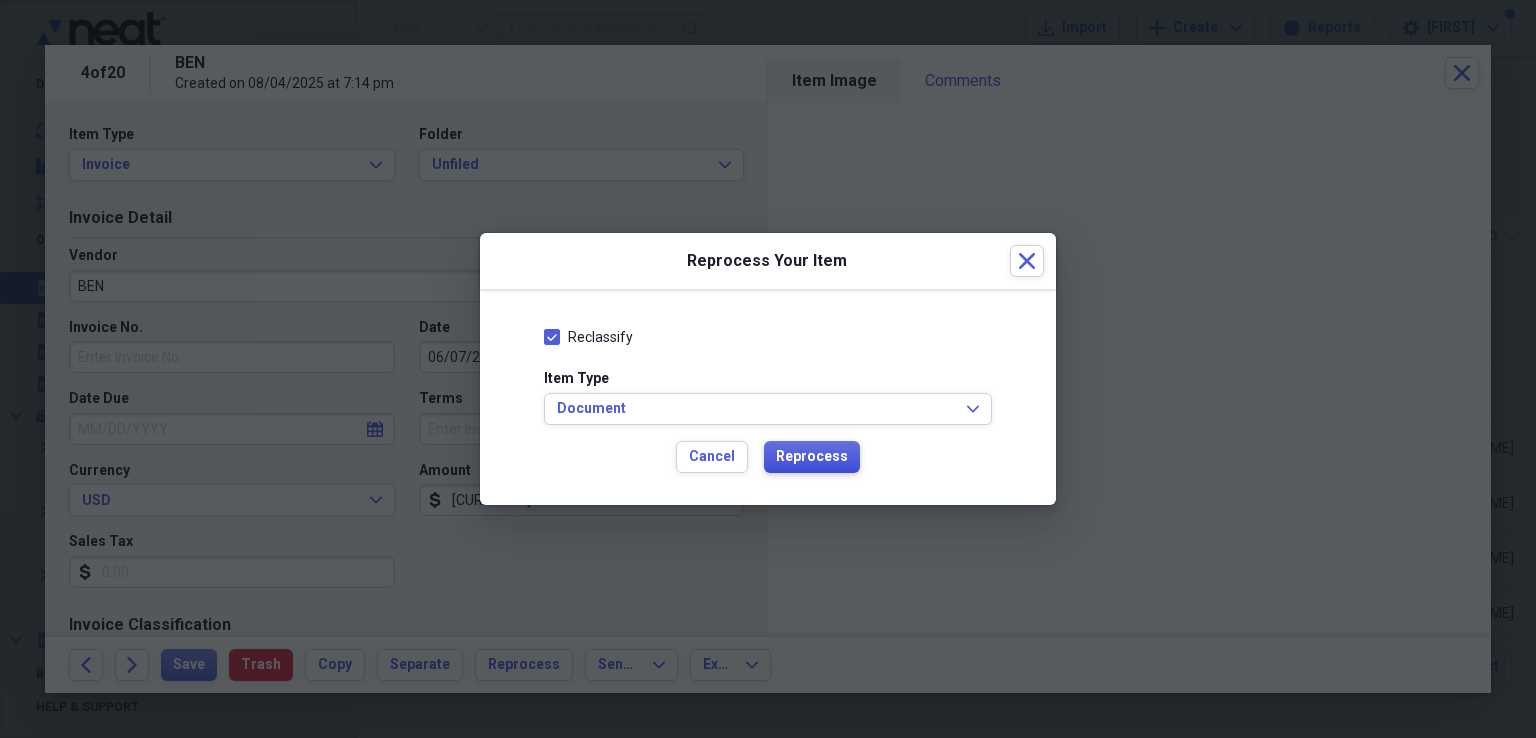 click on "Reprocess" at bounding box center [812, 457] 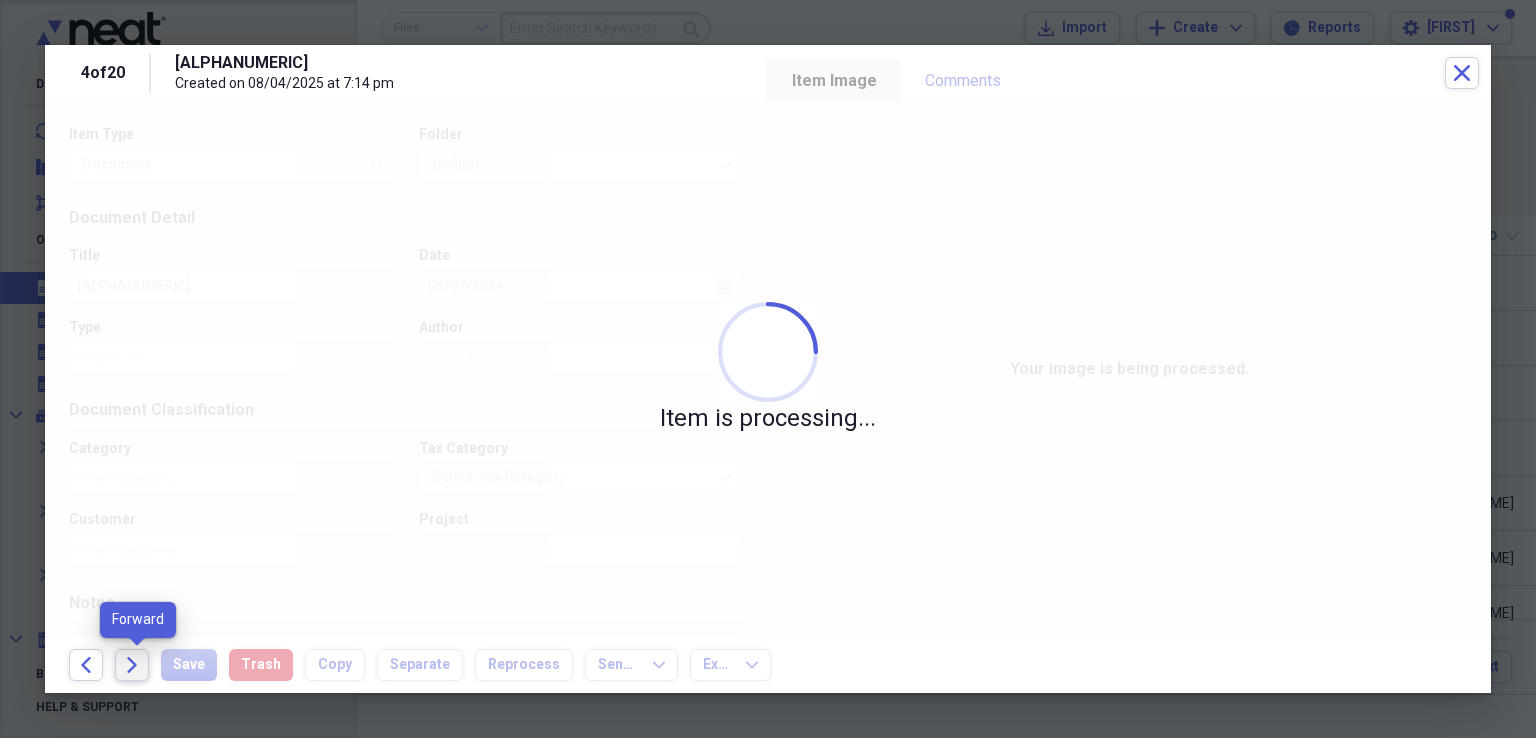 click 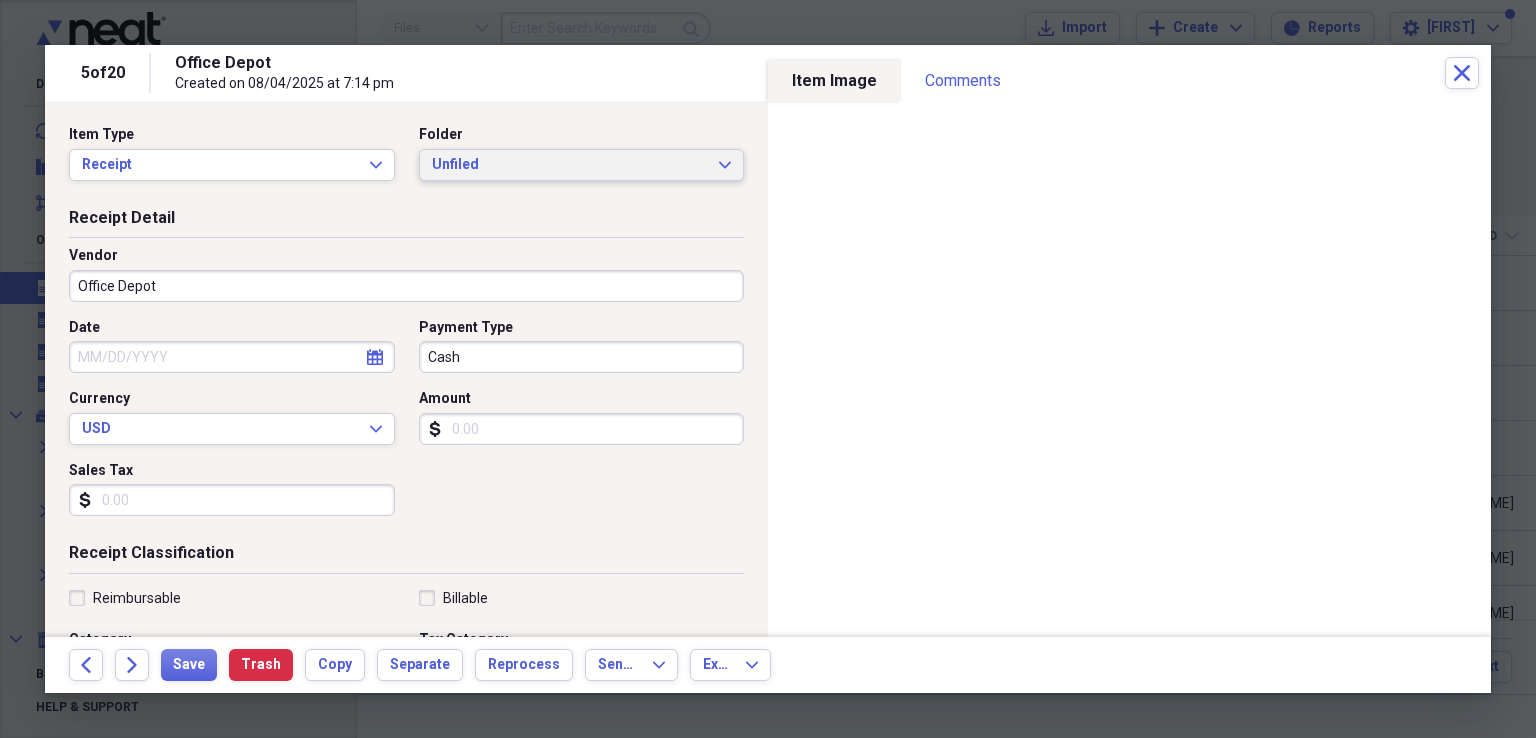 click on "Unfiled Expand" at bounding box center [582, 165] 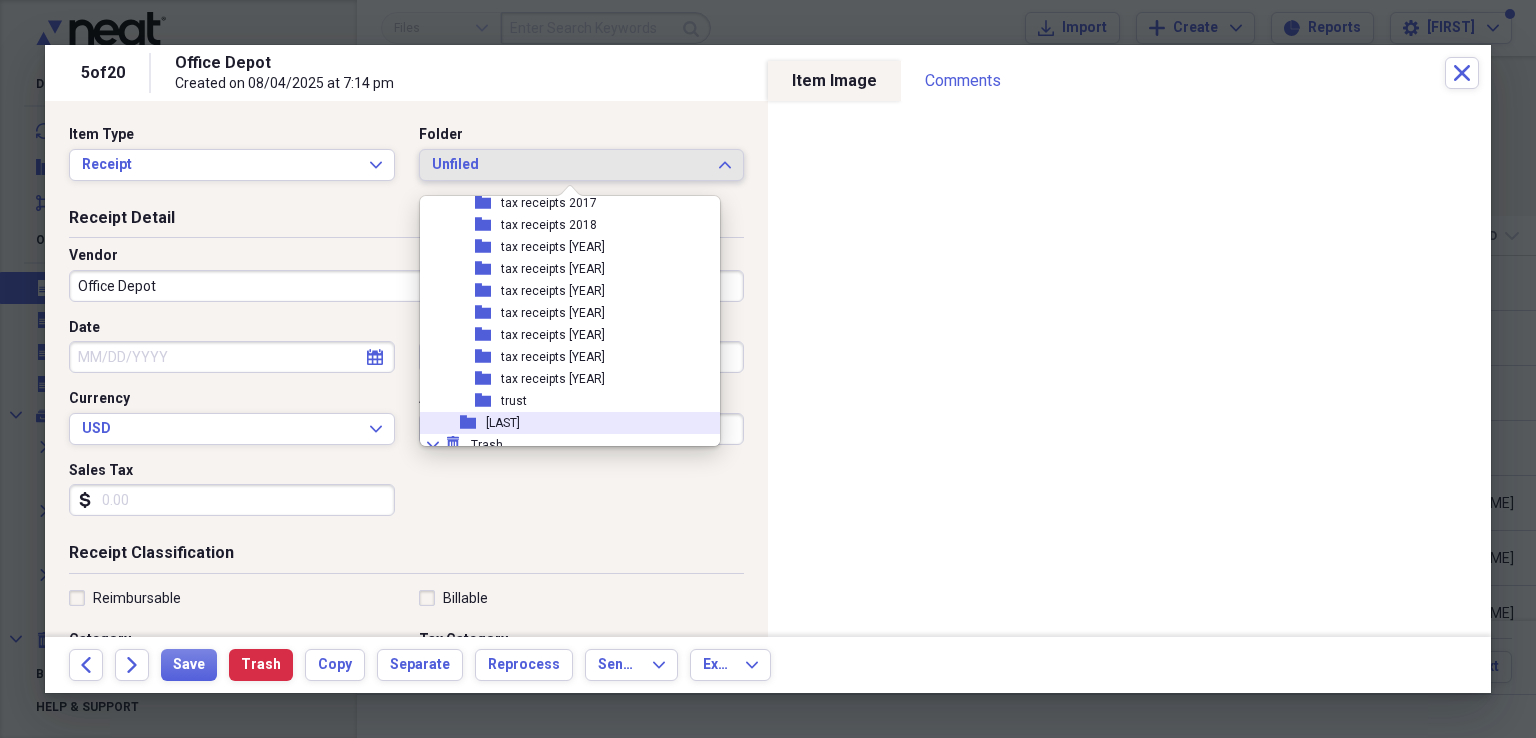 scroll, scrollTop: 1194, scrollLeft: 0, axis: vertical 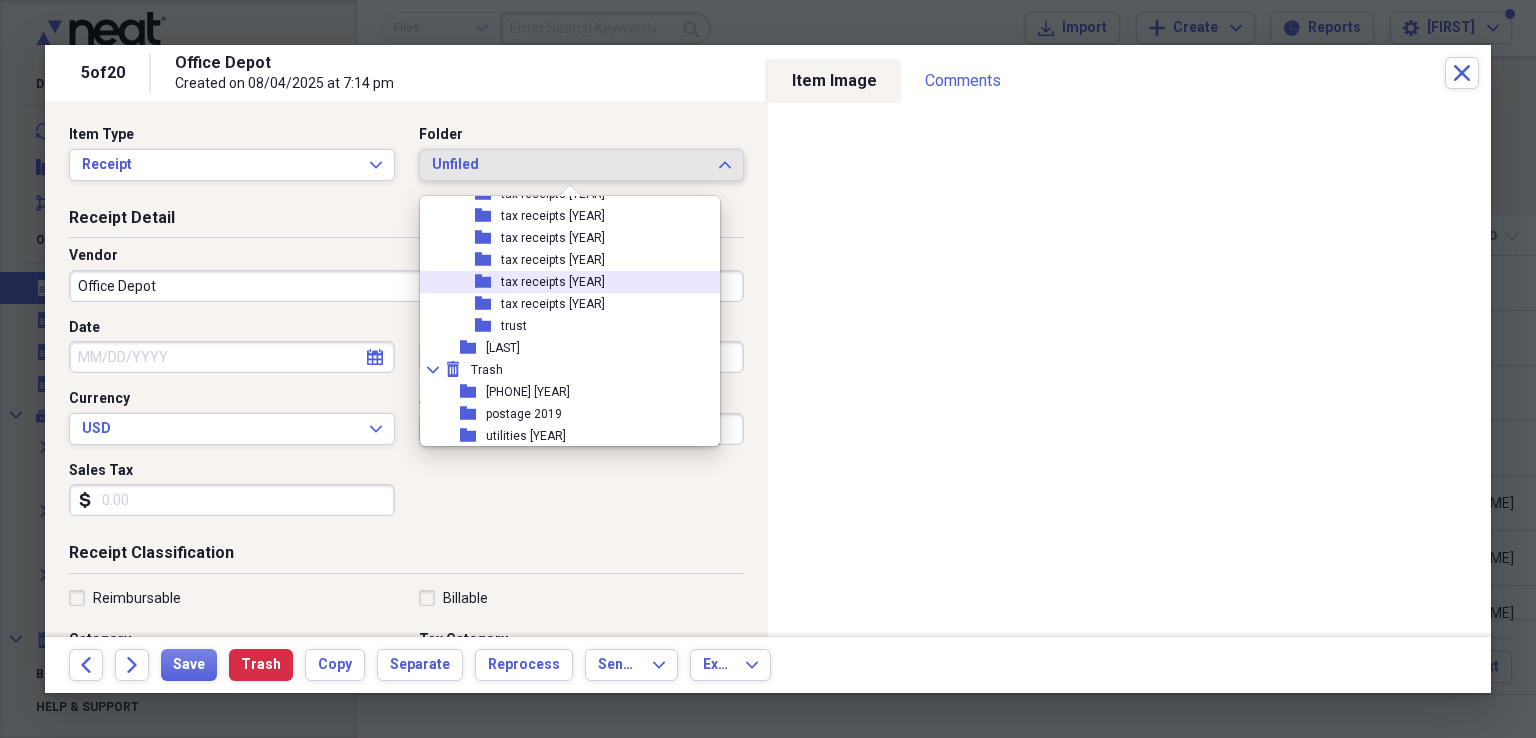 click on "tax receipts [YEAR]" at bounding box center [553, 282] 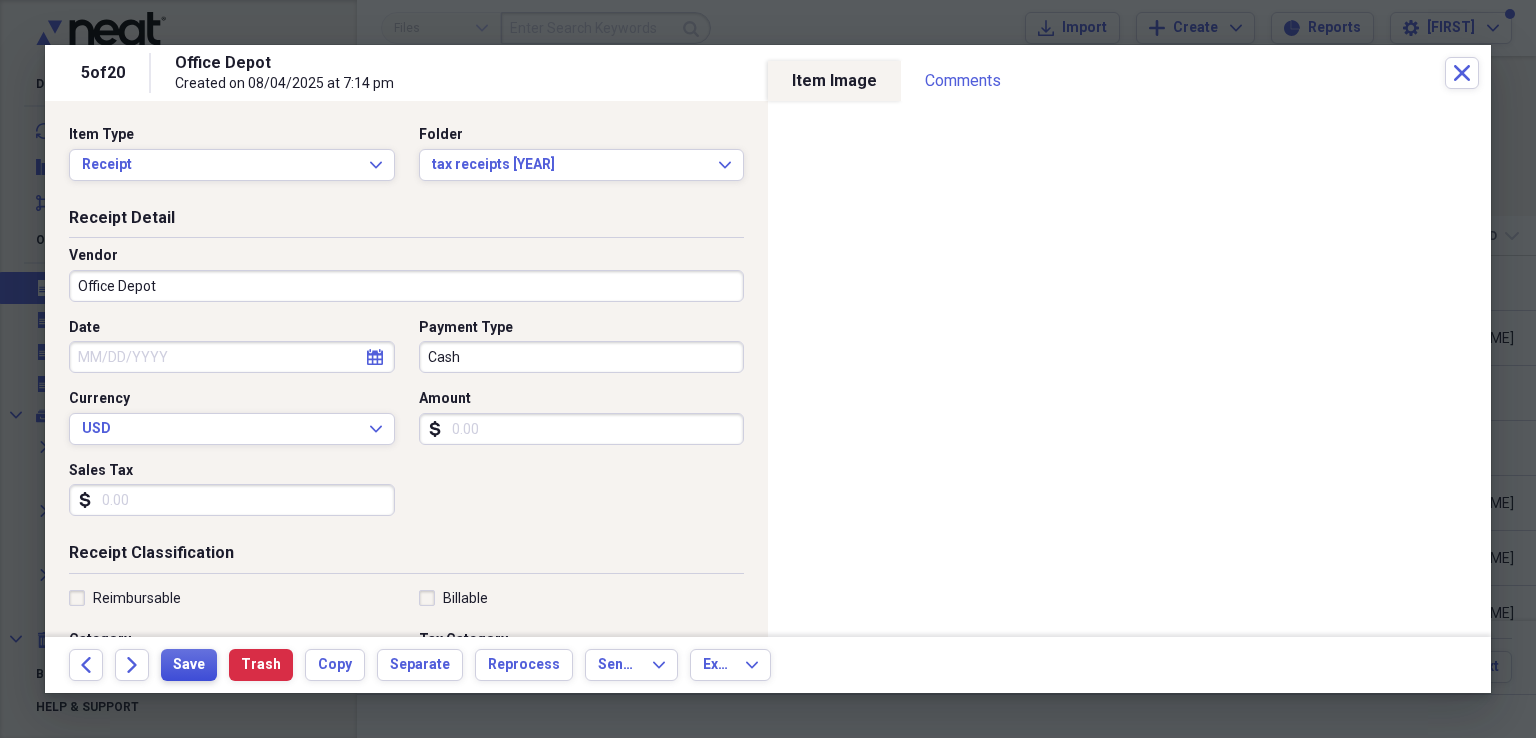 click on "Save" at bounding box center (189, 665) 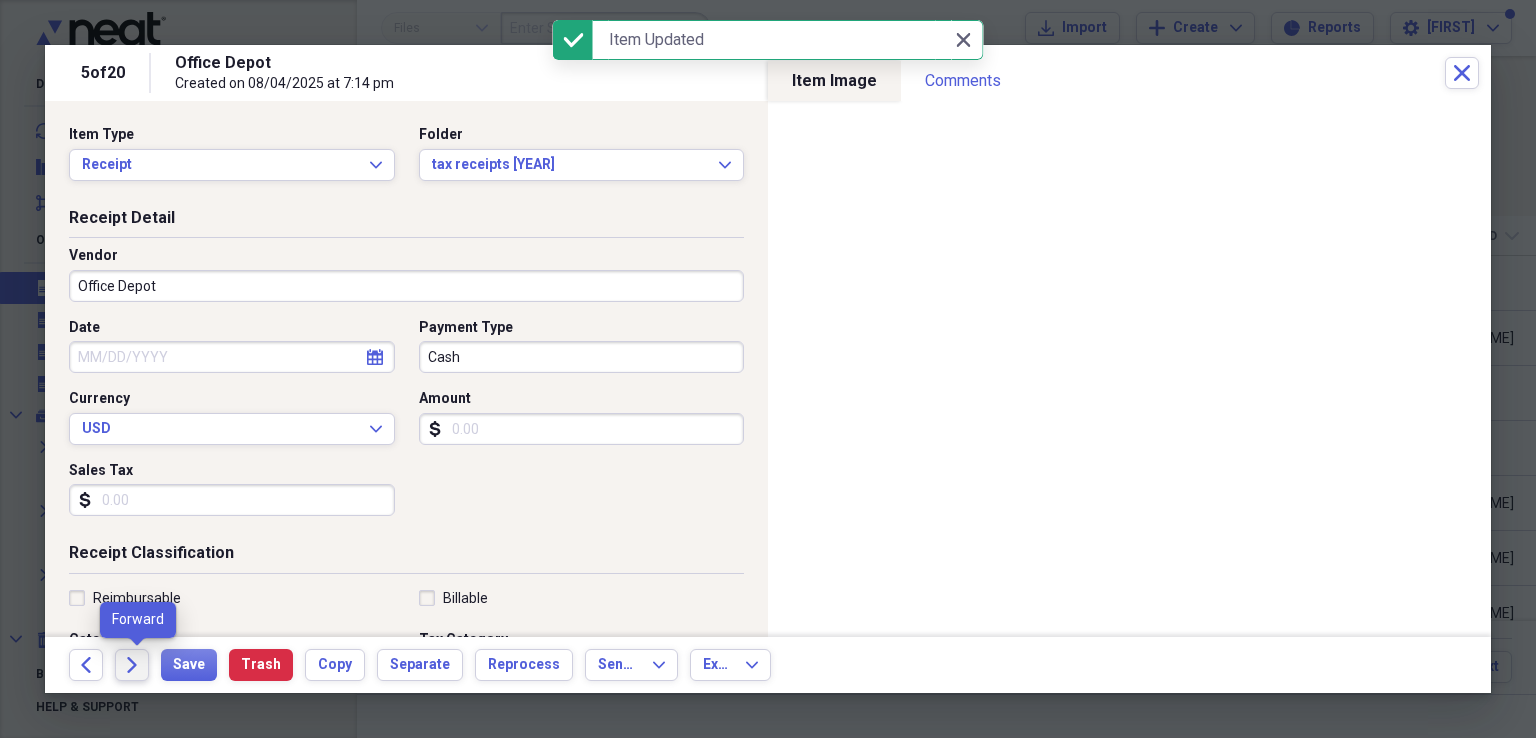click on "Forward" 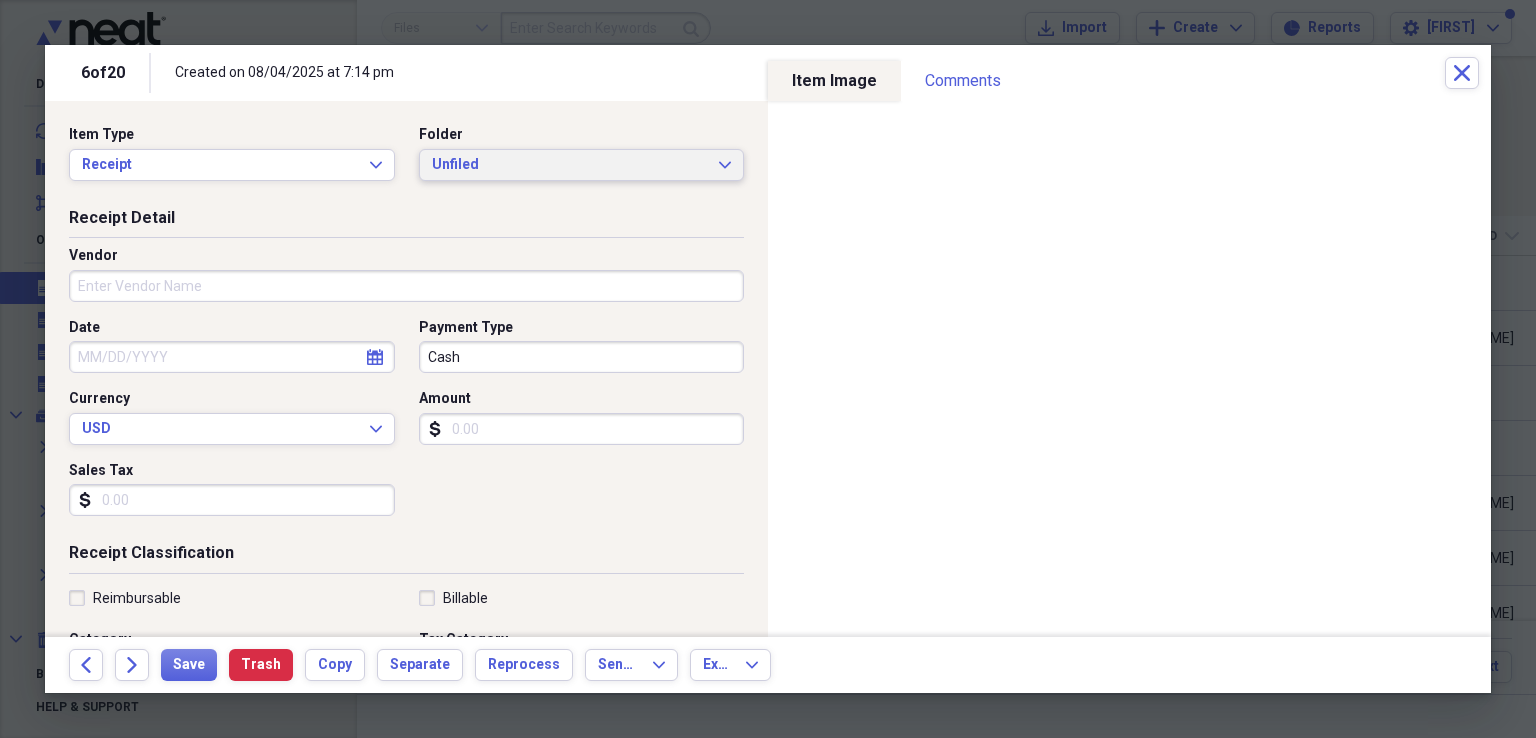 click on "Unfiled Expand" at bounding box center (582, 165) 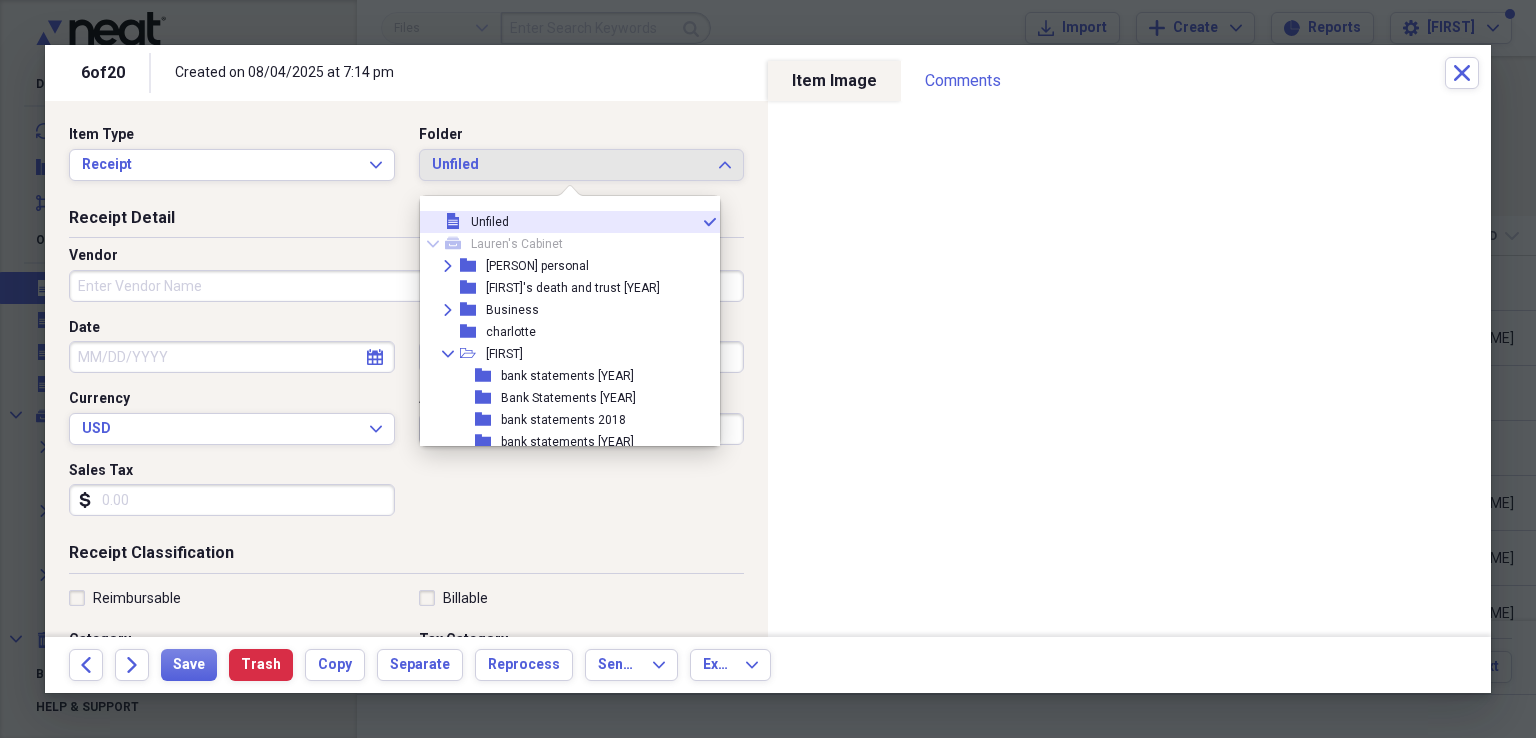 click on "Receipt Detail" at bounding box center [406, 222] 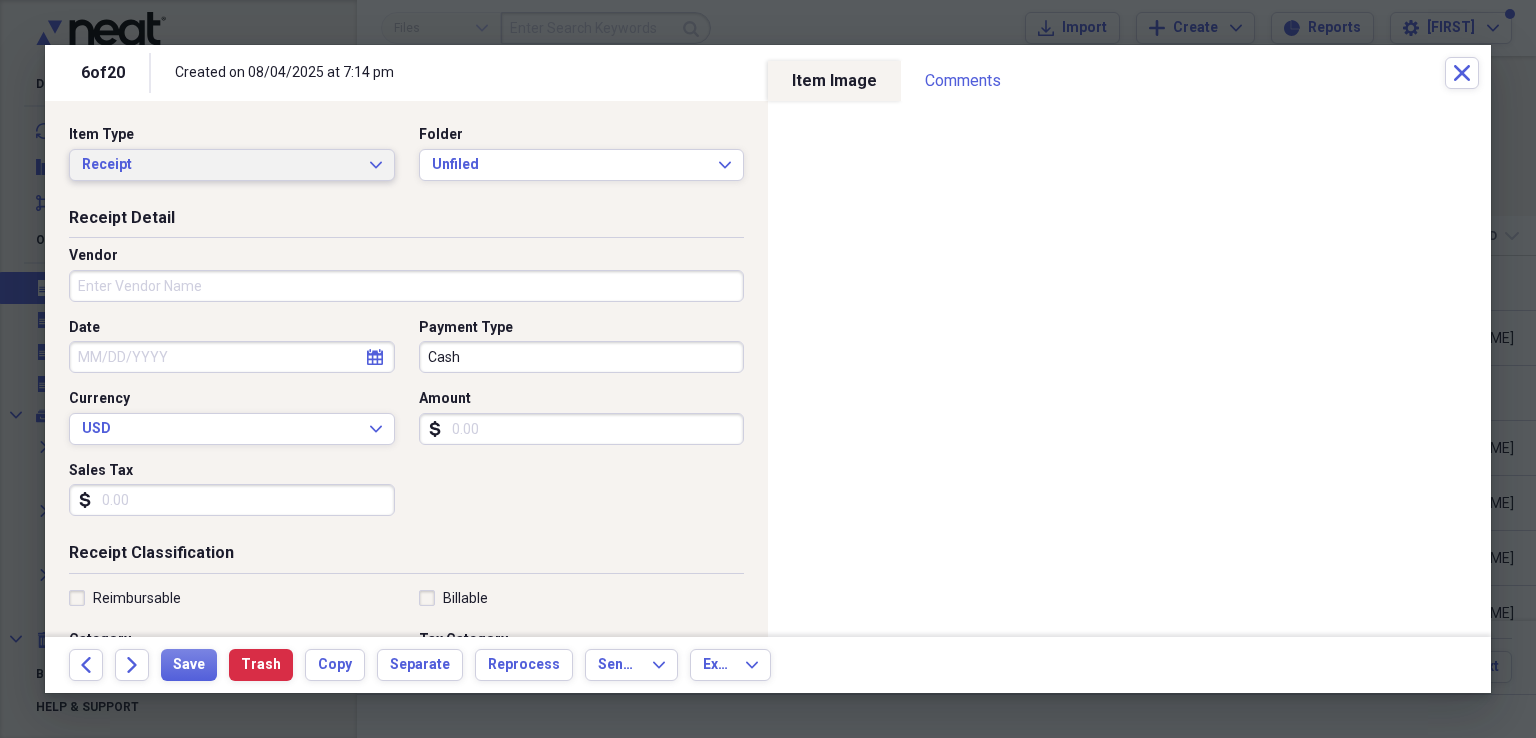 click on "Expand" 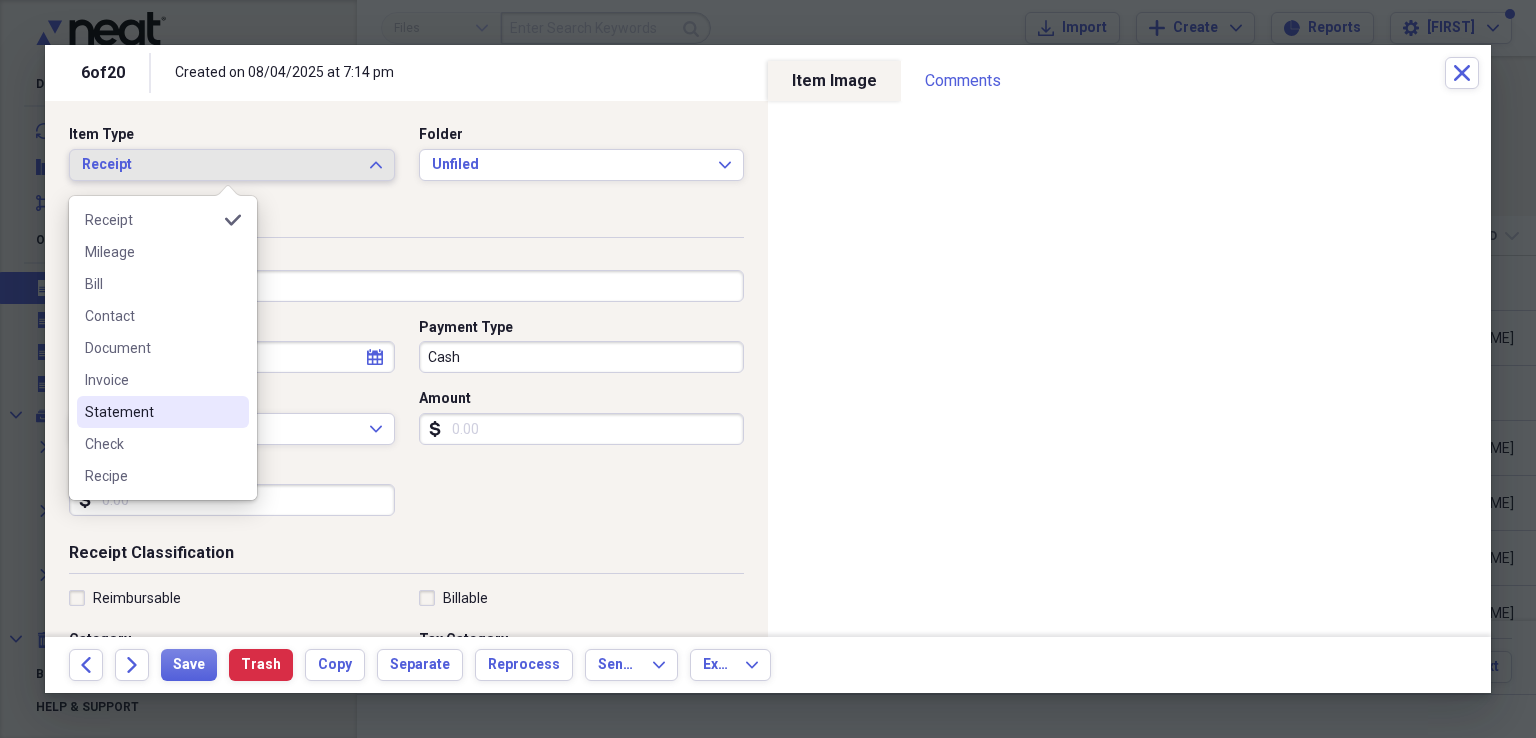 click on "Statement" at bounding box center (151, 412) 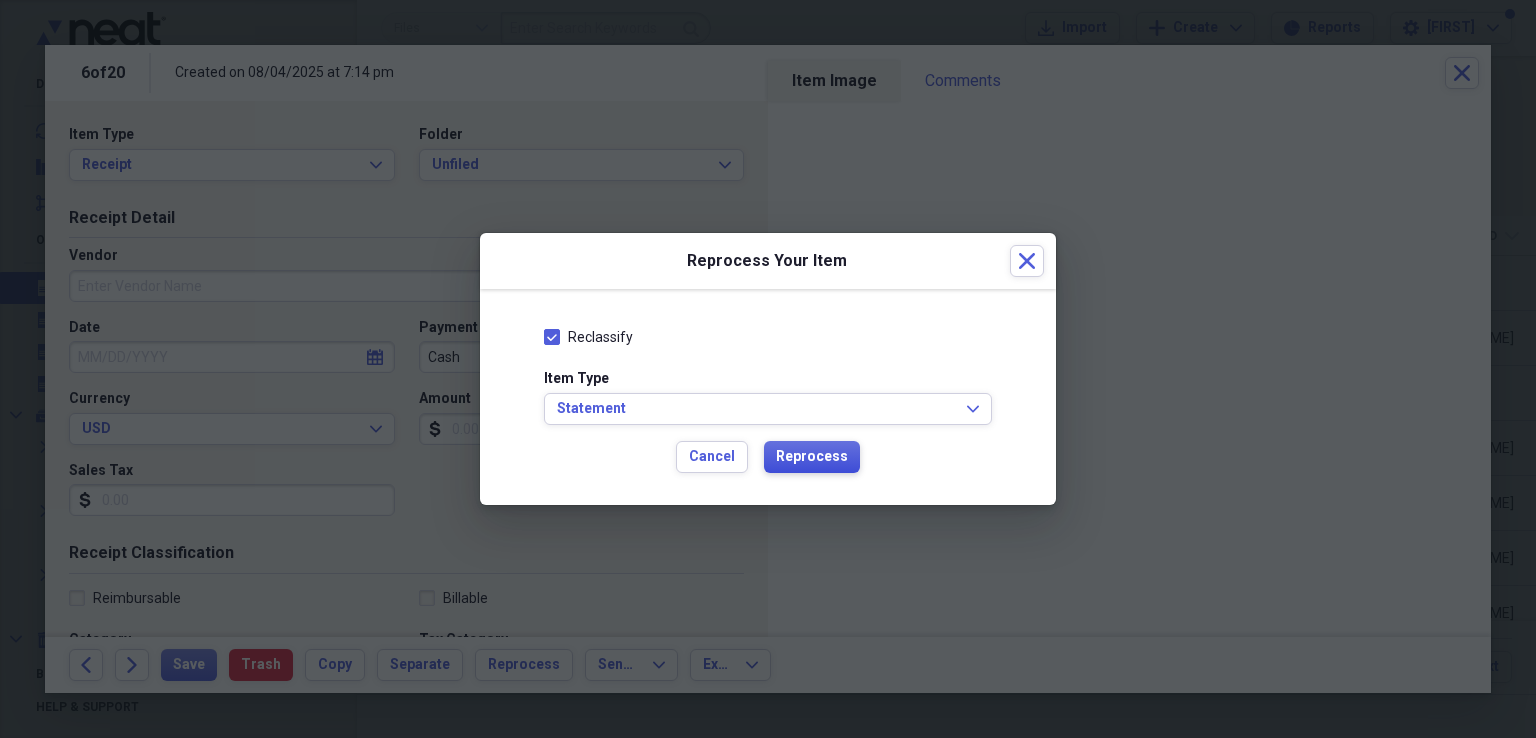 click on "Reprocess" at bounding box center [812, 457] 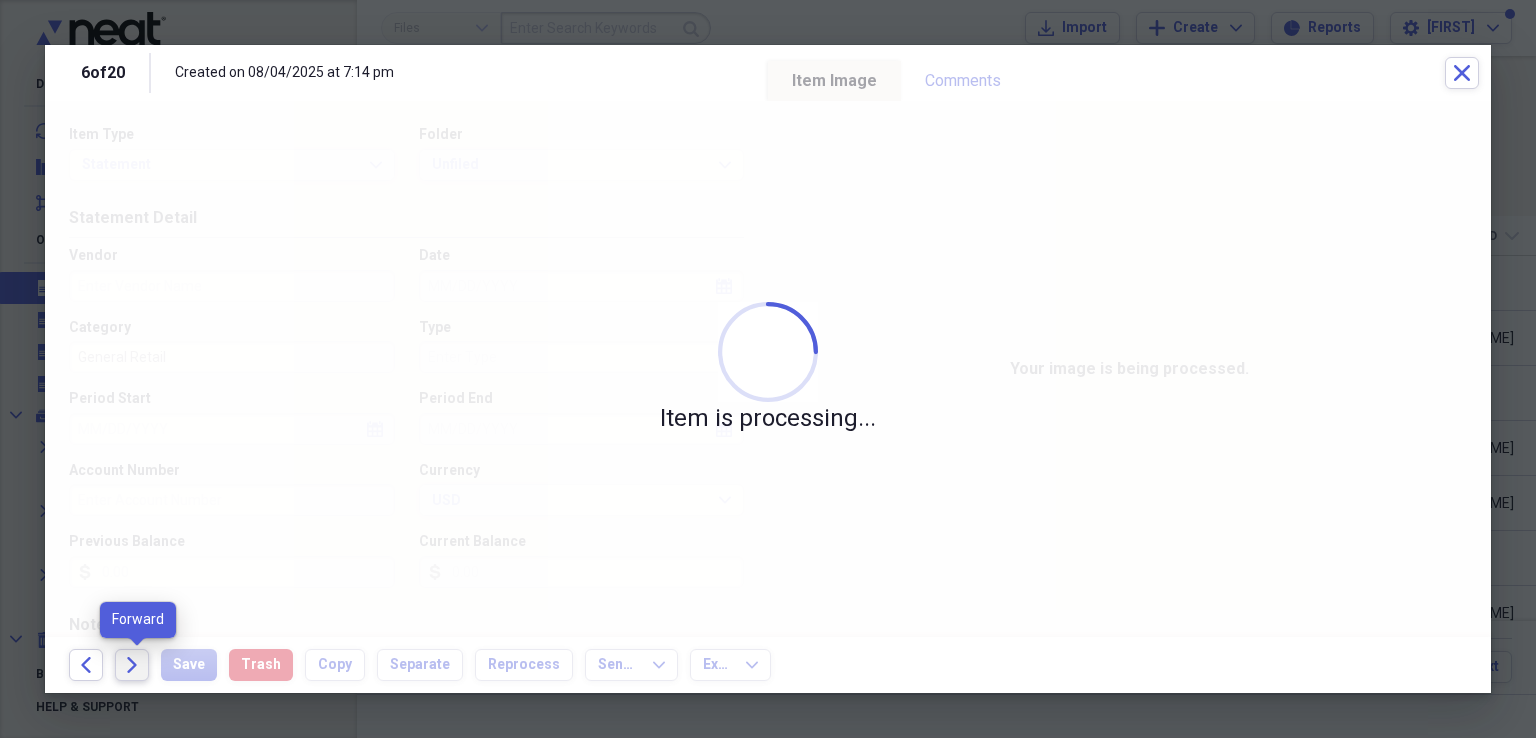 click on "Forward" 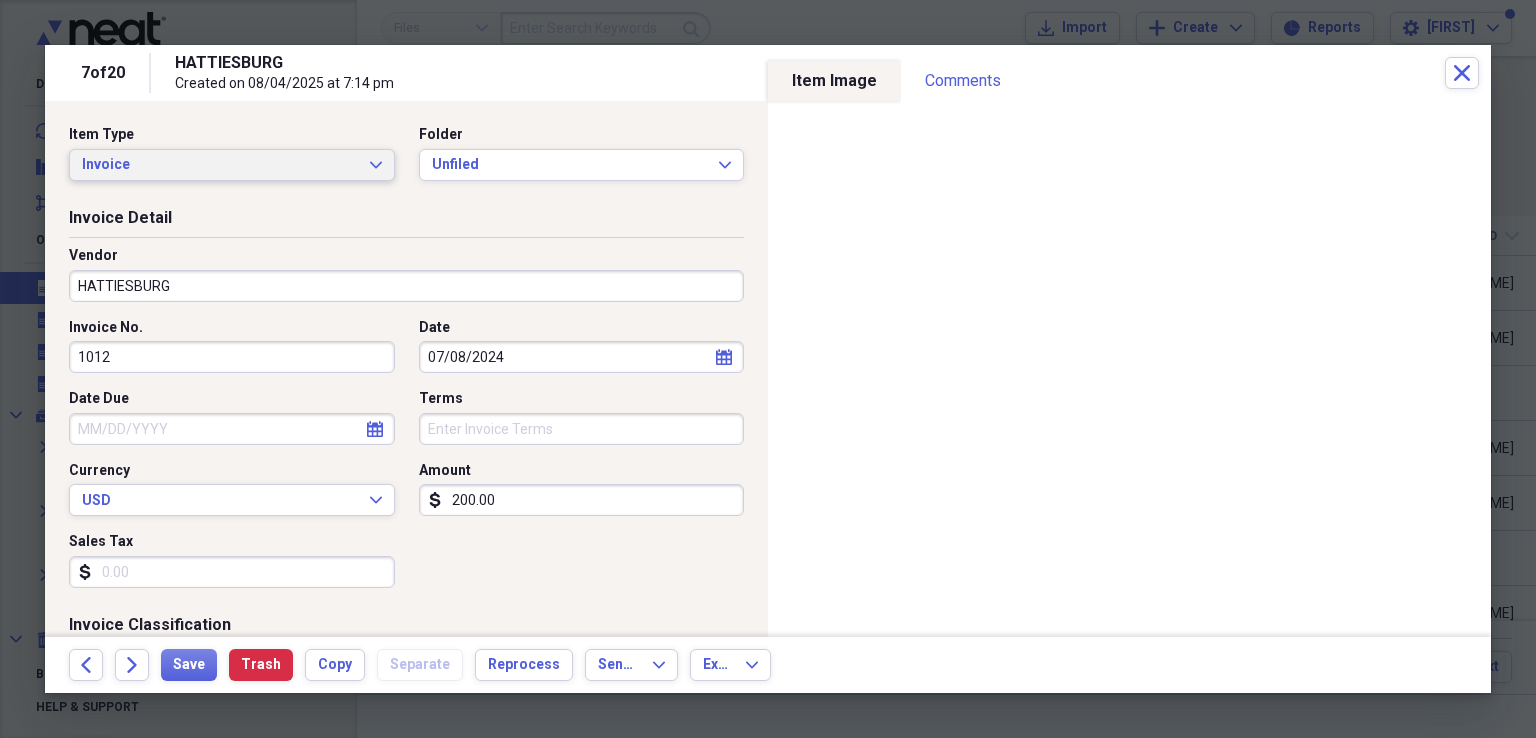 click on "Invoice Expand" at bounding box center [232, 165] 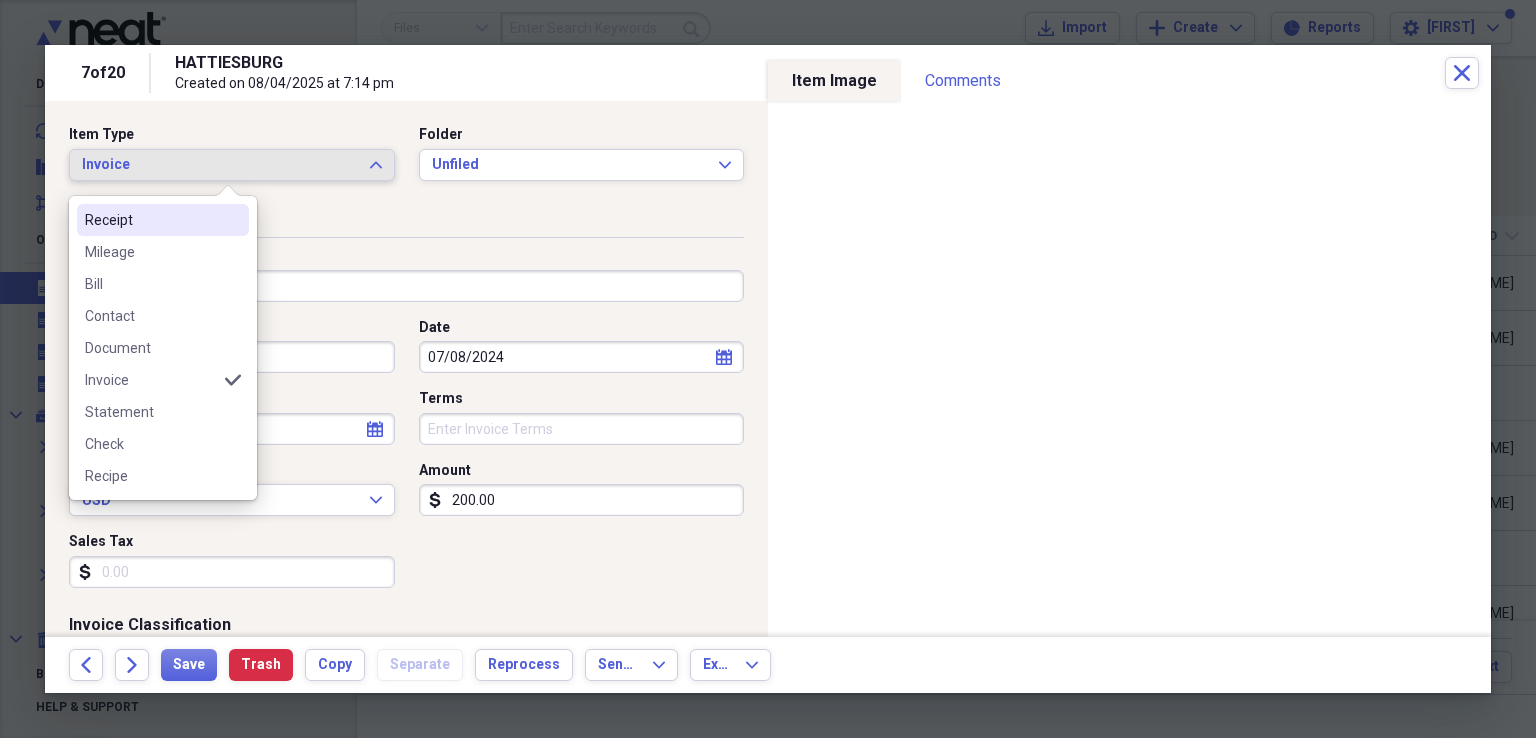 click on "Receipt" at bounding box center (151, 220) 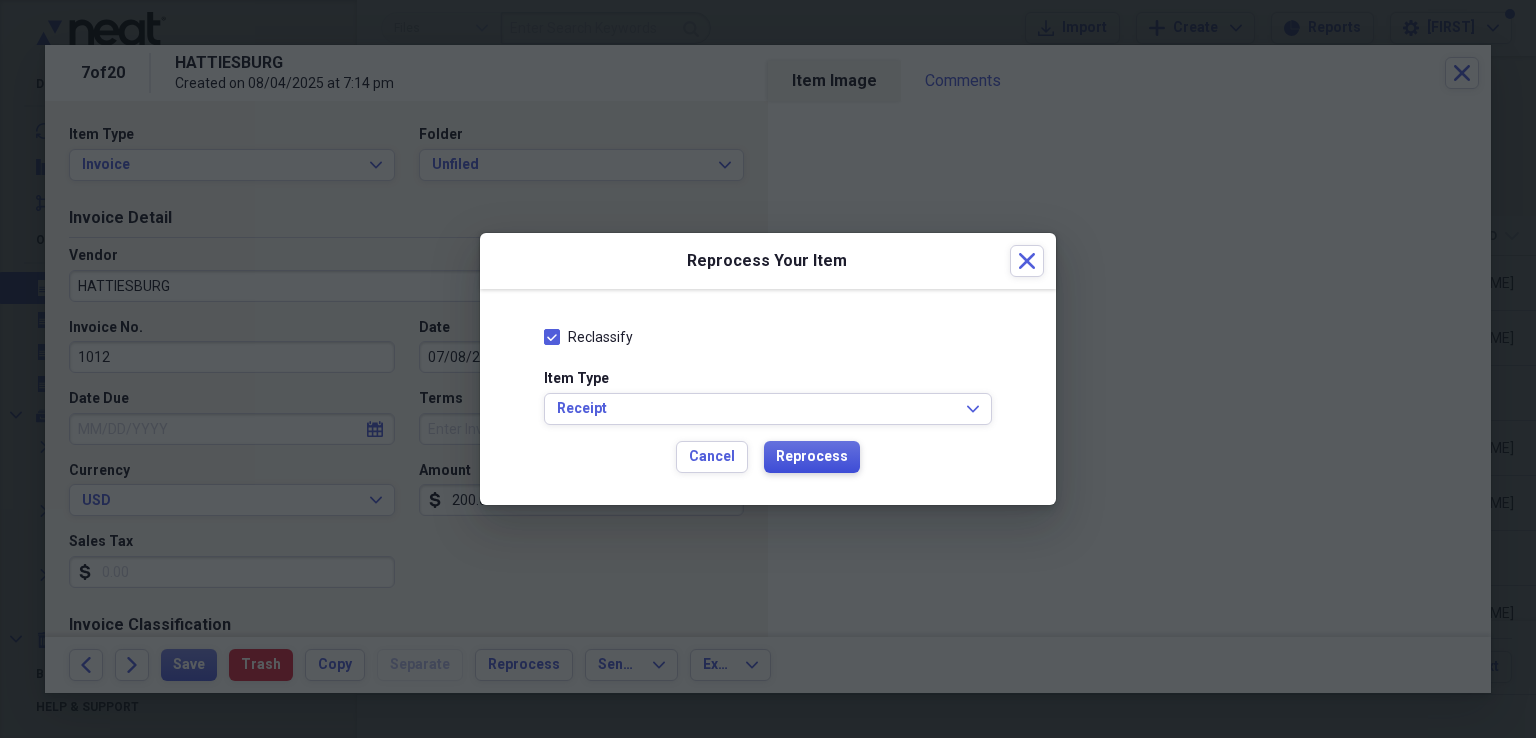 click on "Reprocess" at bounding box center (812, 457) 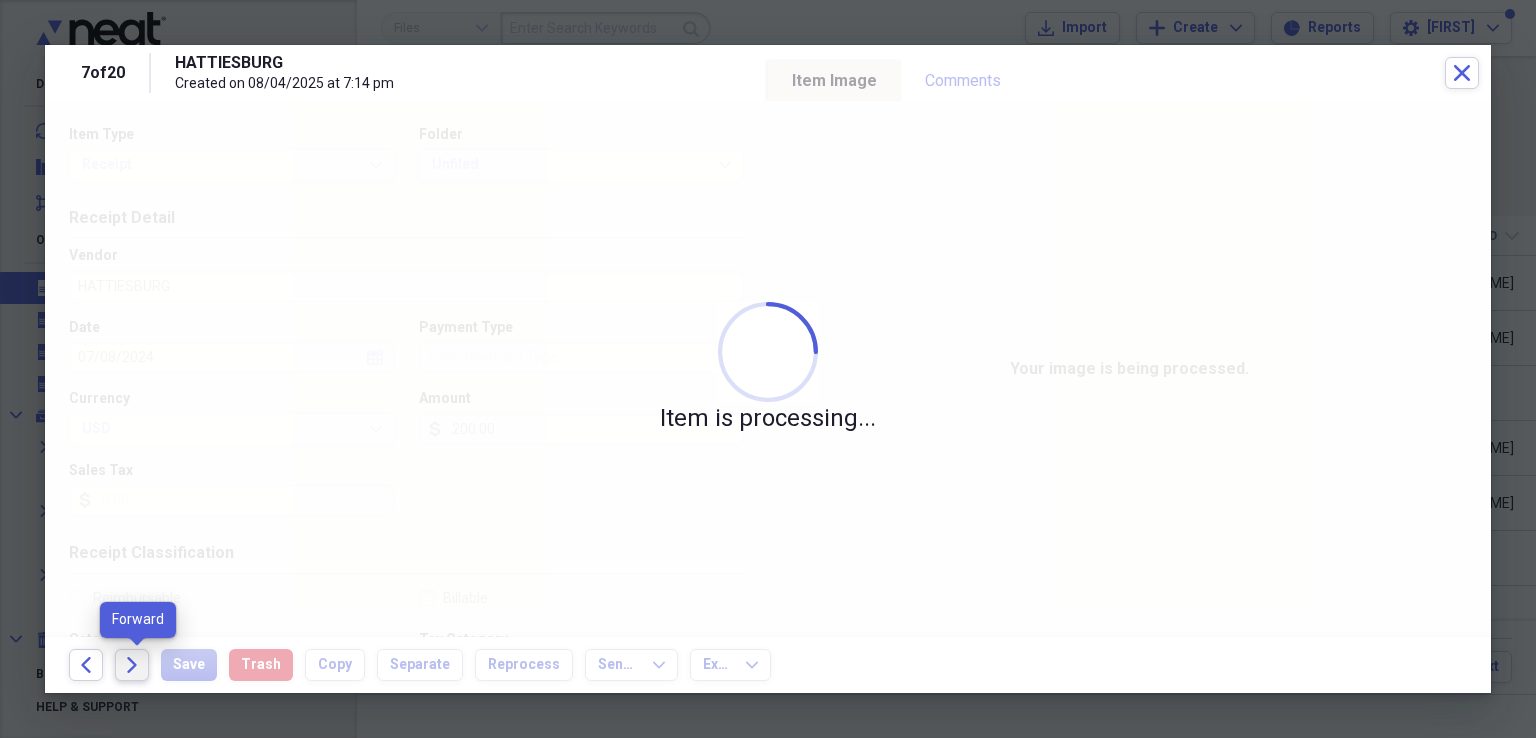 click 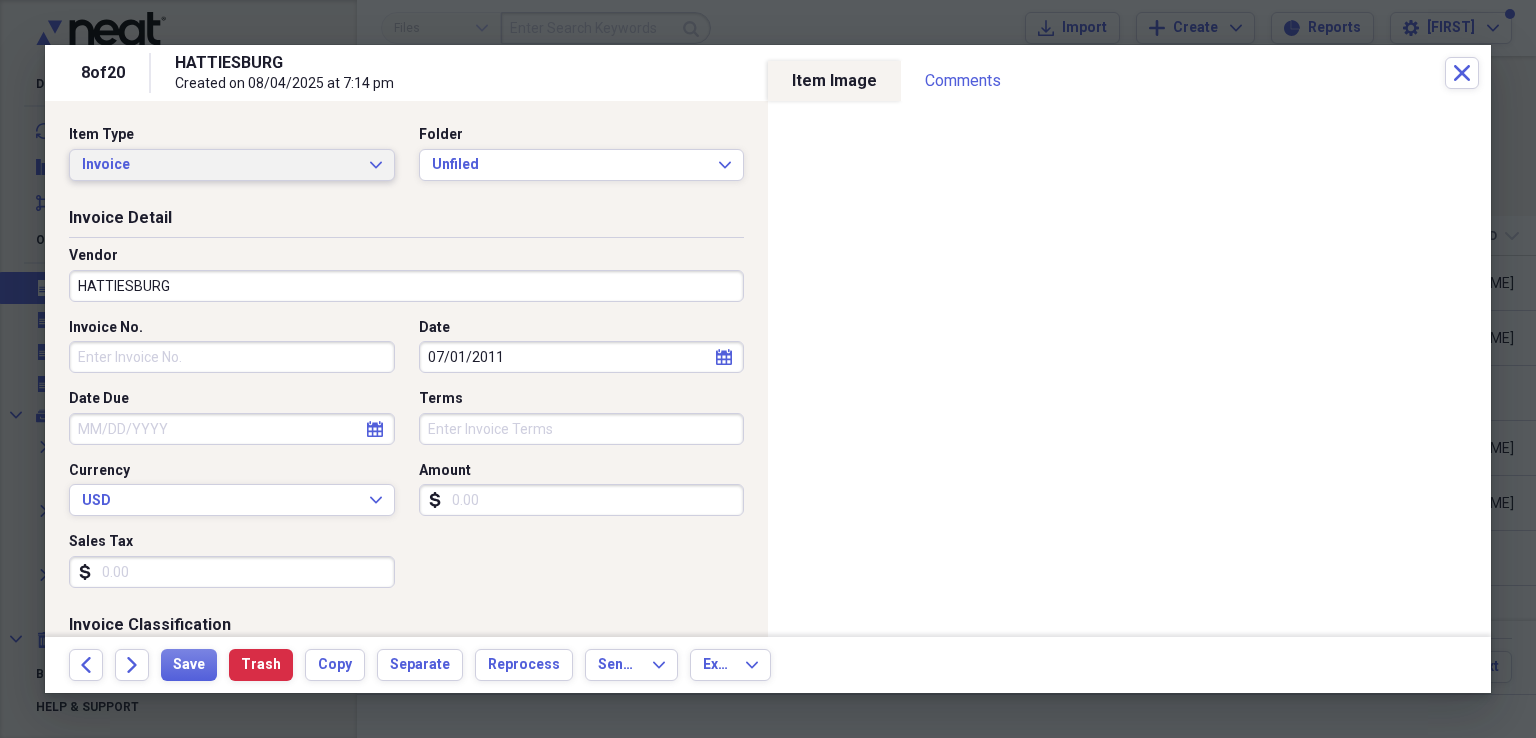 click on "Expand" 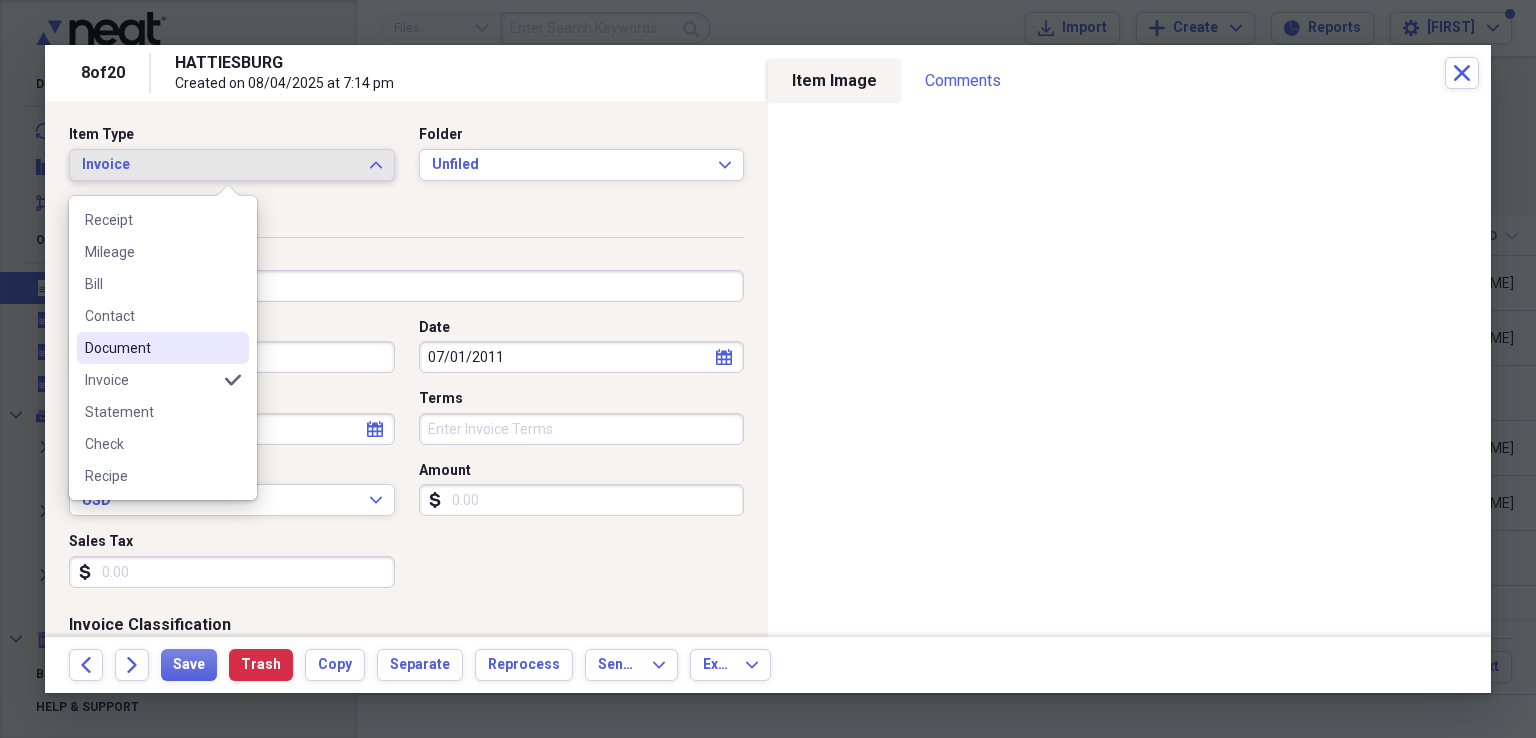 click on "Document" at bounding box center (163, 348) 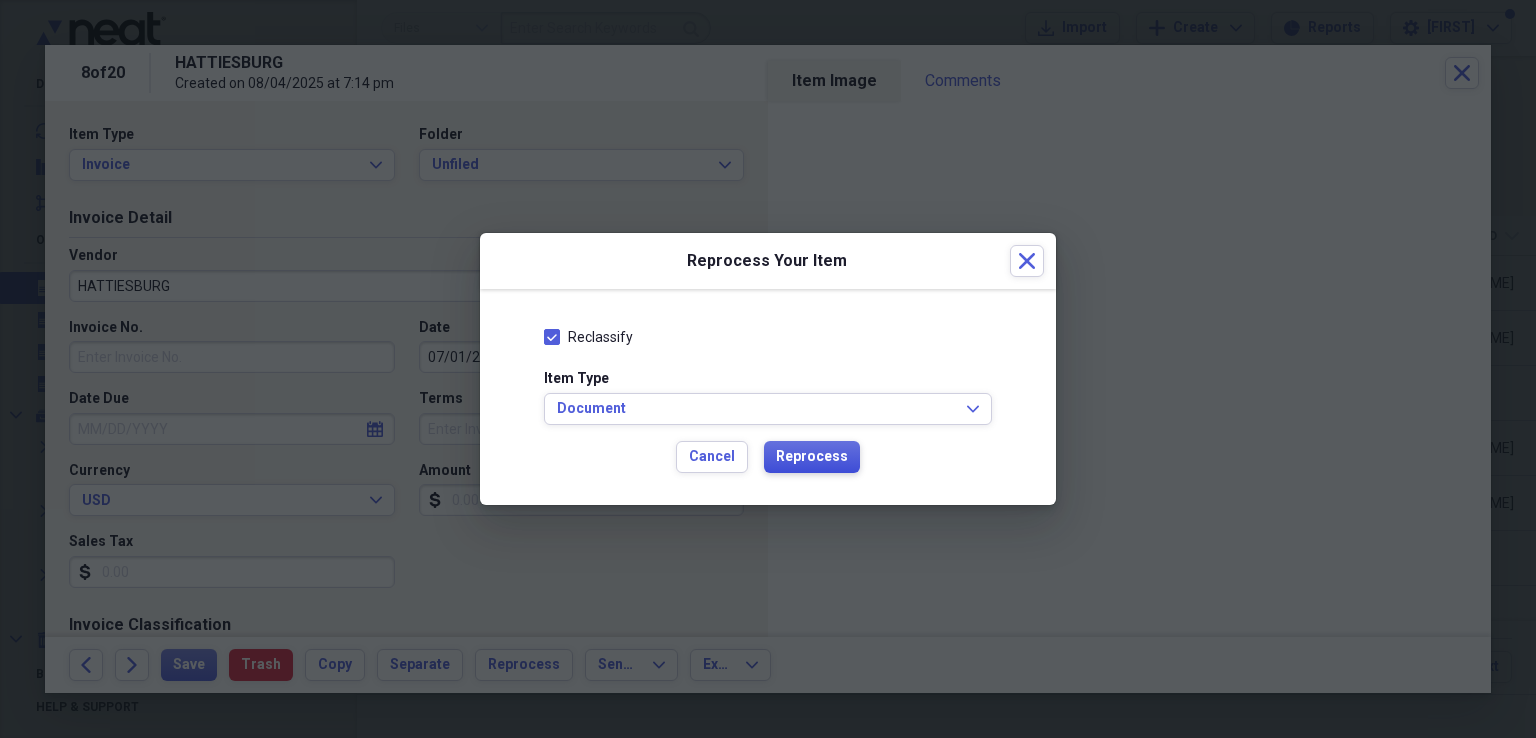 click on "Reprocess" at bounding box center (812, 457) 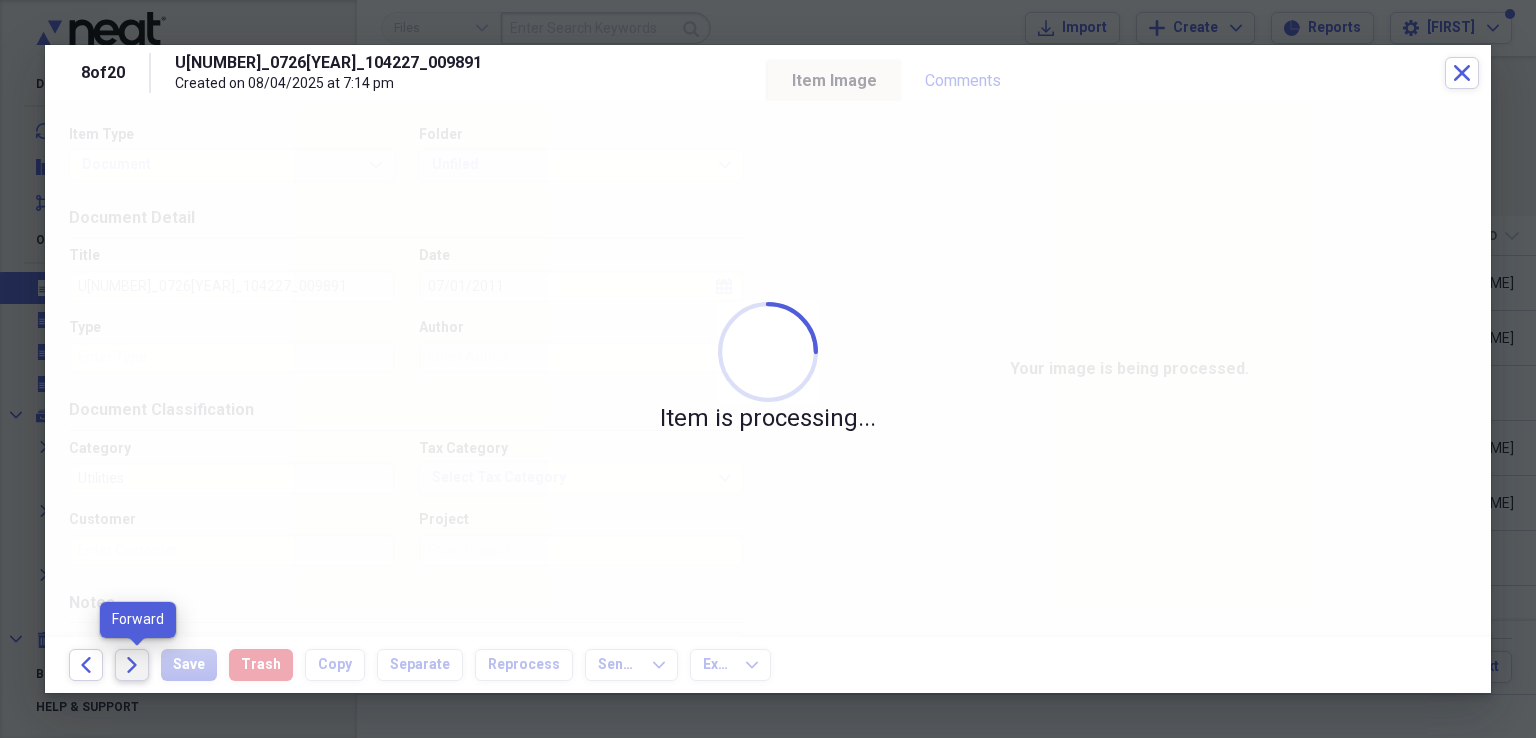 click on "Forward" 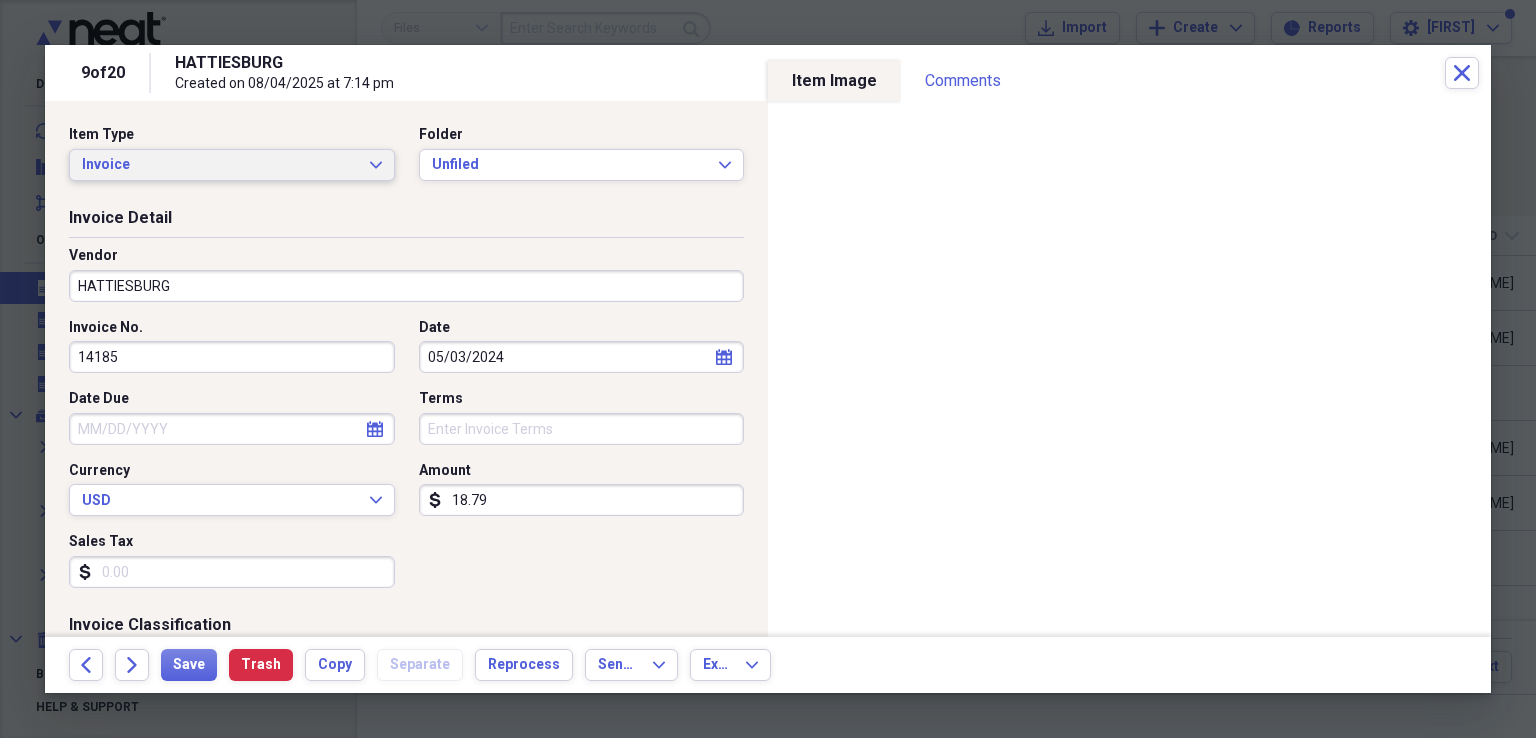 click on "Expand" 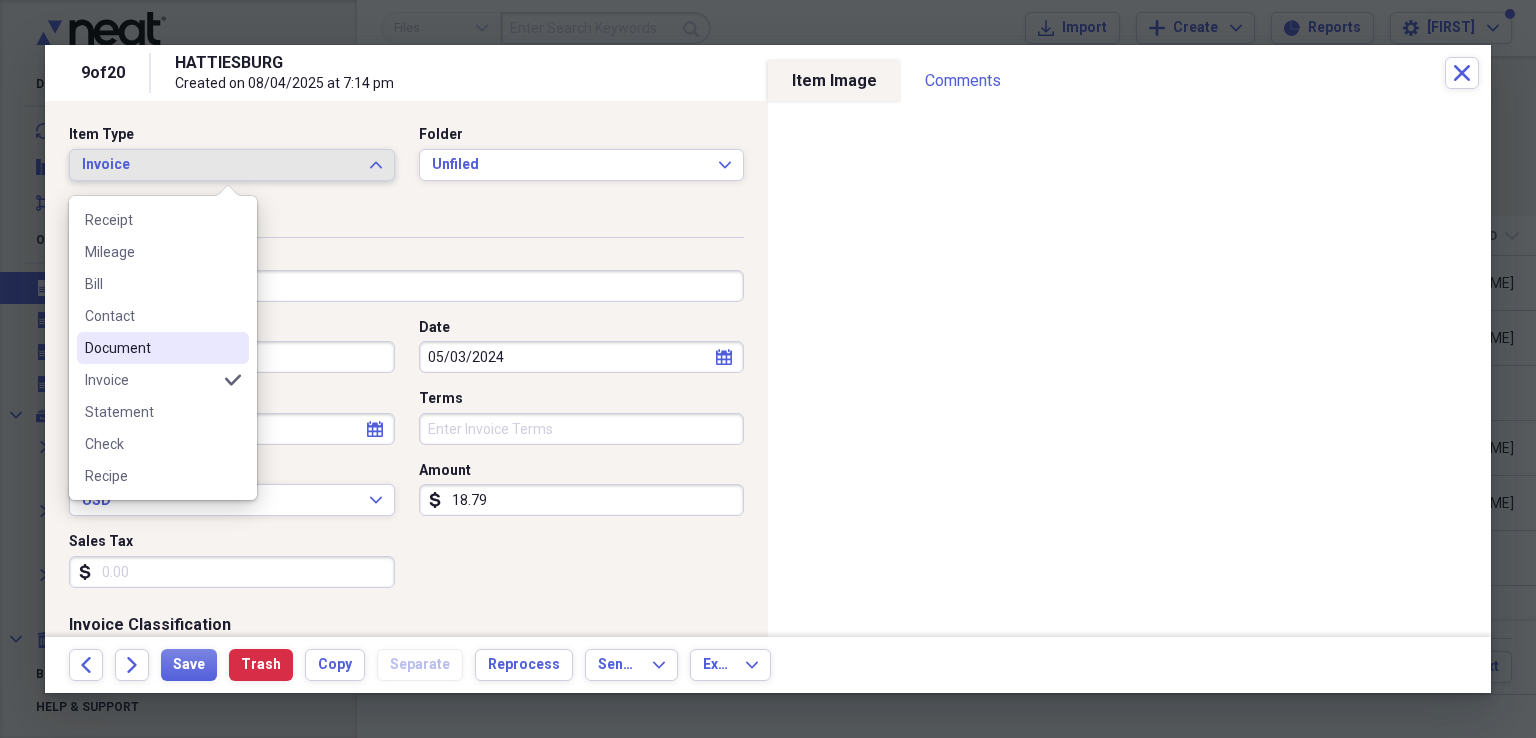 click on "Document" at bounding box center [151, 348] 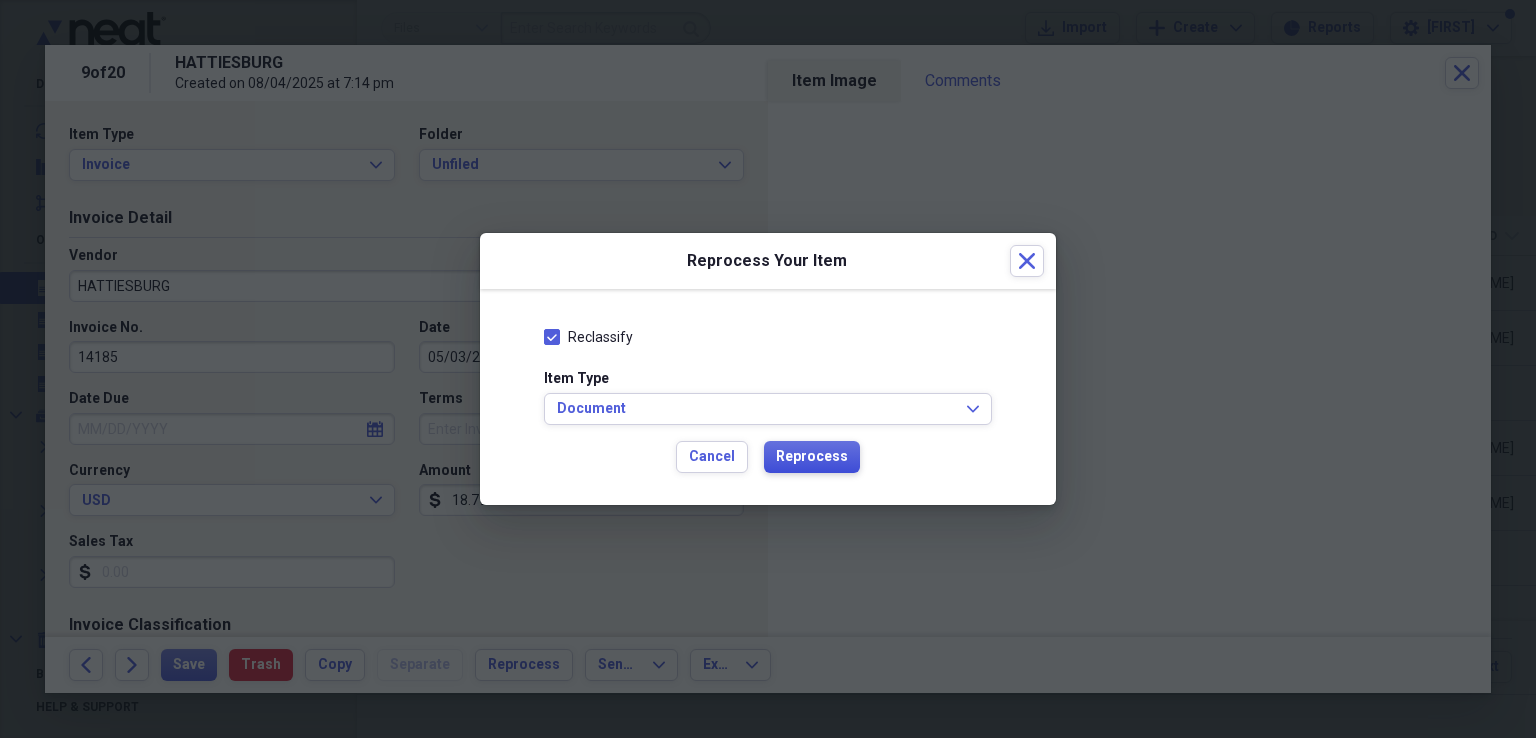 click on "Reprocess" at bounding box center (812, 457) 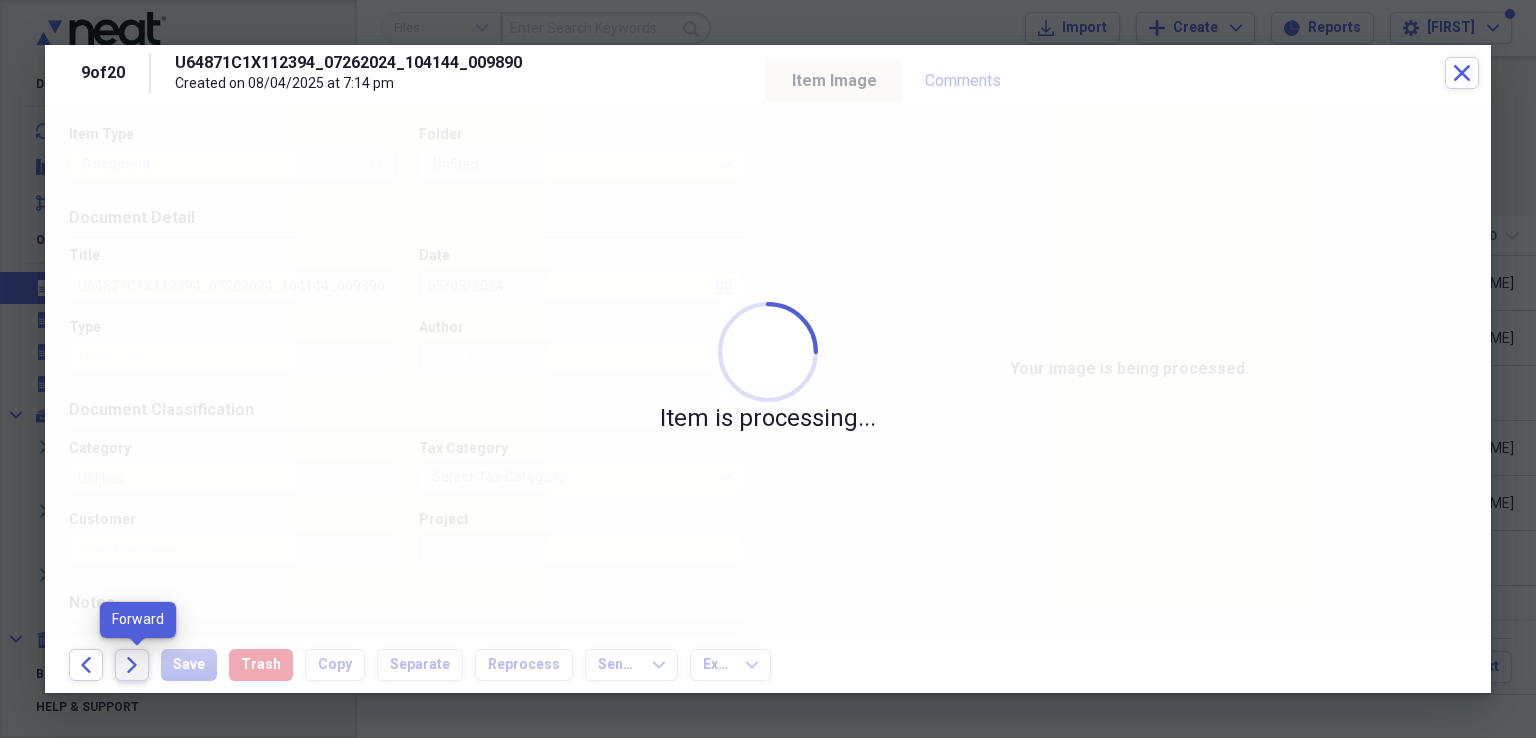 click 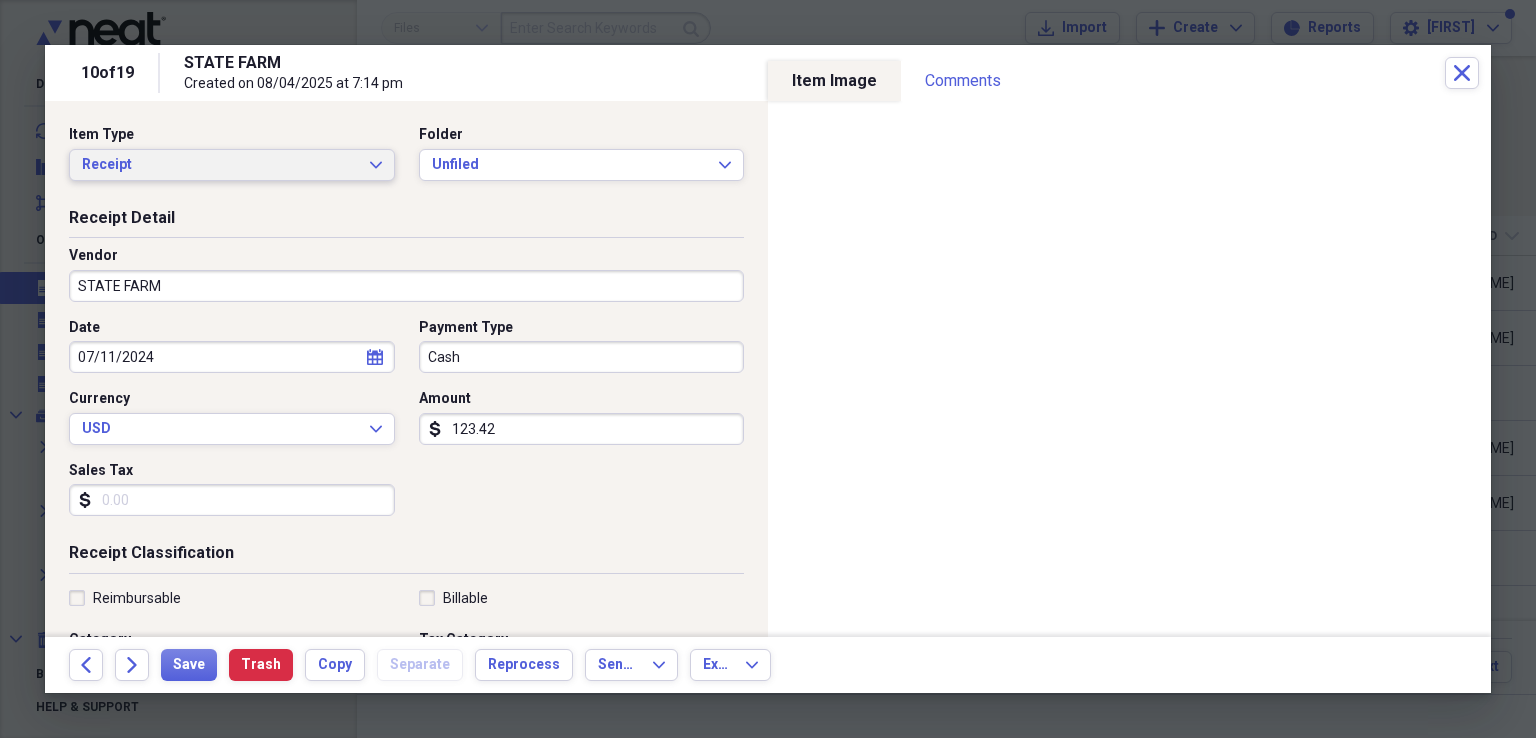 click on "Expand" 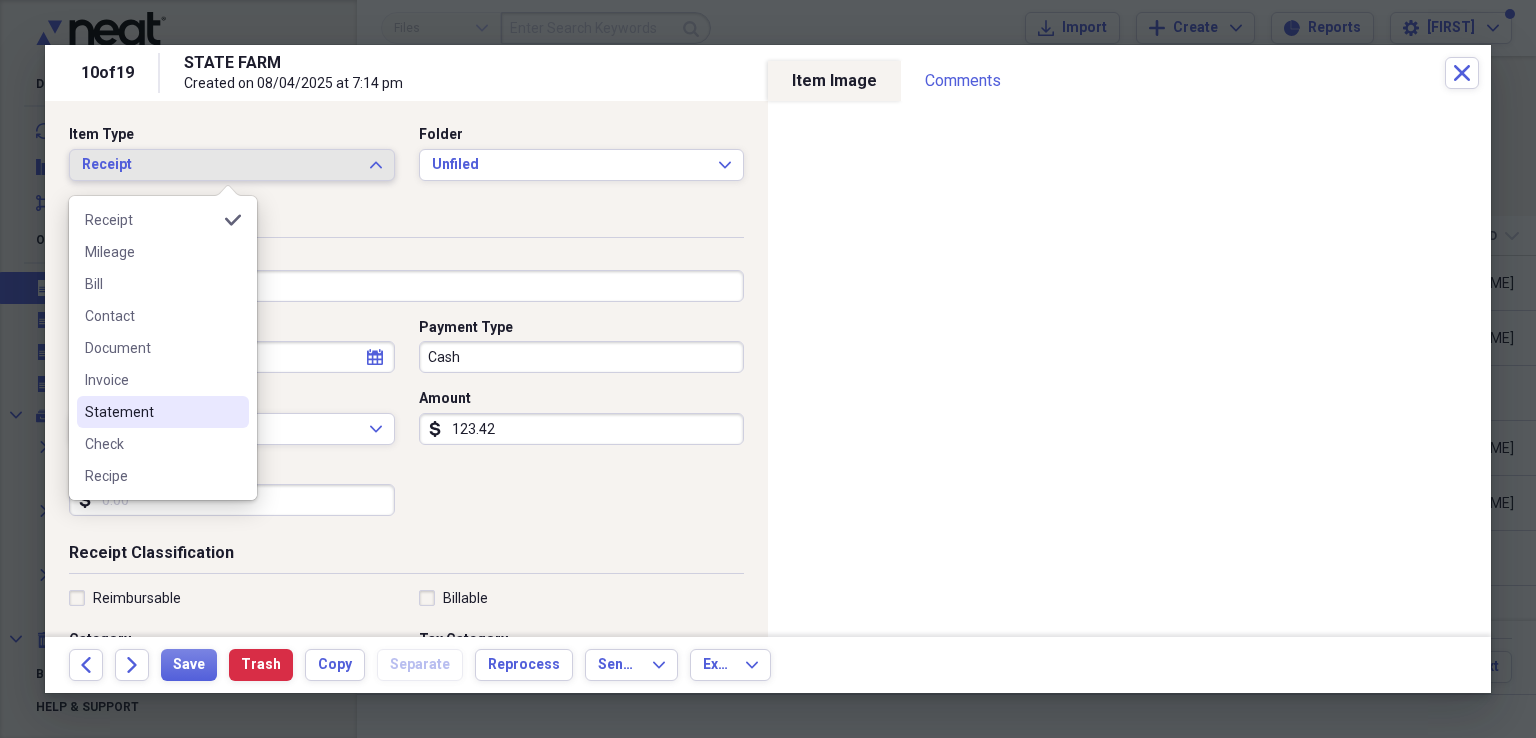 click on "Statement" at bounding box center [151, 412] 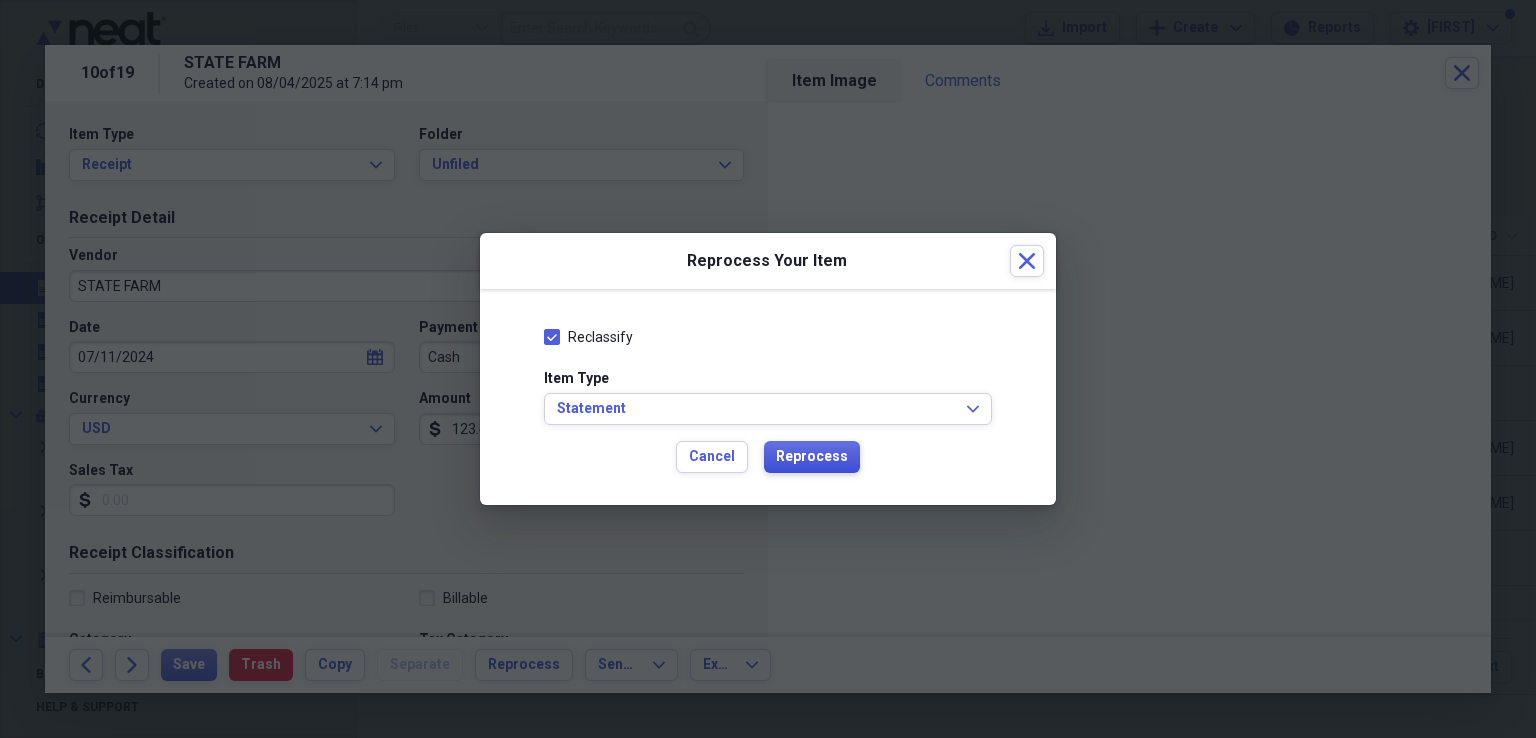 click on "Reprocess" at bounding box center (812, 457) 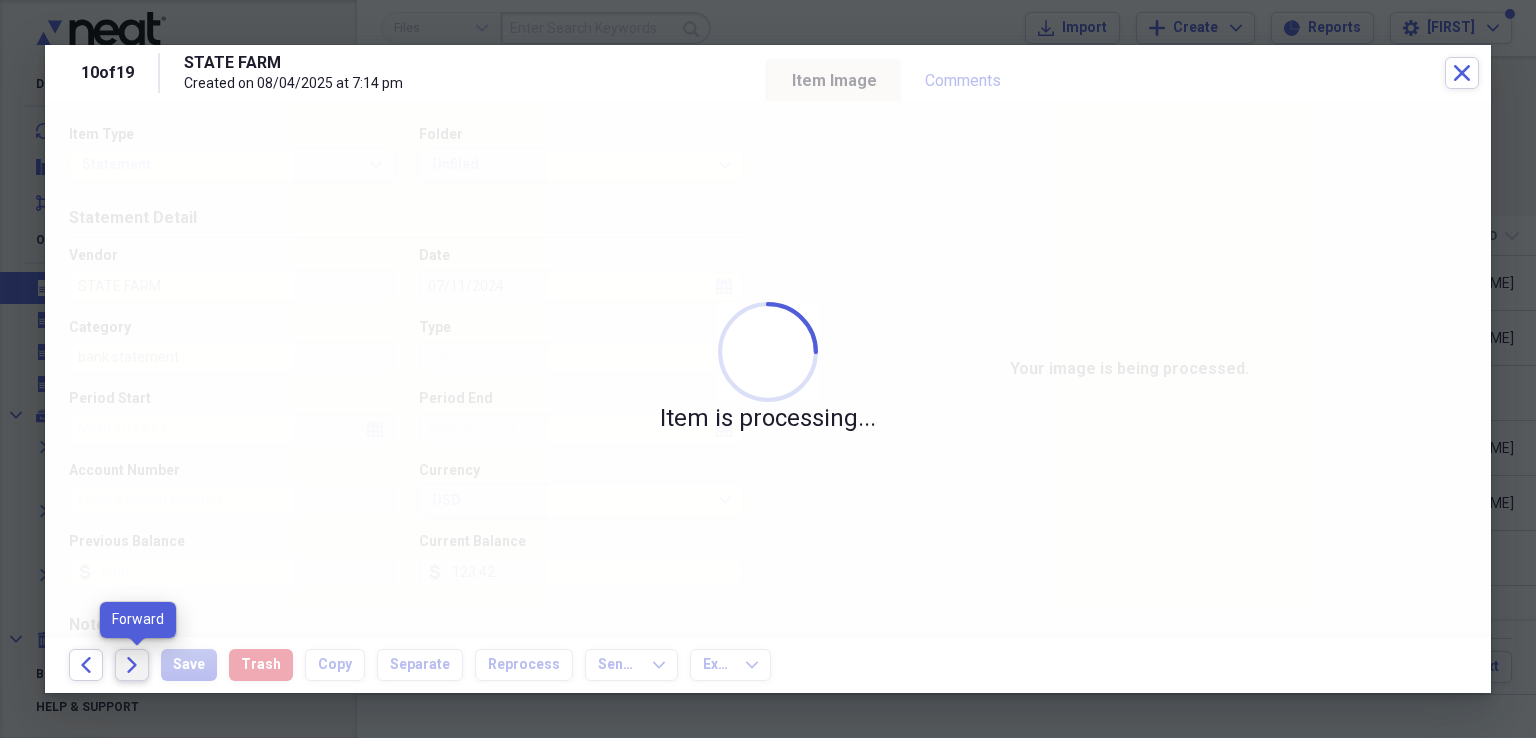 click on "Forward" 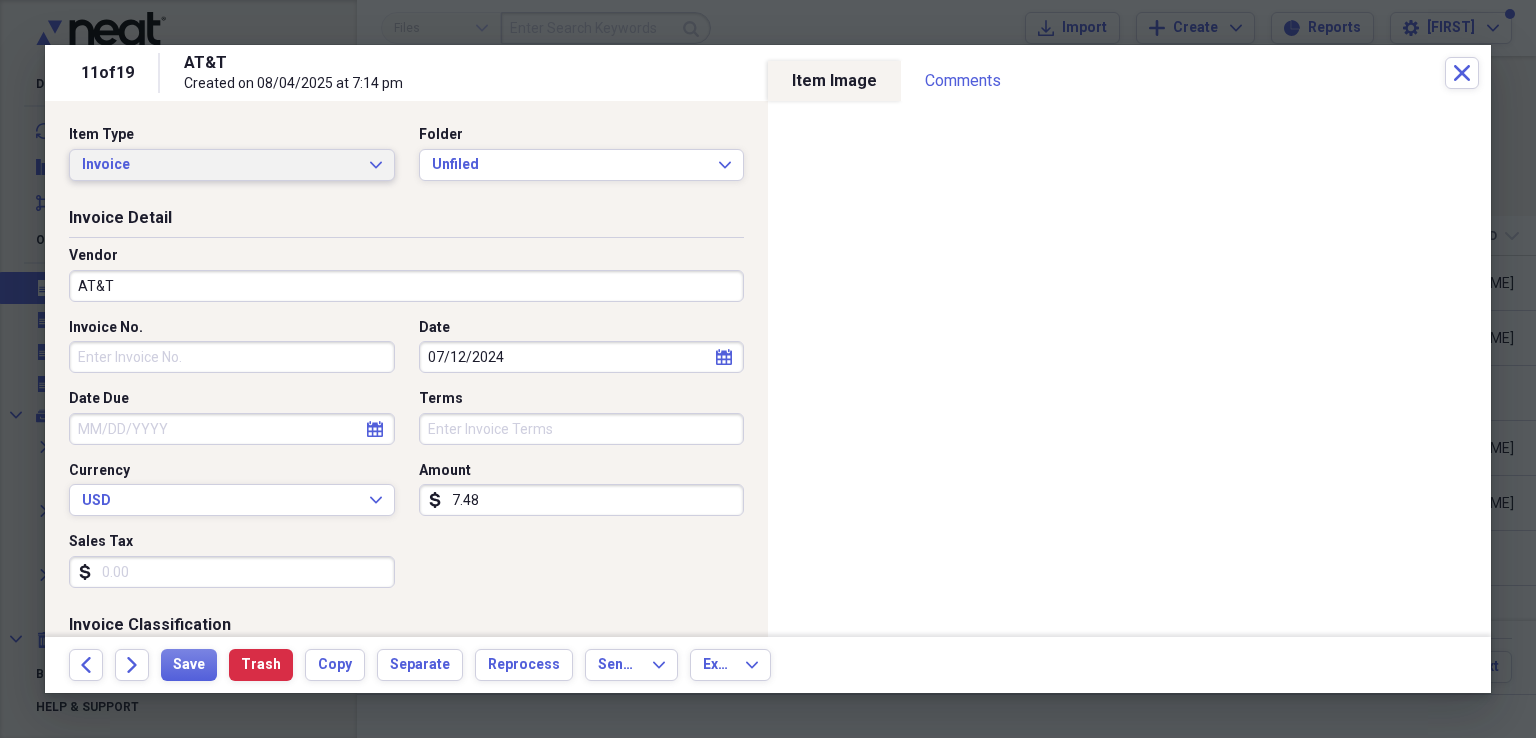 click on "Invoice Expand" at bounding box center [232, 165] 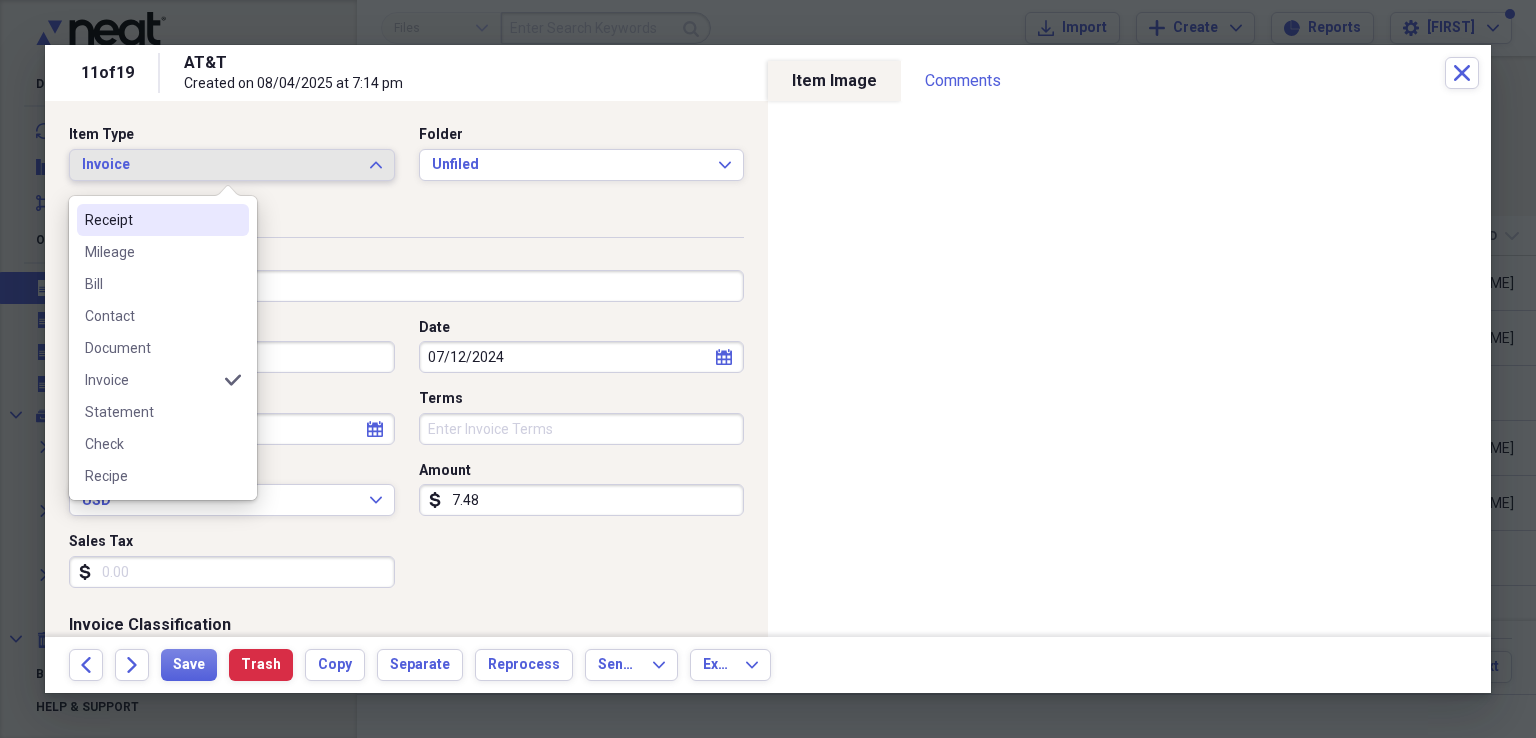 click on "Receipt" at bounding box center (151, 220) 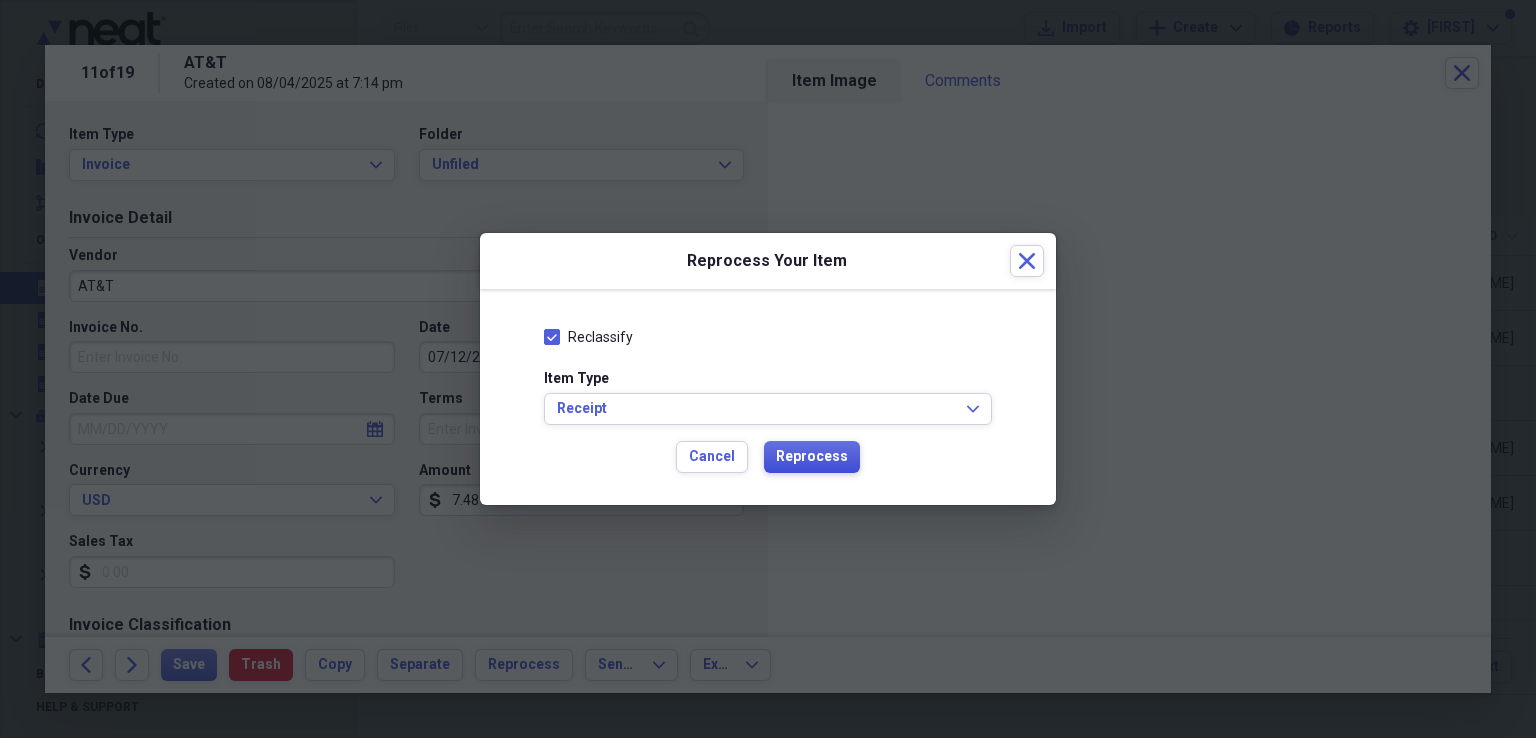 click on "Reprocess" at bounding box center (812, 457) 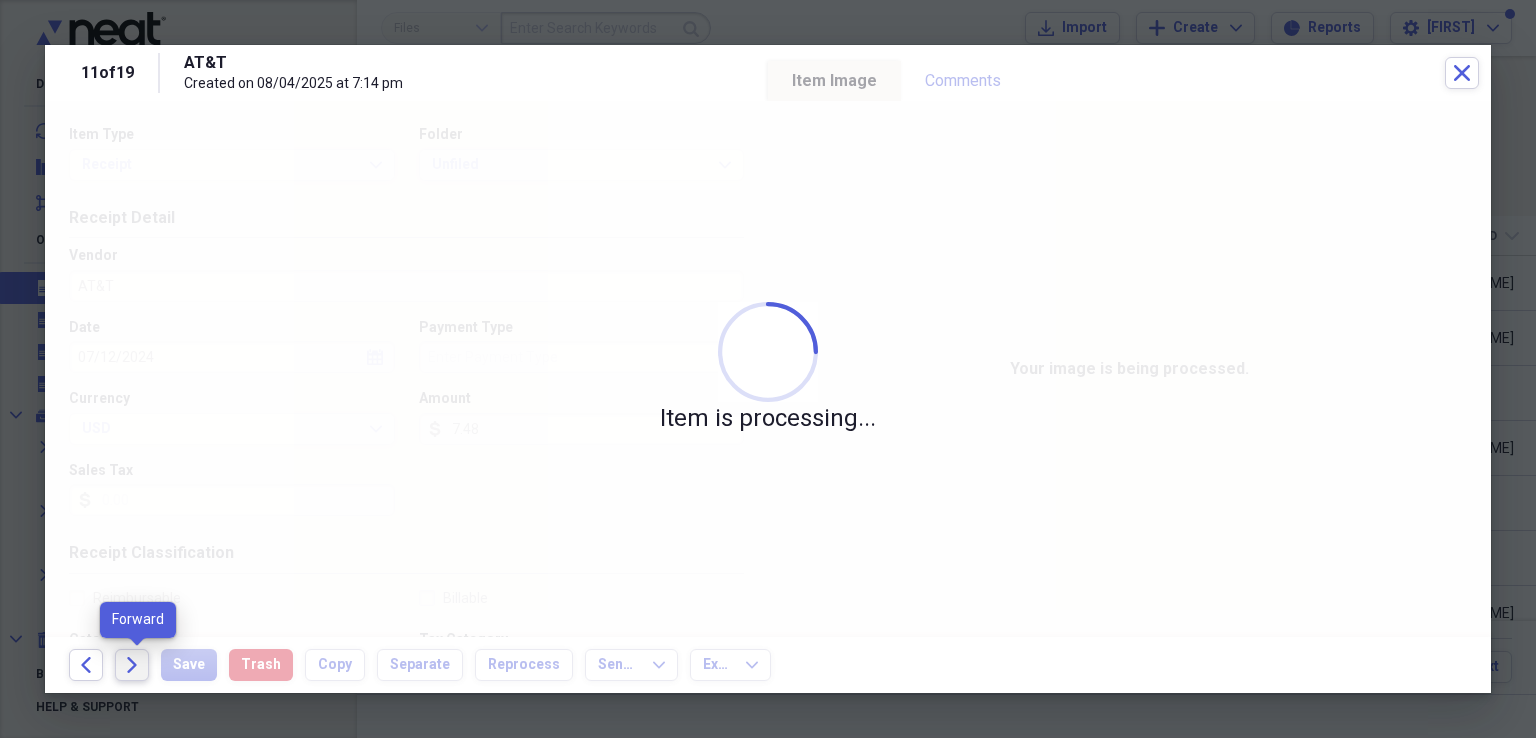 click on "Forward" 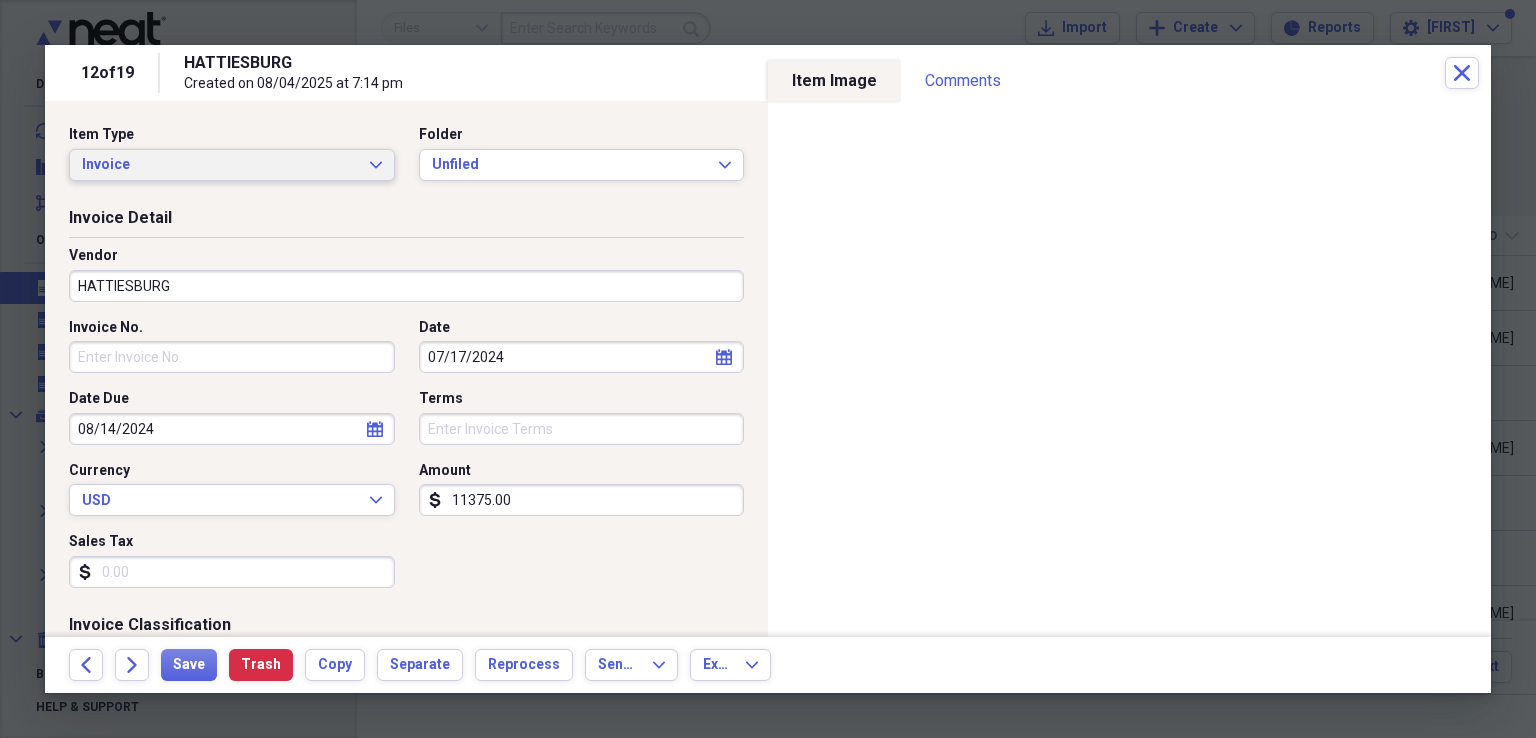 click on "Expand" 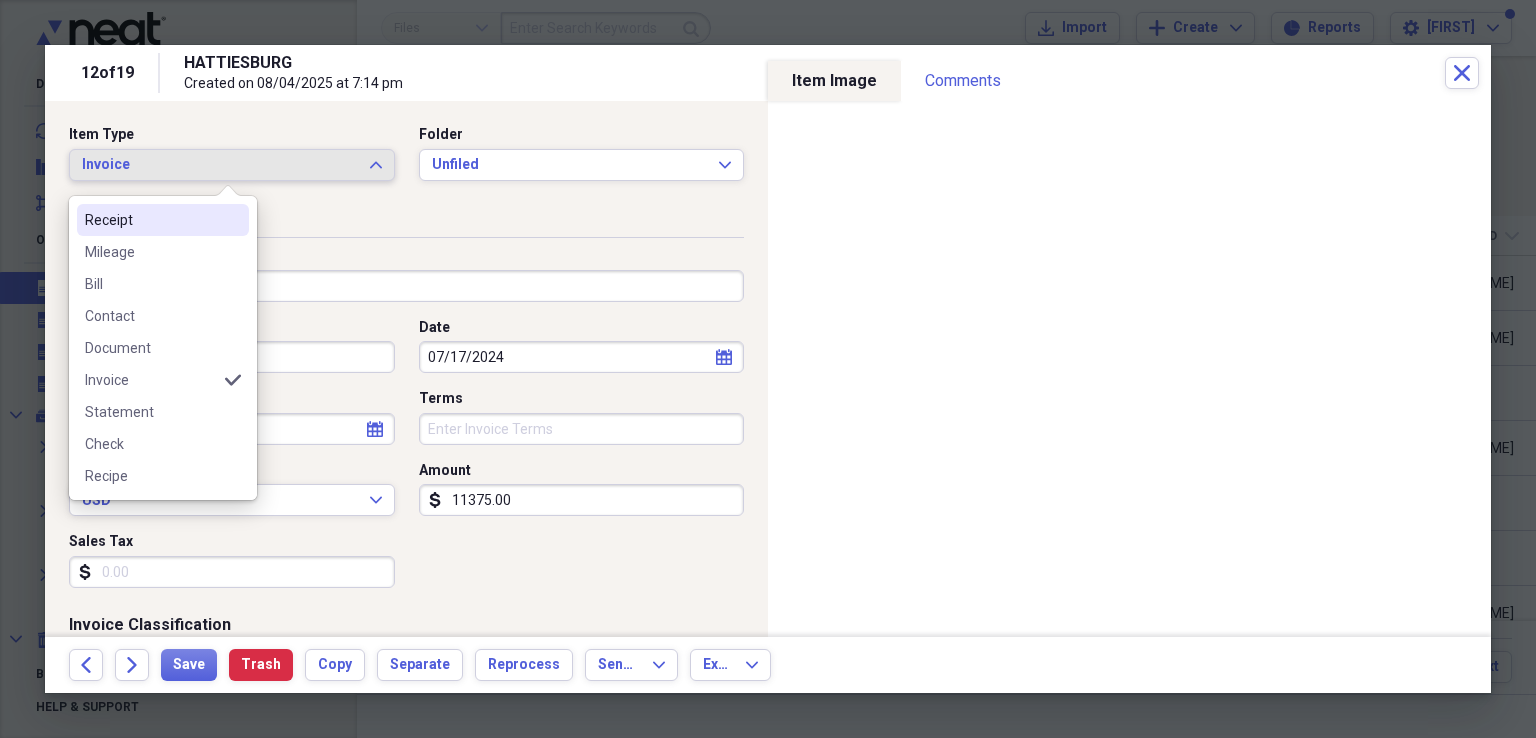 click on "Receipt" at bounding box center (151, 220) 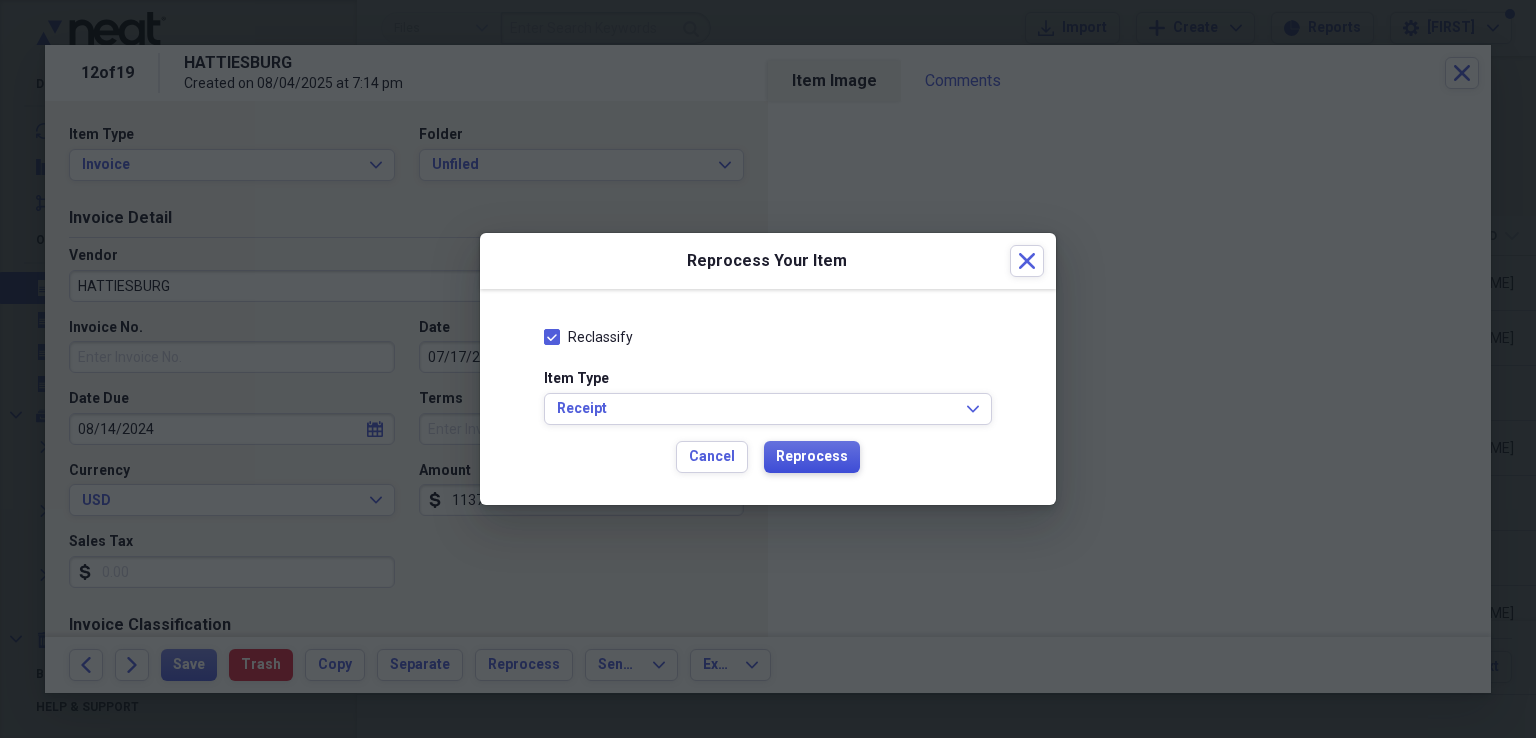 click on "Reprocess" at bounding box center [812, 457] 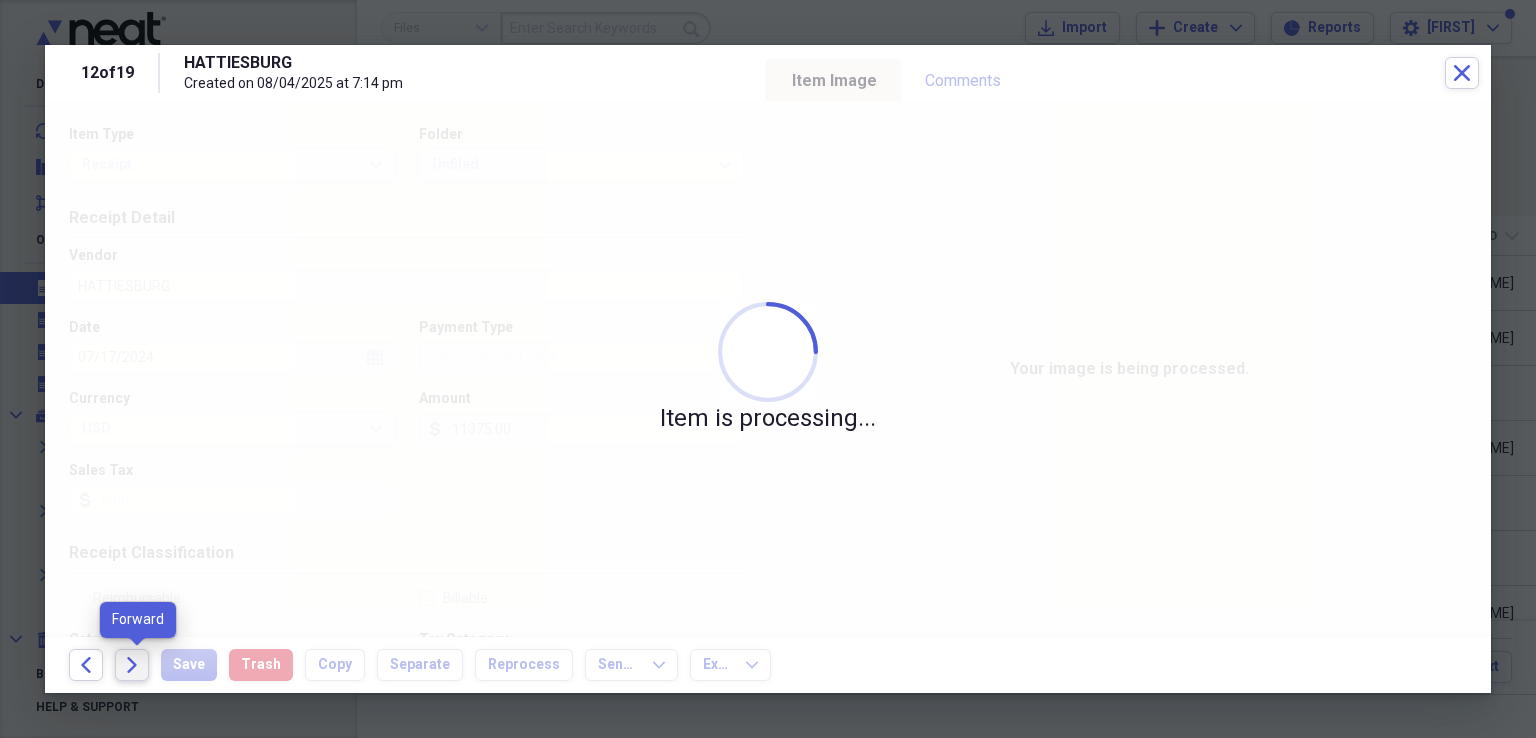 click on "Forward" 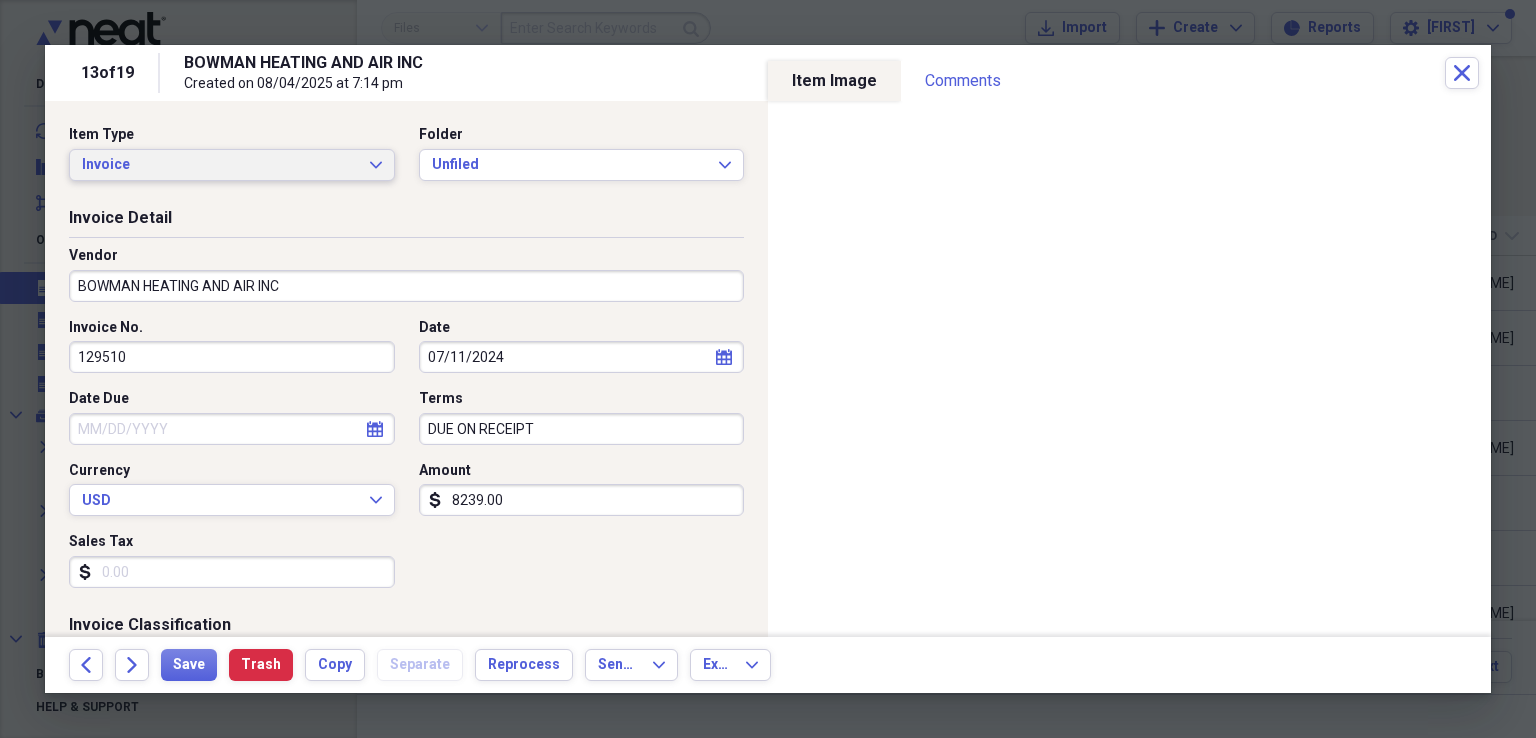 click on "Expand" 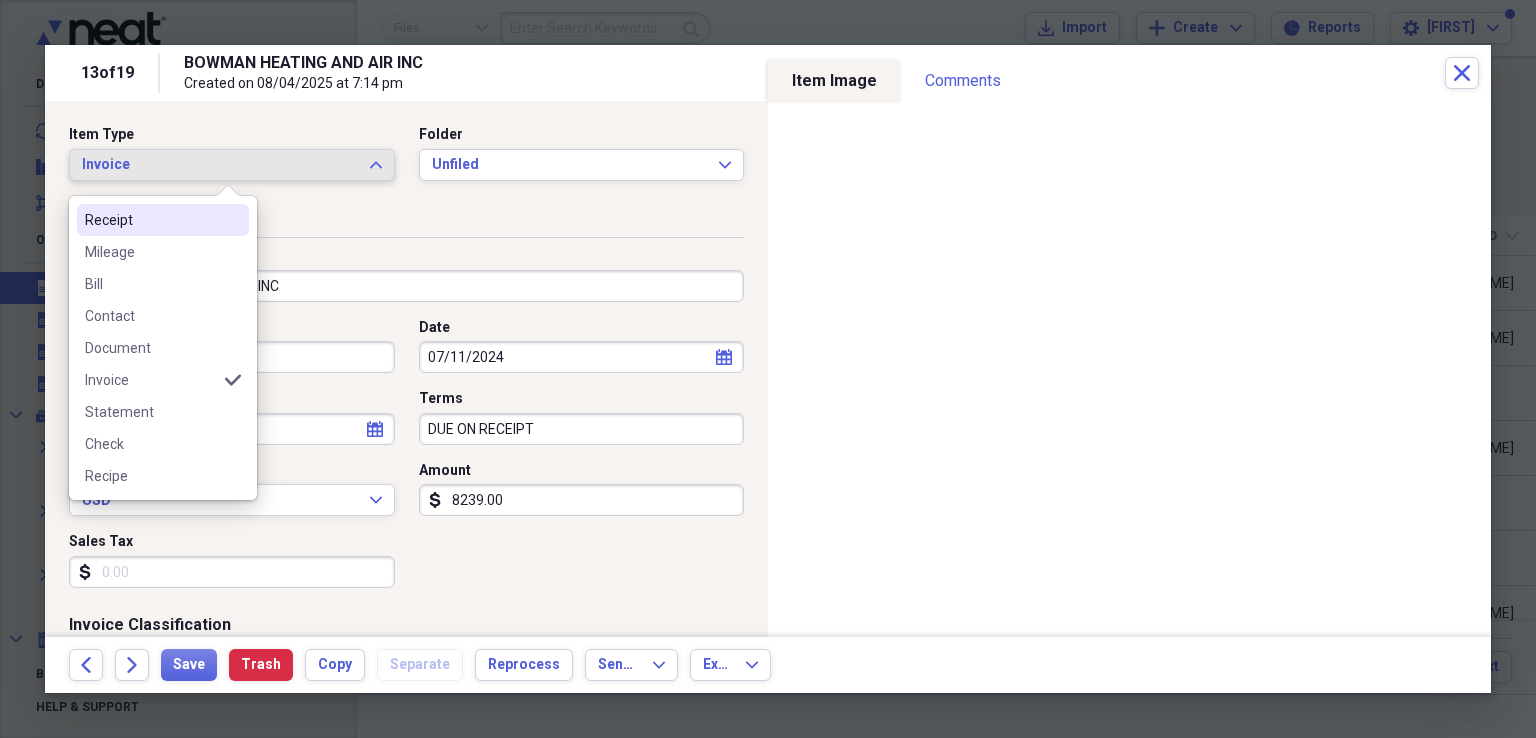 click on "Receipt" at bounding box center [151, 220] 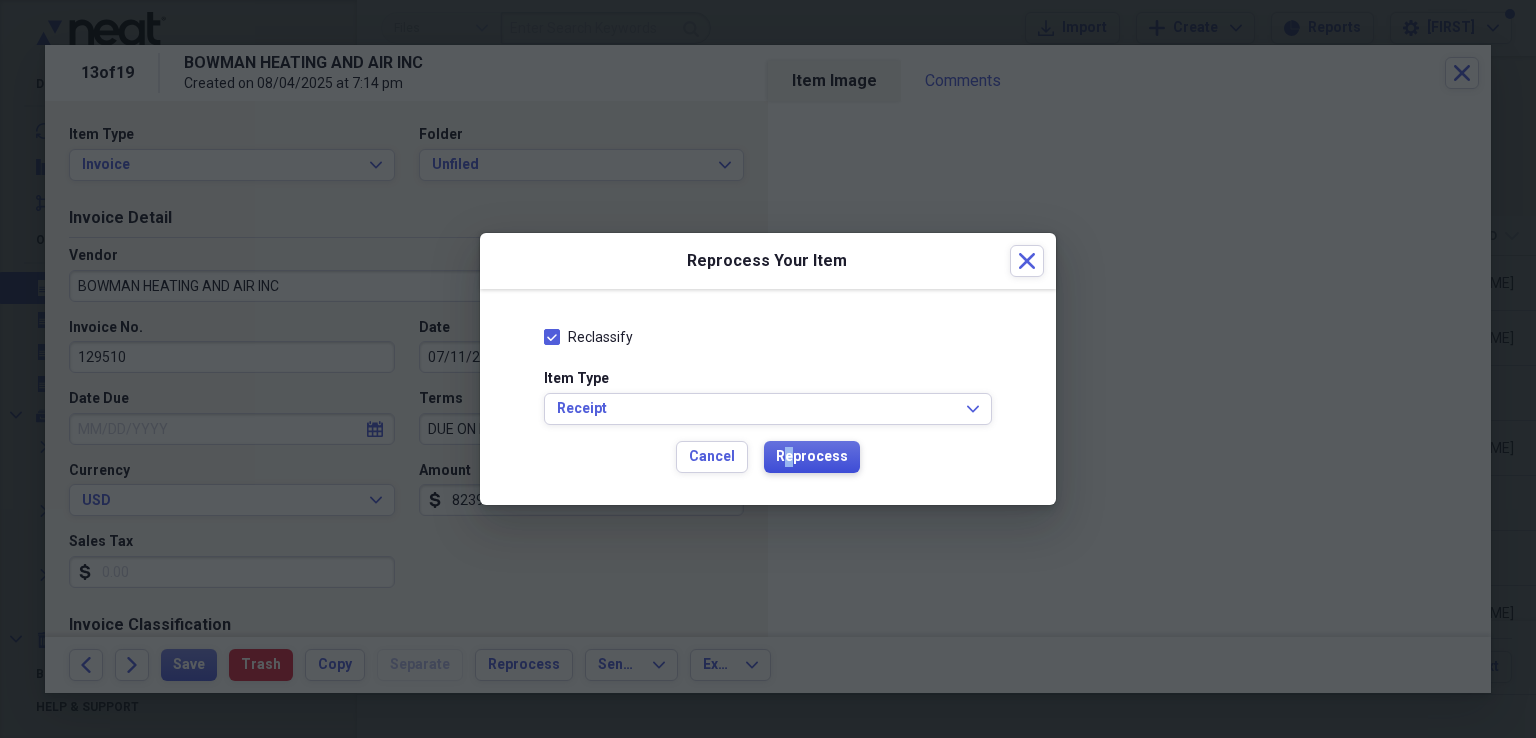 click on "Reprocess" at bounding box center [812, 457] 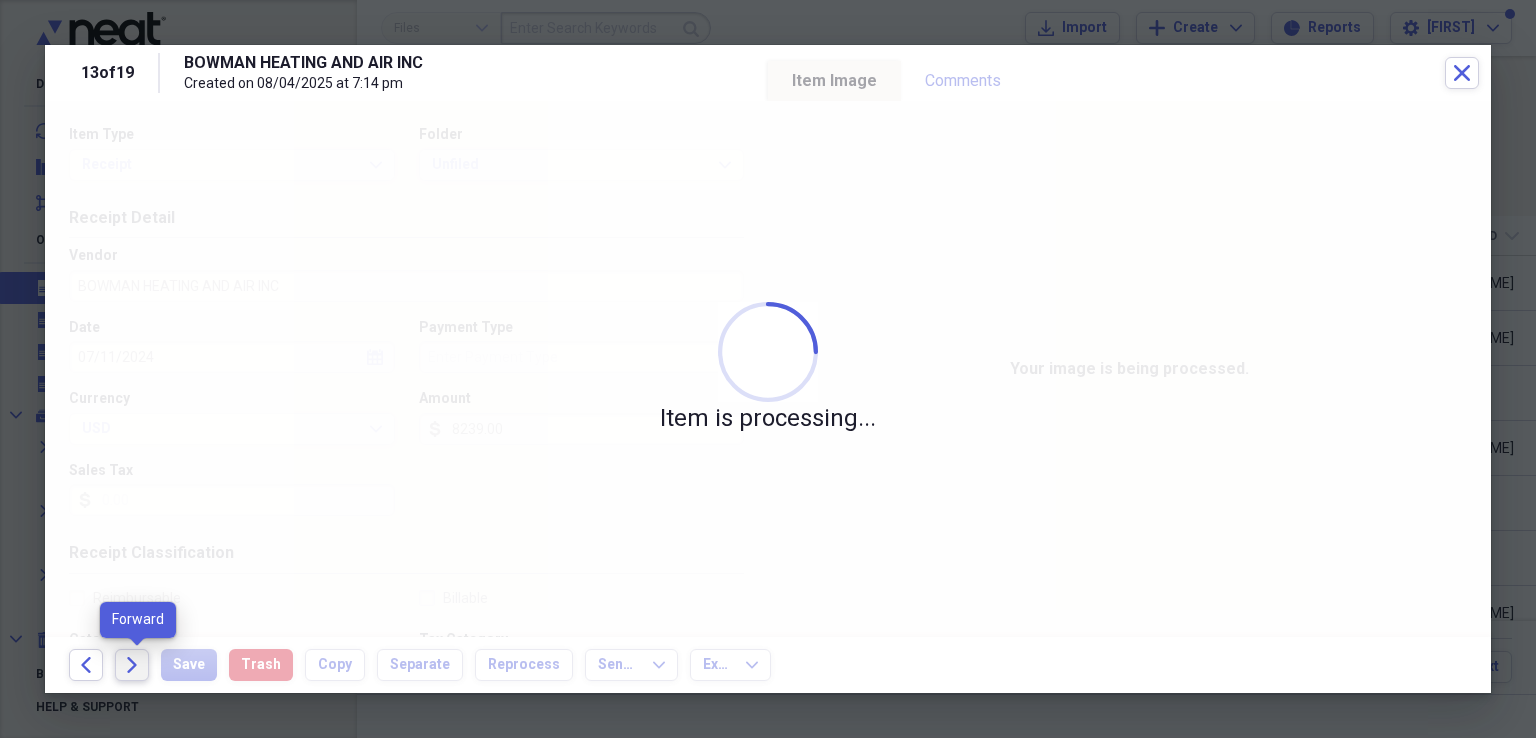 click on "Forward" 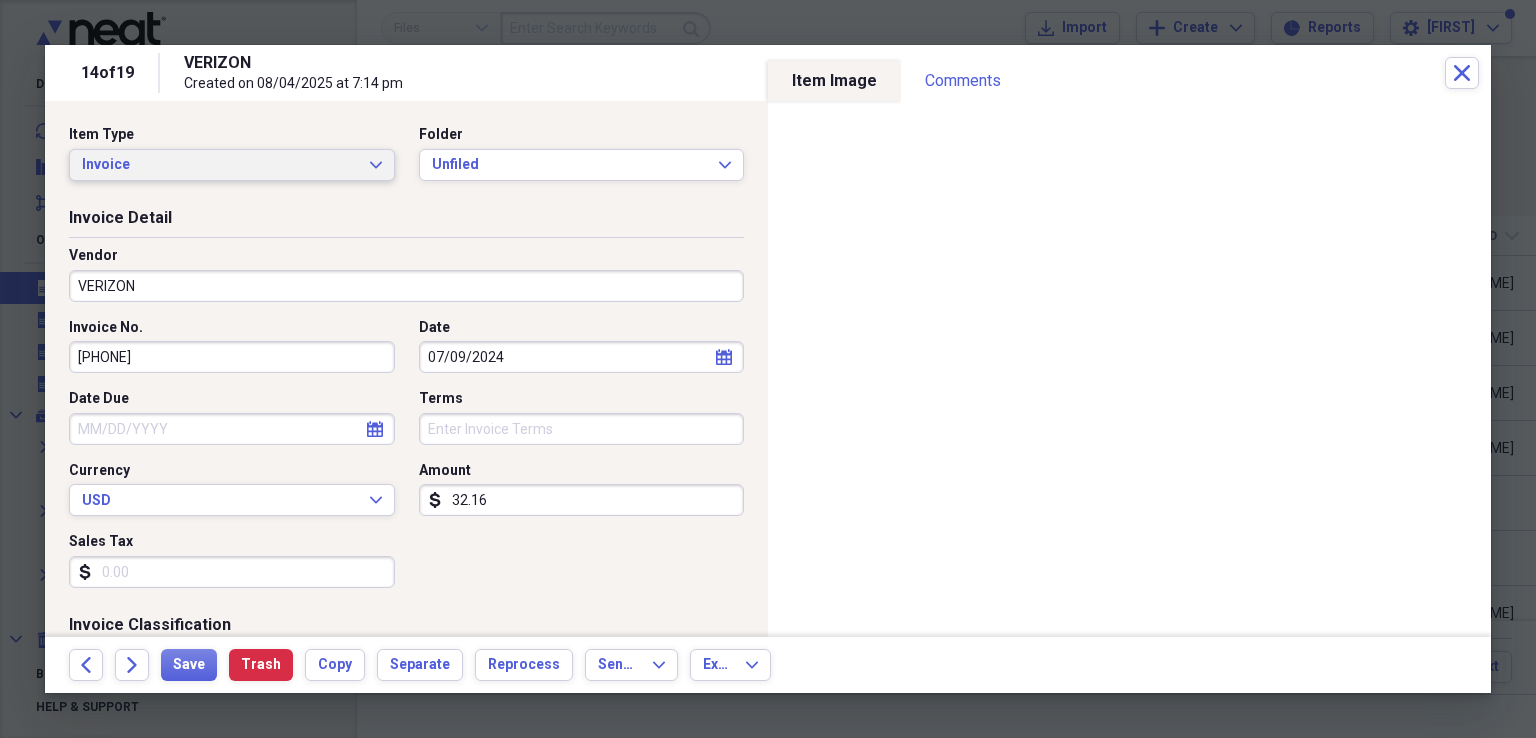 click on "Expand" 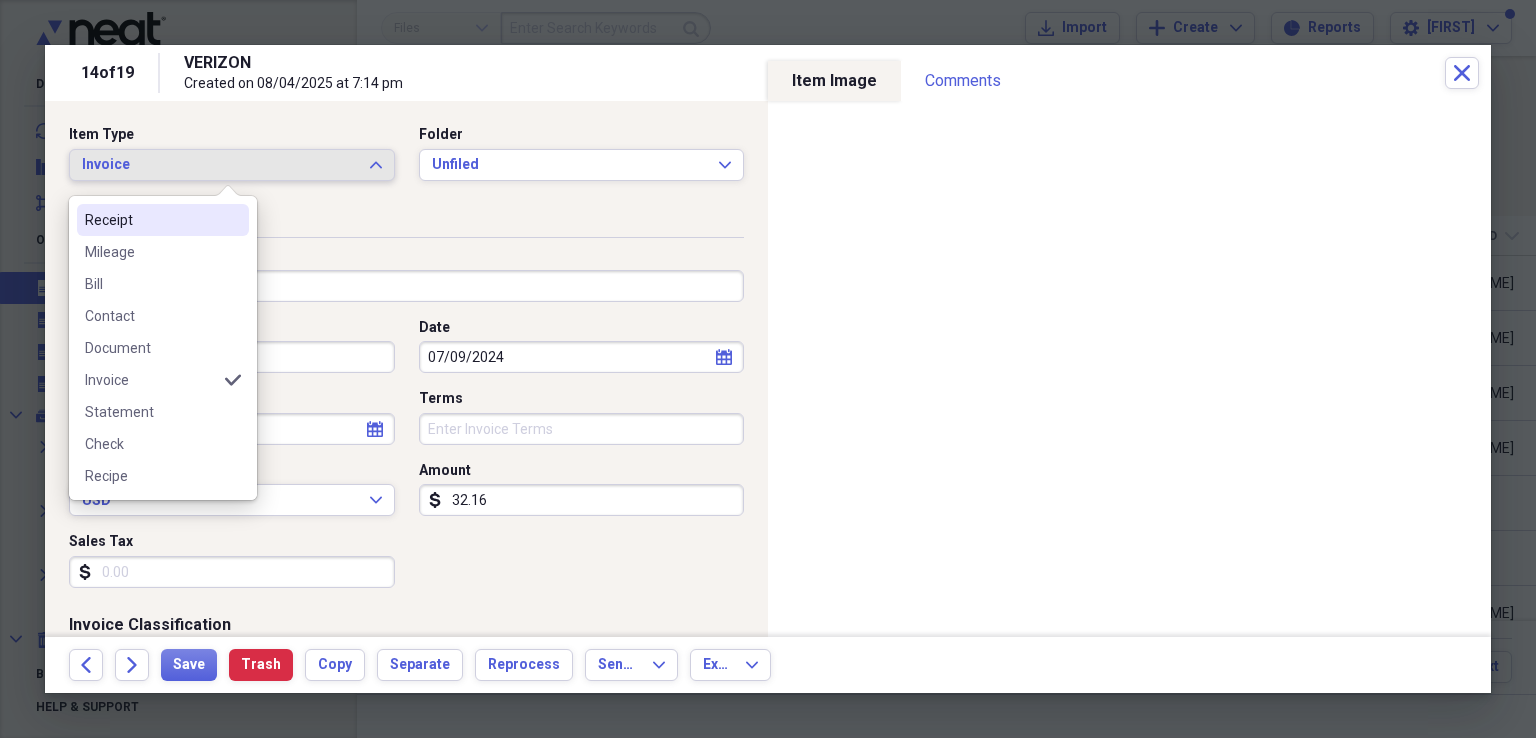 click on "Receipt" at bounding box center [151, 220] 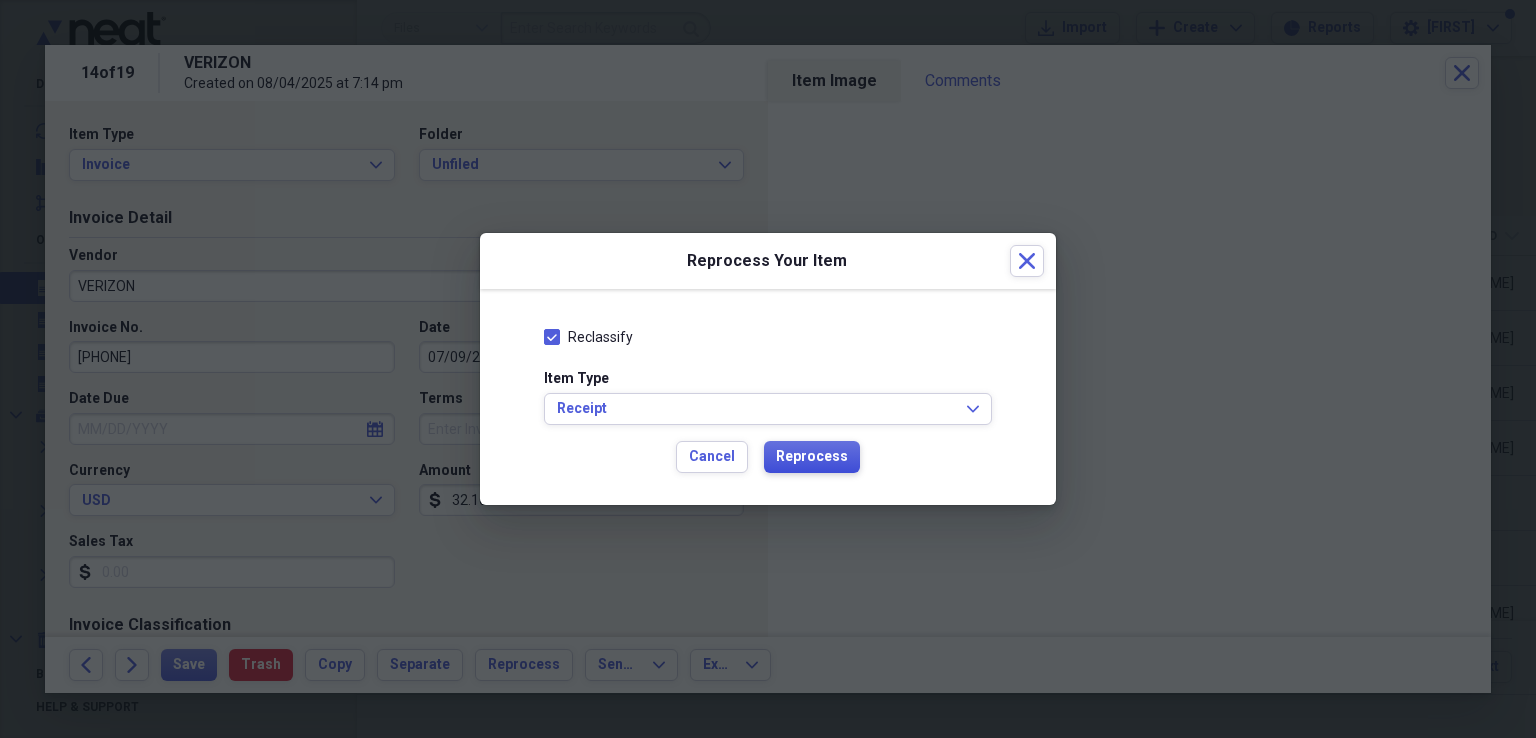 click on "Reprocess" at bounding box center [812, 457] 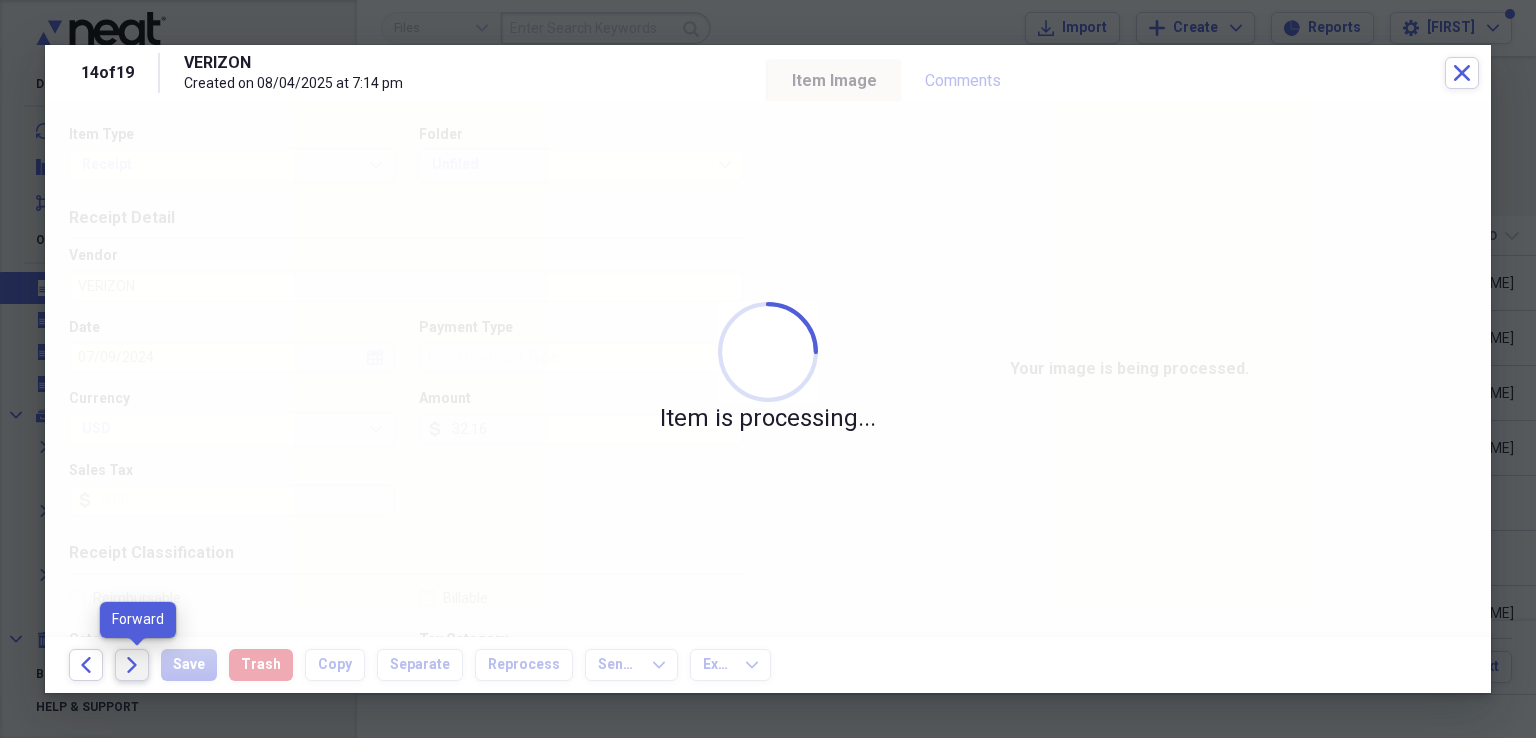 click on "Forward" 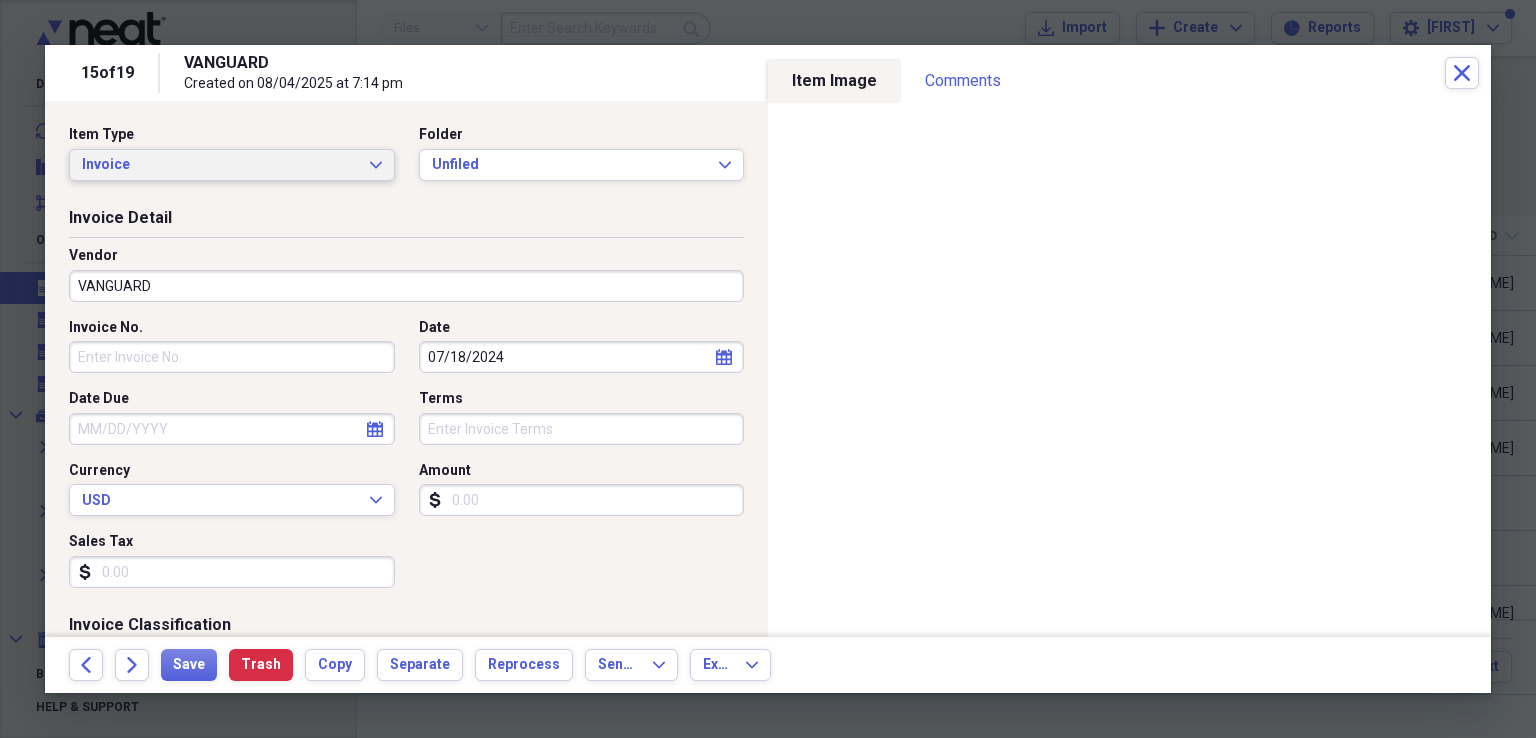 click on "Expand" 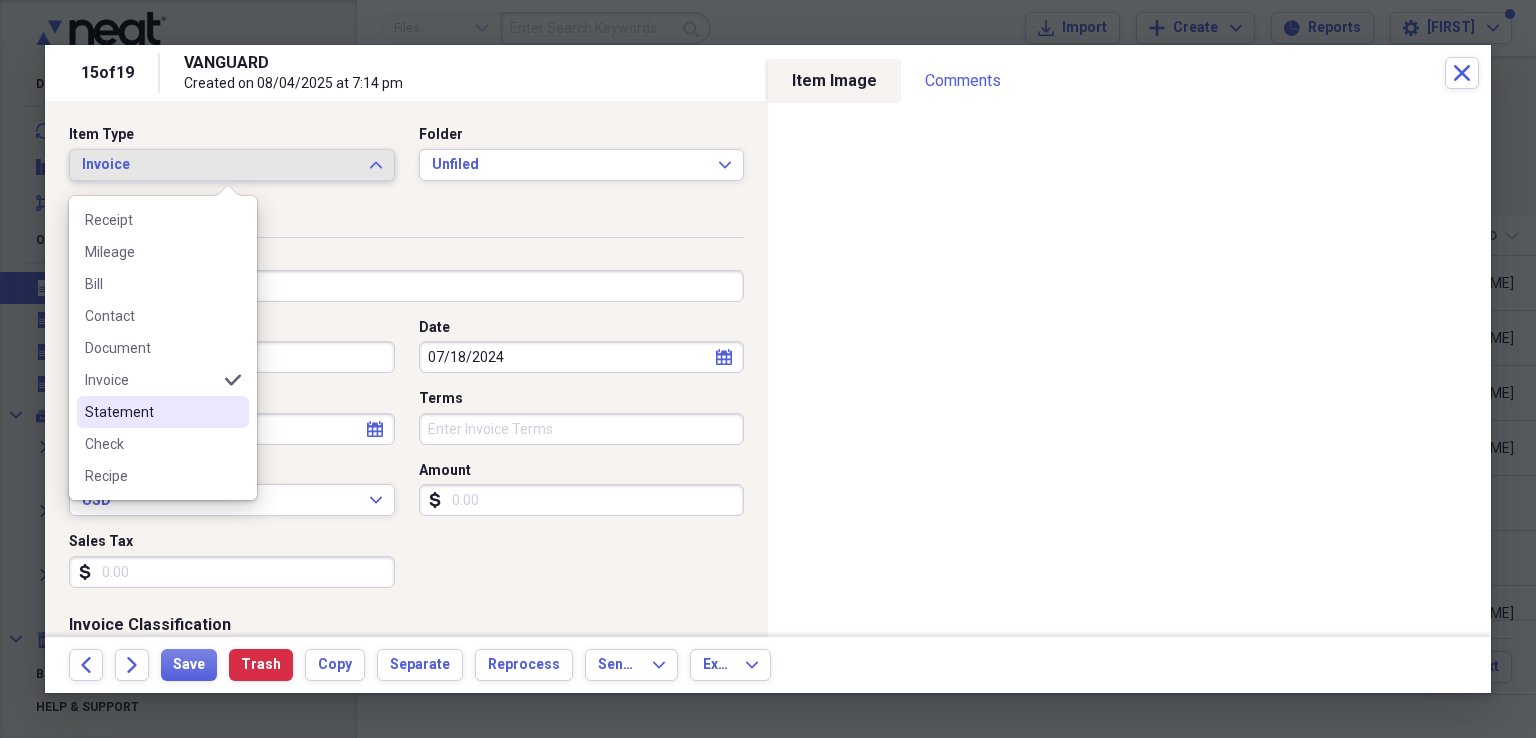 click on "Statement" at bounding box center [151, 412] 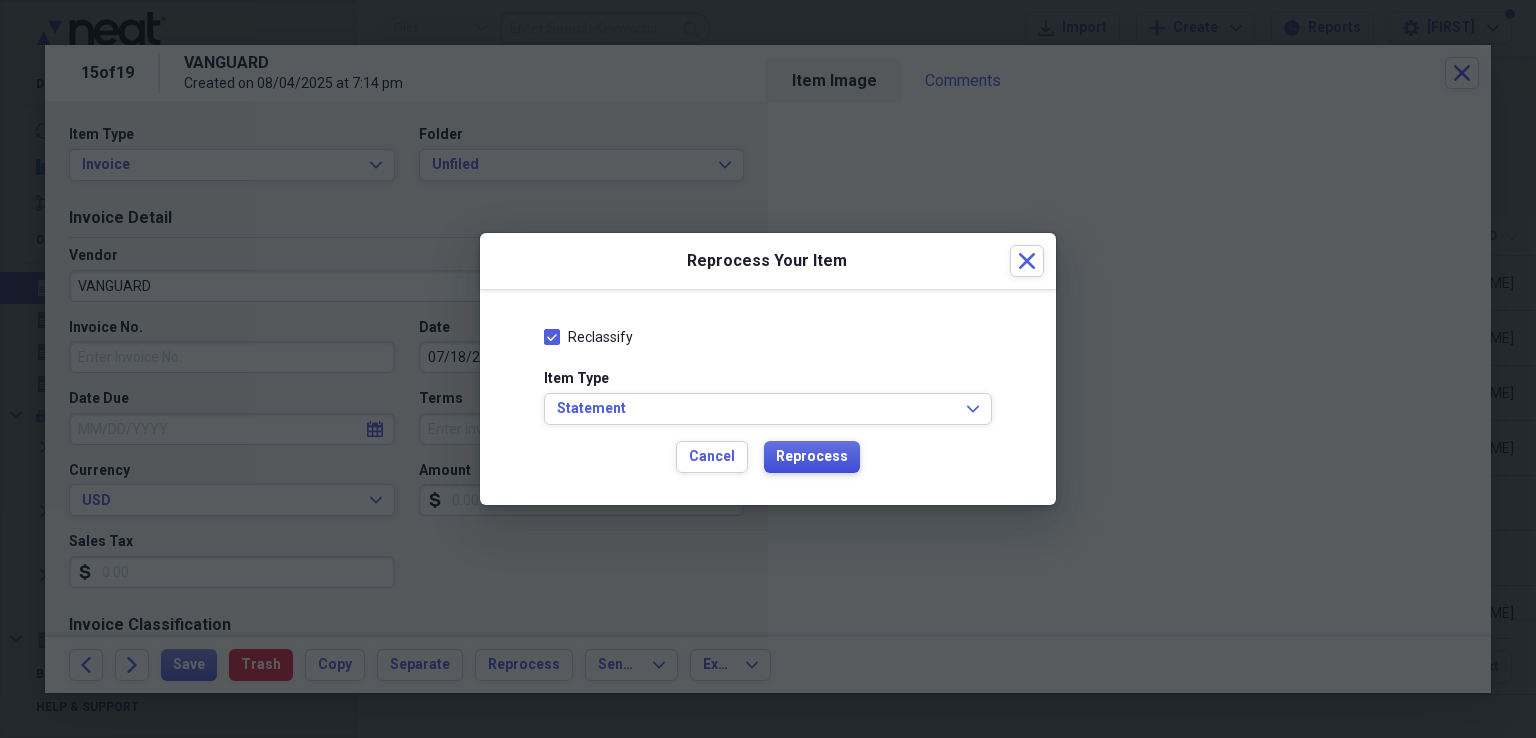 click on "Reprocess" at bounding box center [812, 457] 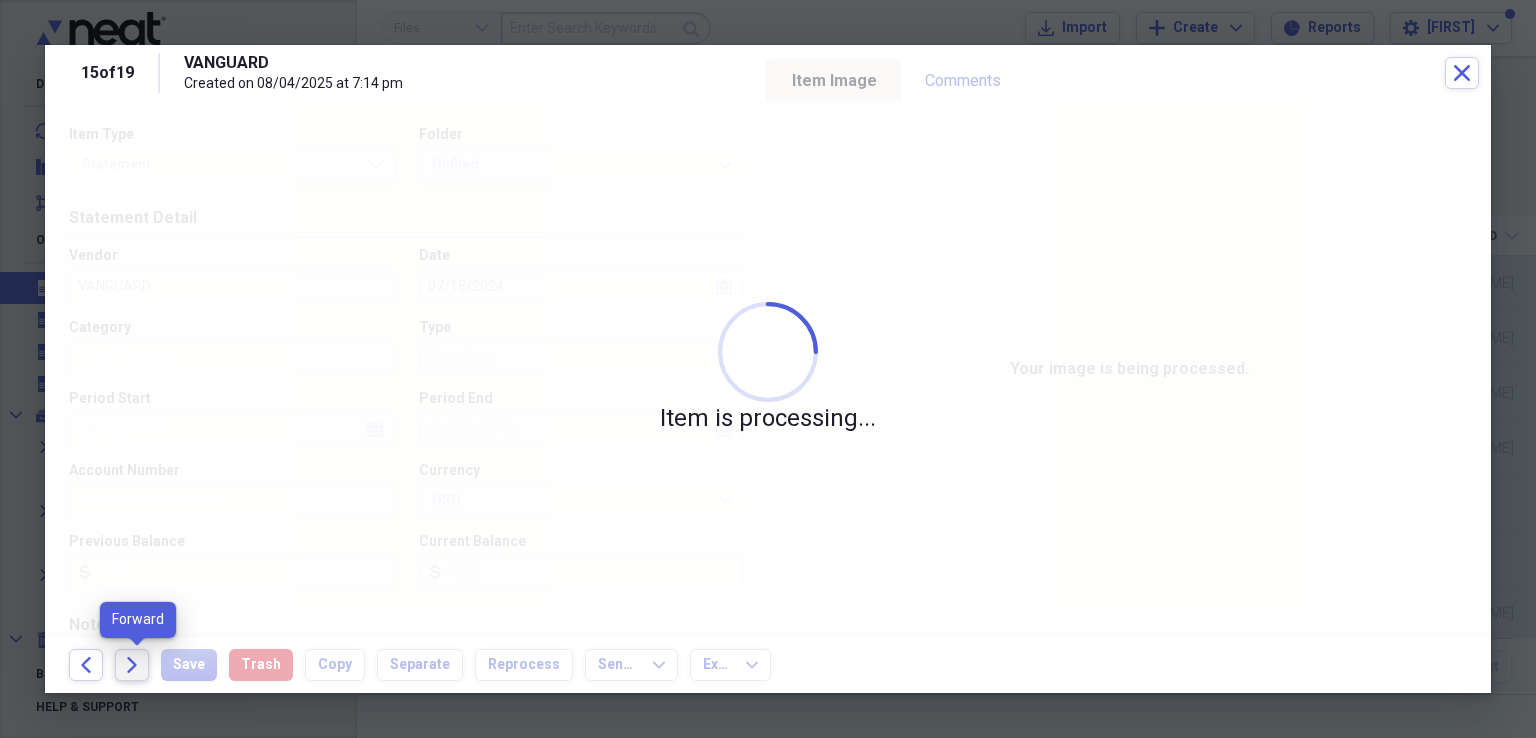 click on "Forward" at bounding box center (132, 665) 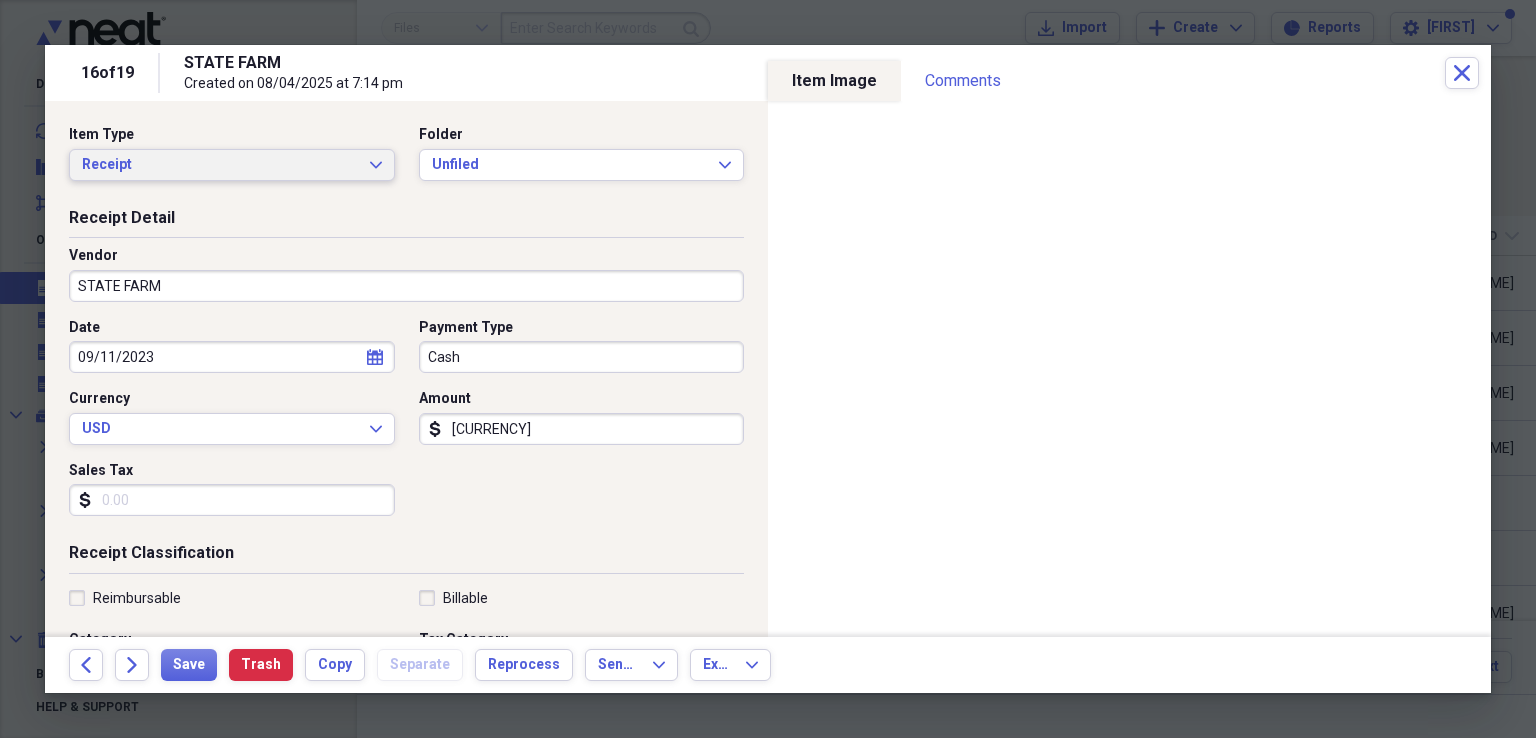 click on "Receipt Expand" at bounding box center [232, 165] 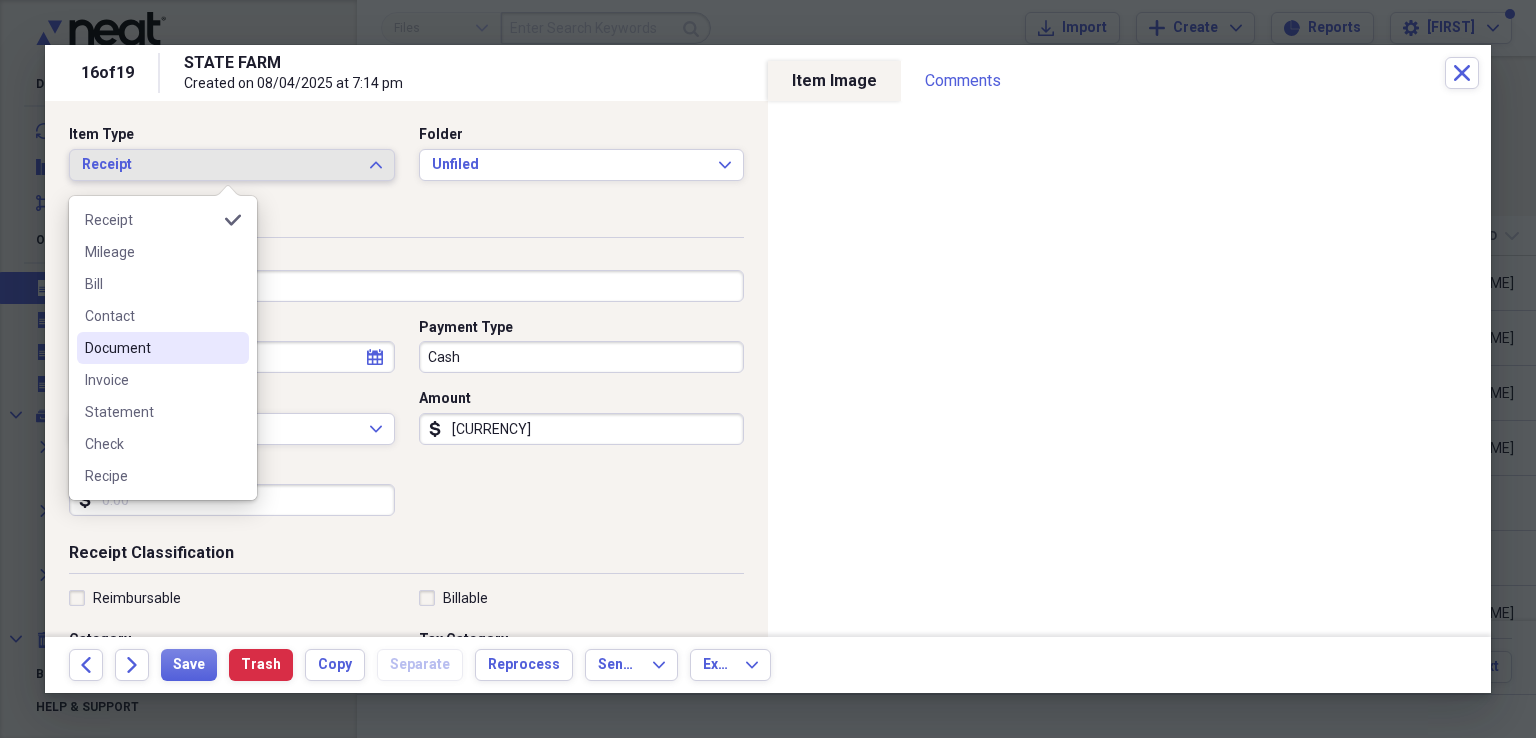 click on "Document" at bounding box center (151, 348) 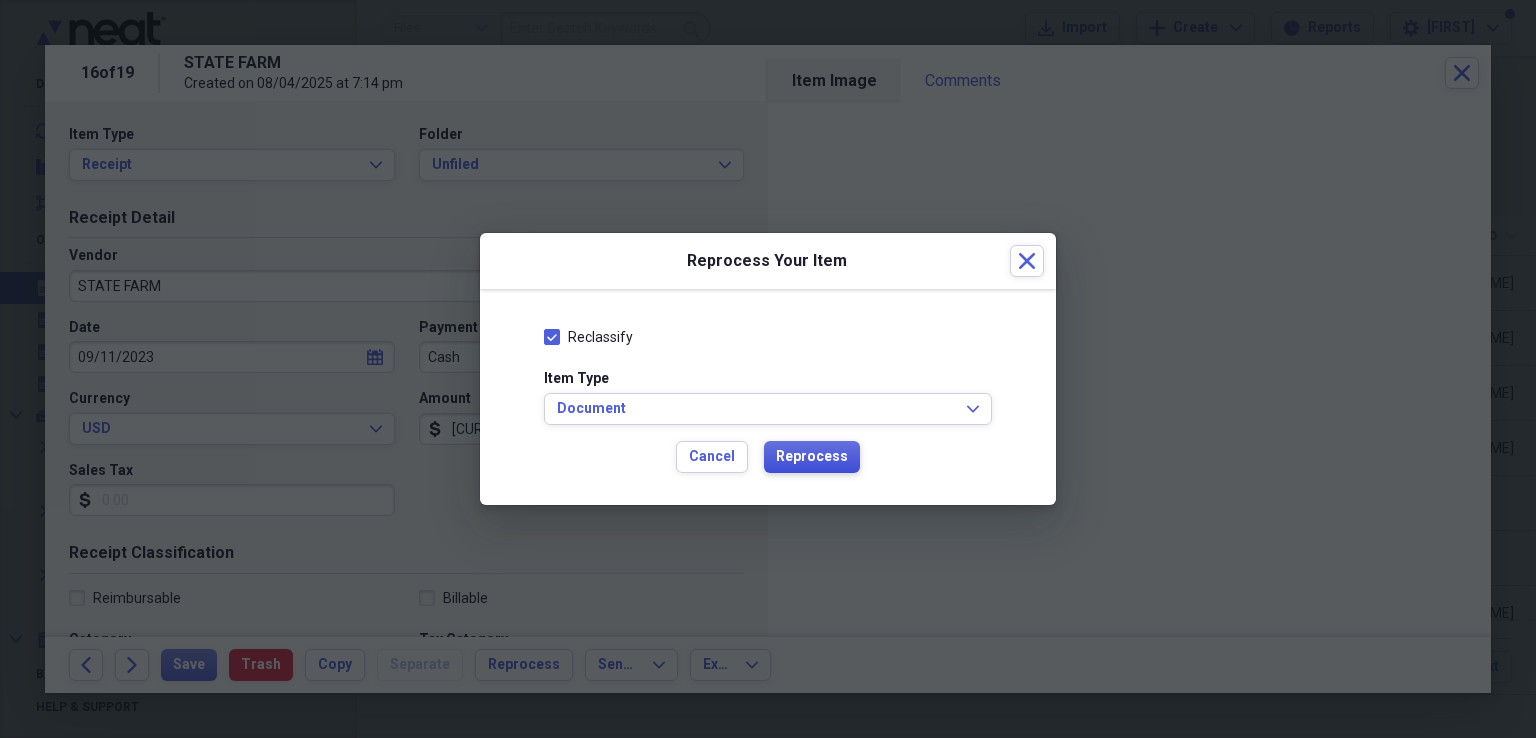 click on "Reprocess" at bounding box center (812, 457) 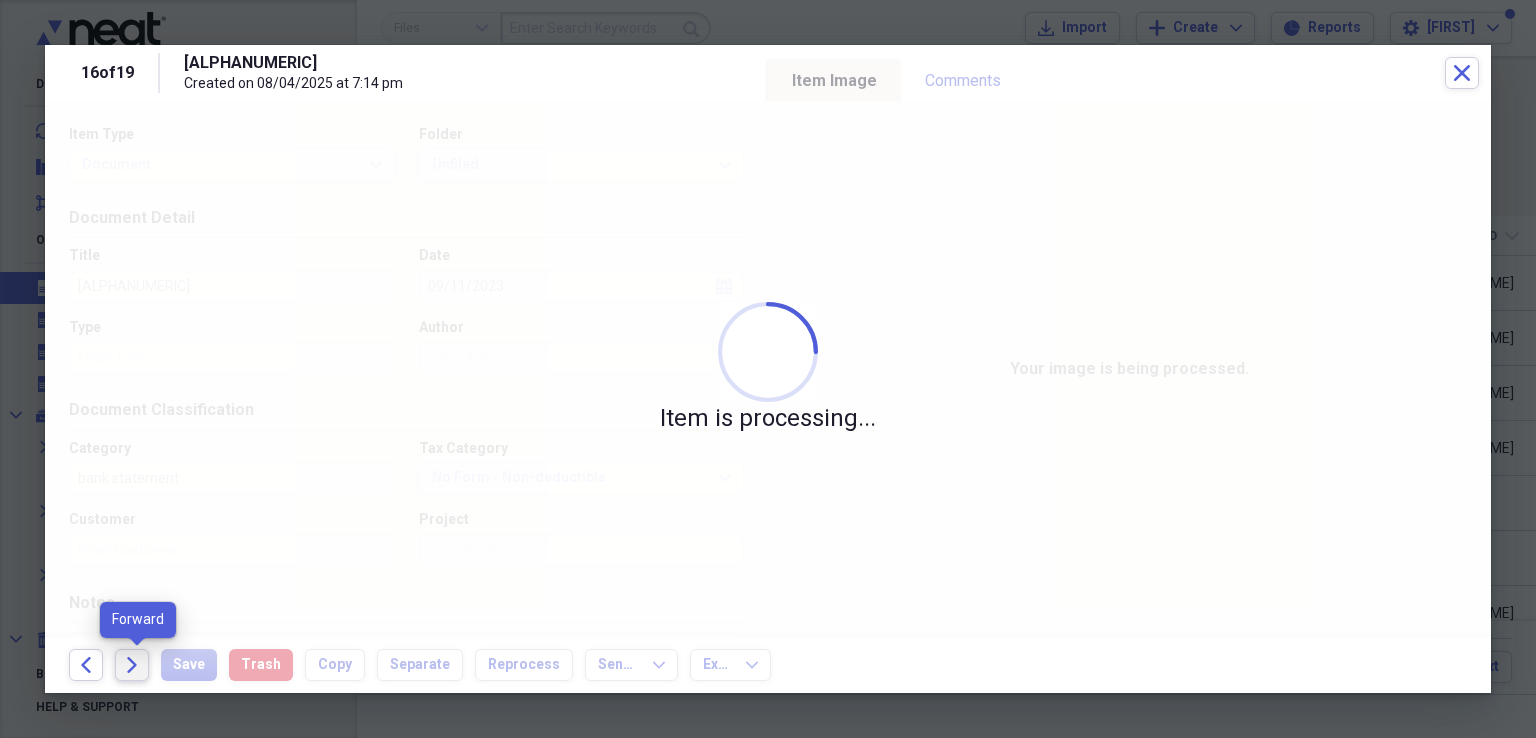 click on "Forward" 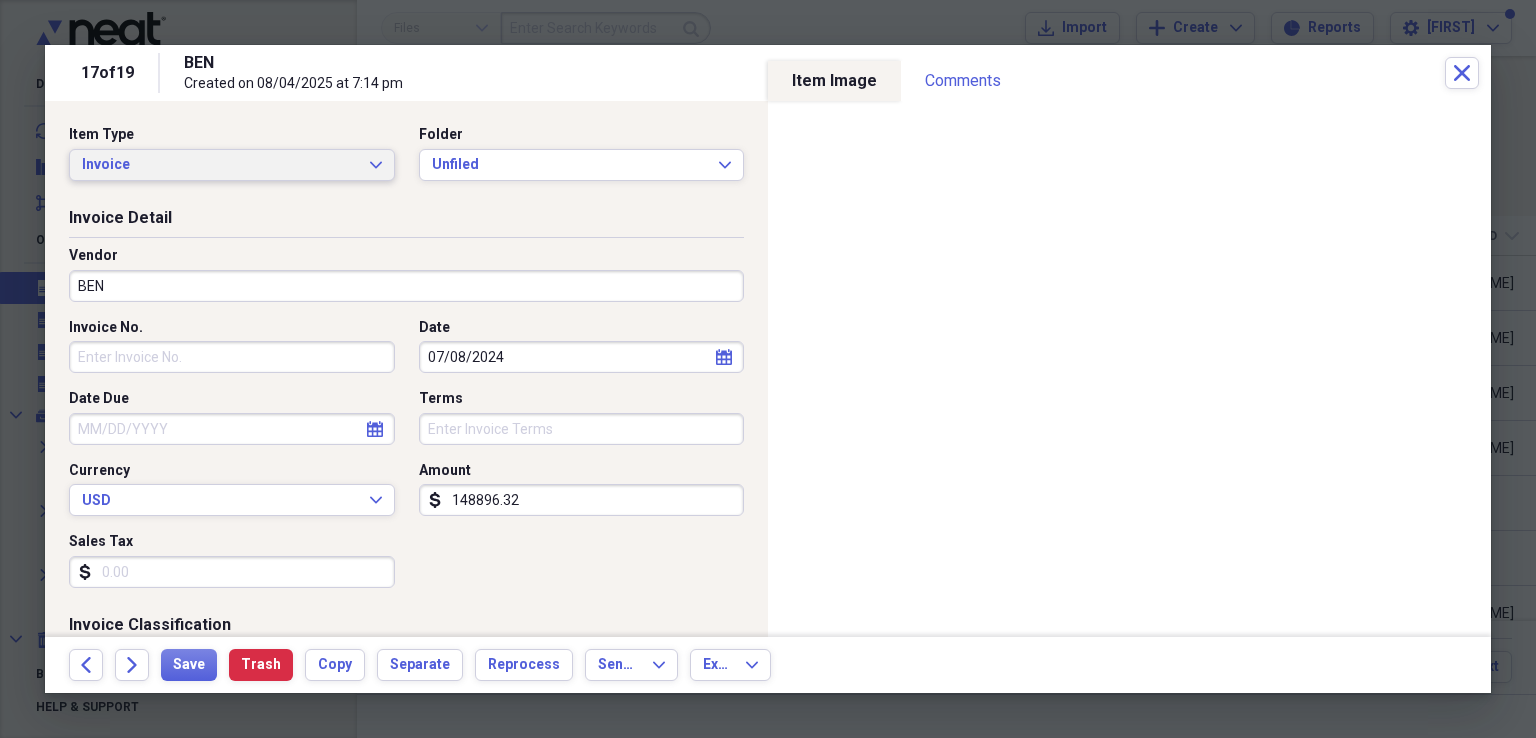 click on "Expand" 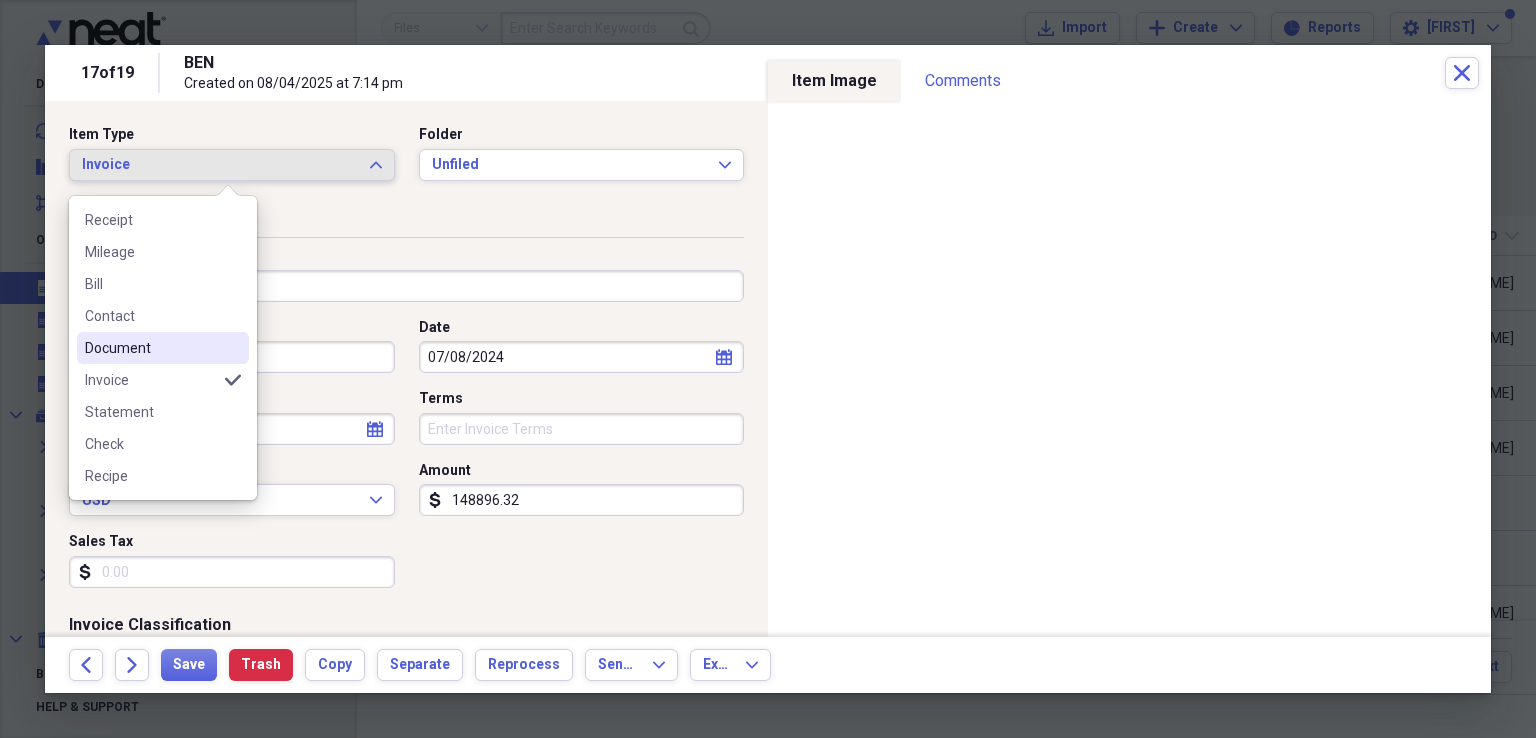 click on "Document" at bounding box center [163, 348] 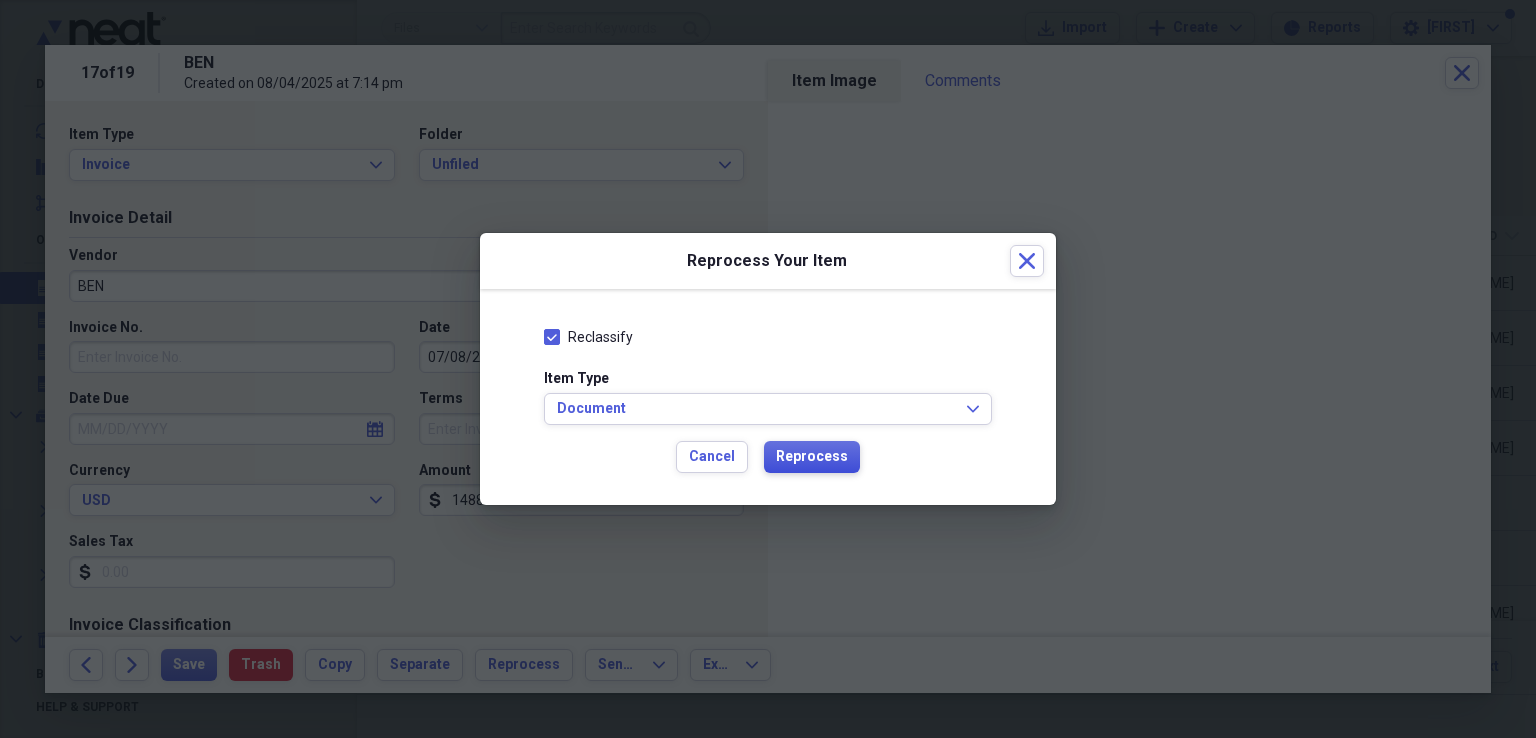 click on "Reprocess" at bounding box center [812, 457] 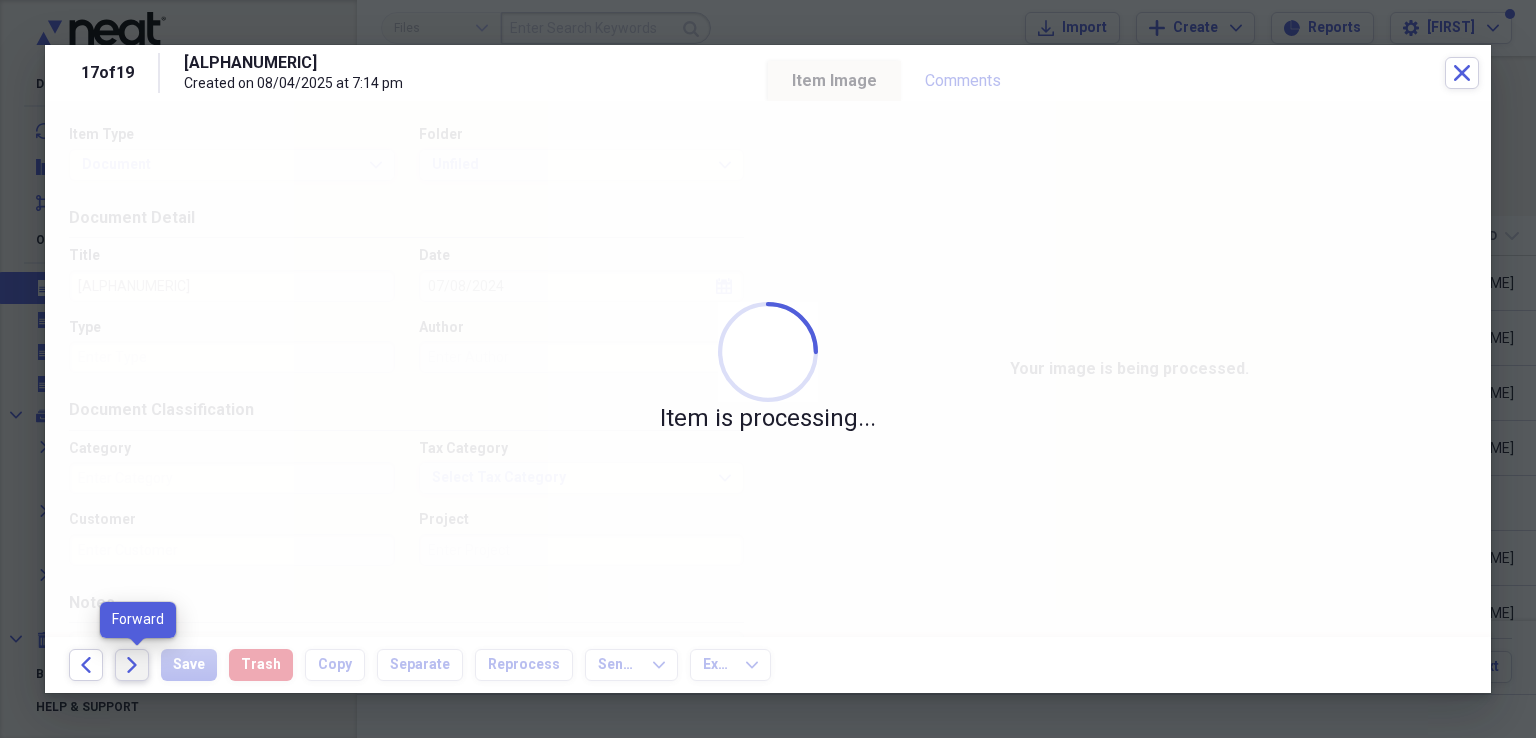 click on "Forward" 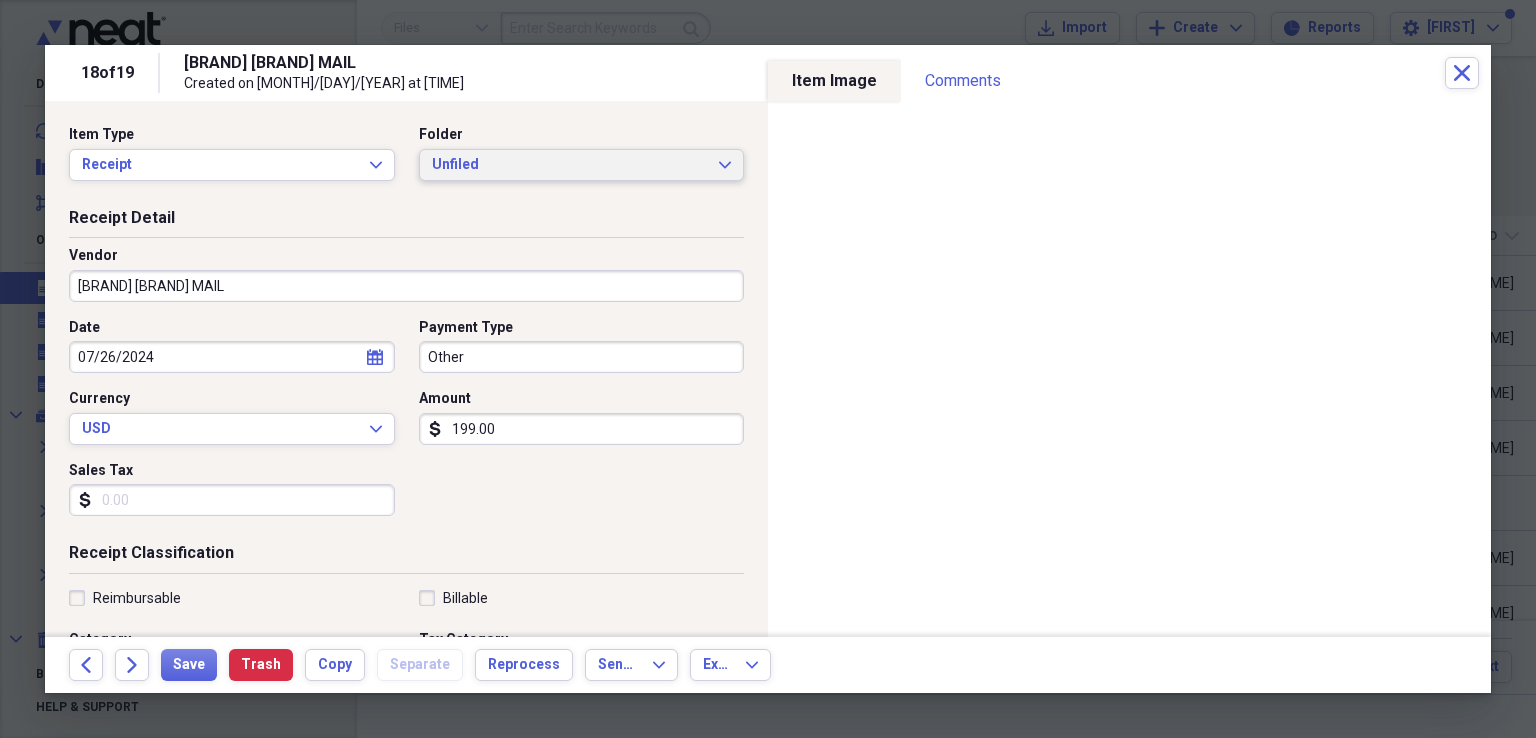 click on "Expand" 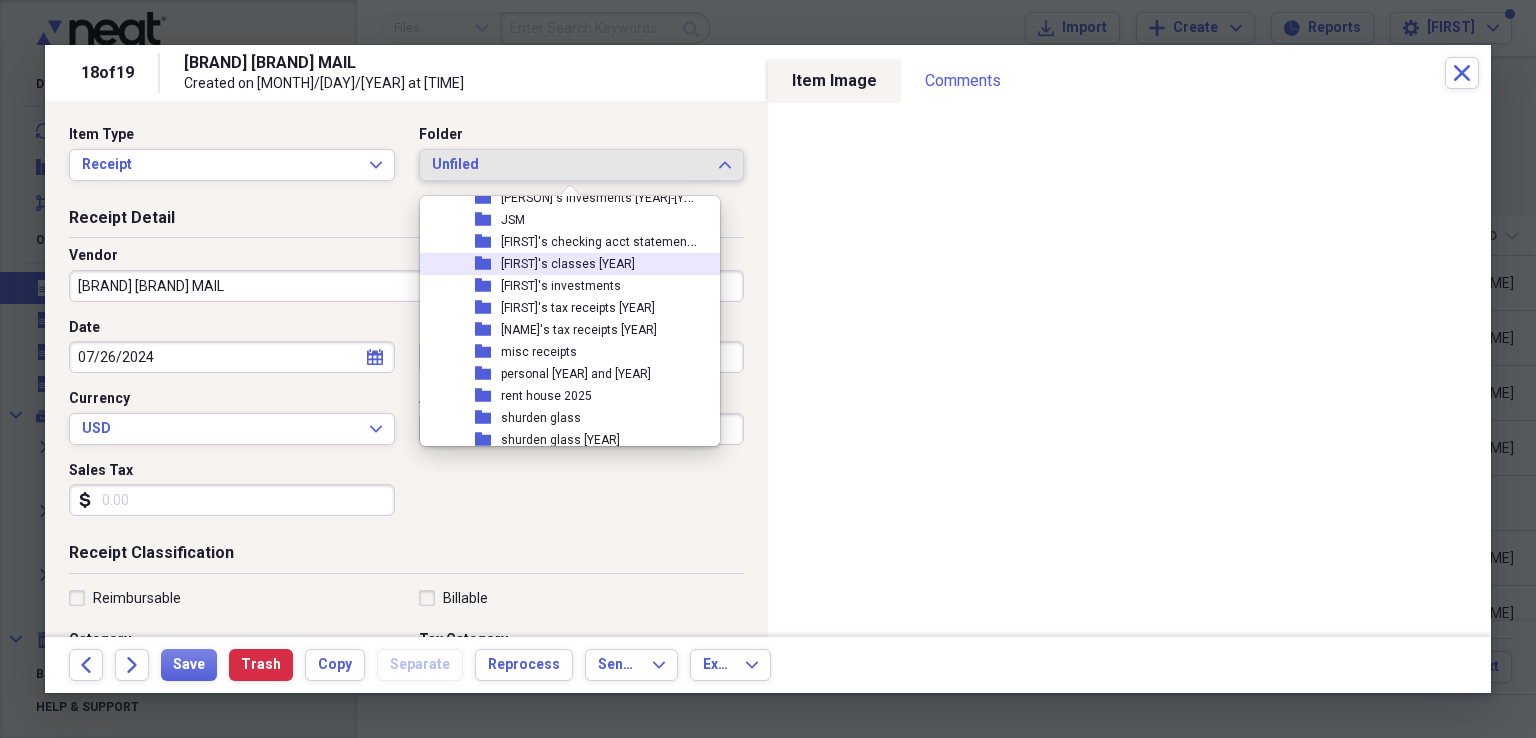 scroll, scrollTop: 1194, scrollLeft: 0, axis: vertical 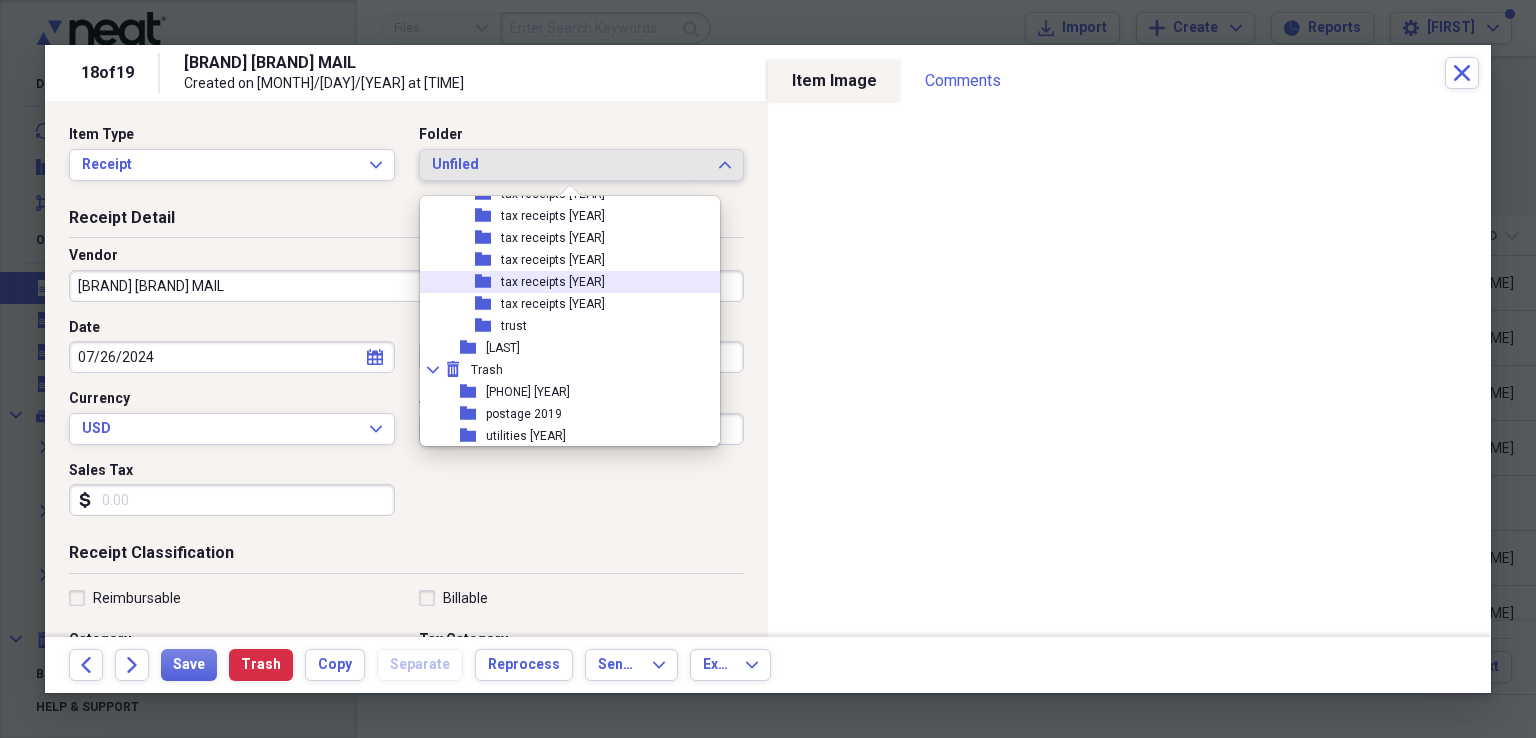 click on "folder tax receipts 2024" at bounding box center (562, 282) 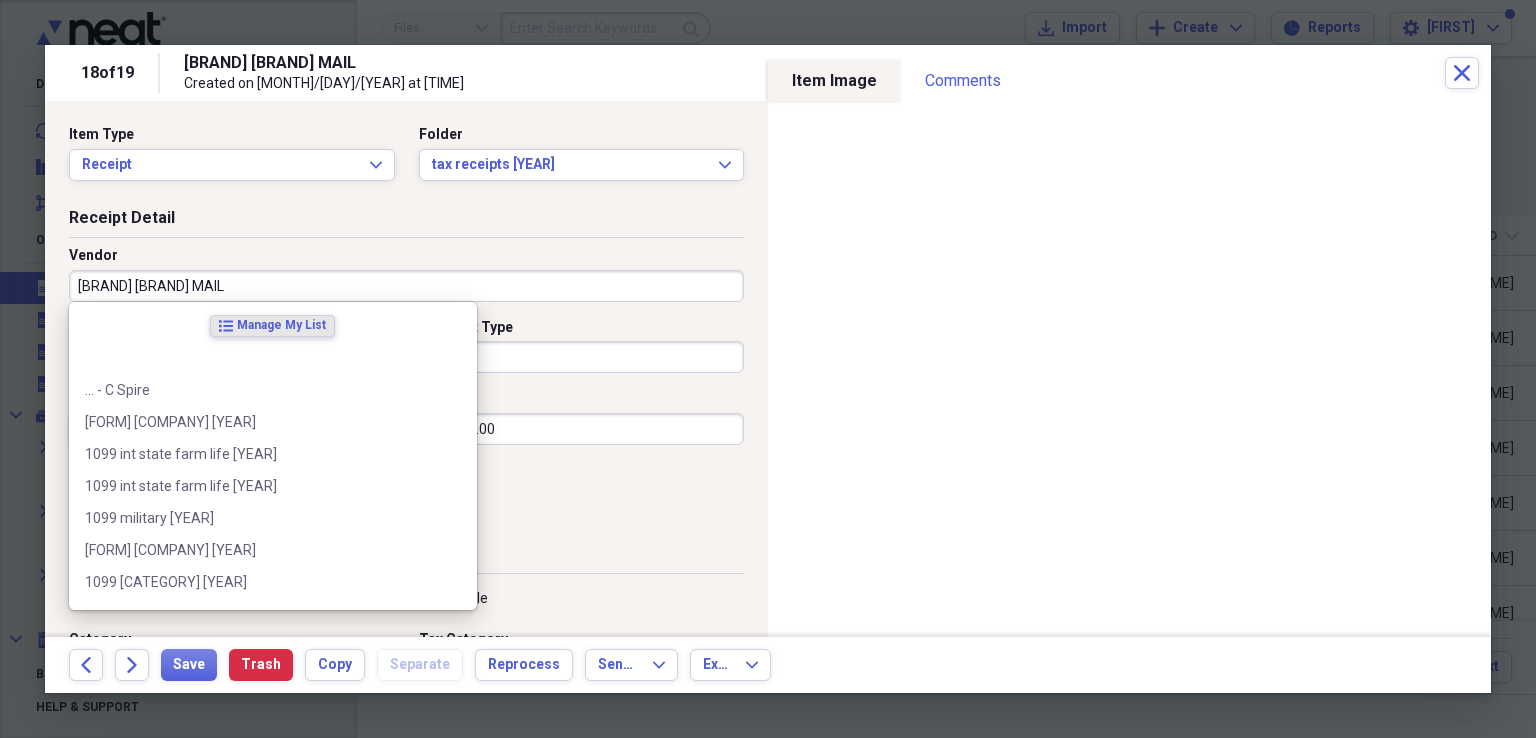 drag, startPoint x: 193, startPoint y: 280, endPoint x: 229, endPoint y: 280, distance: 36 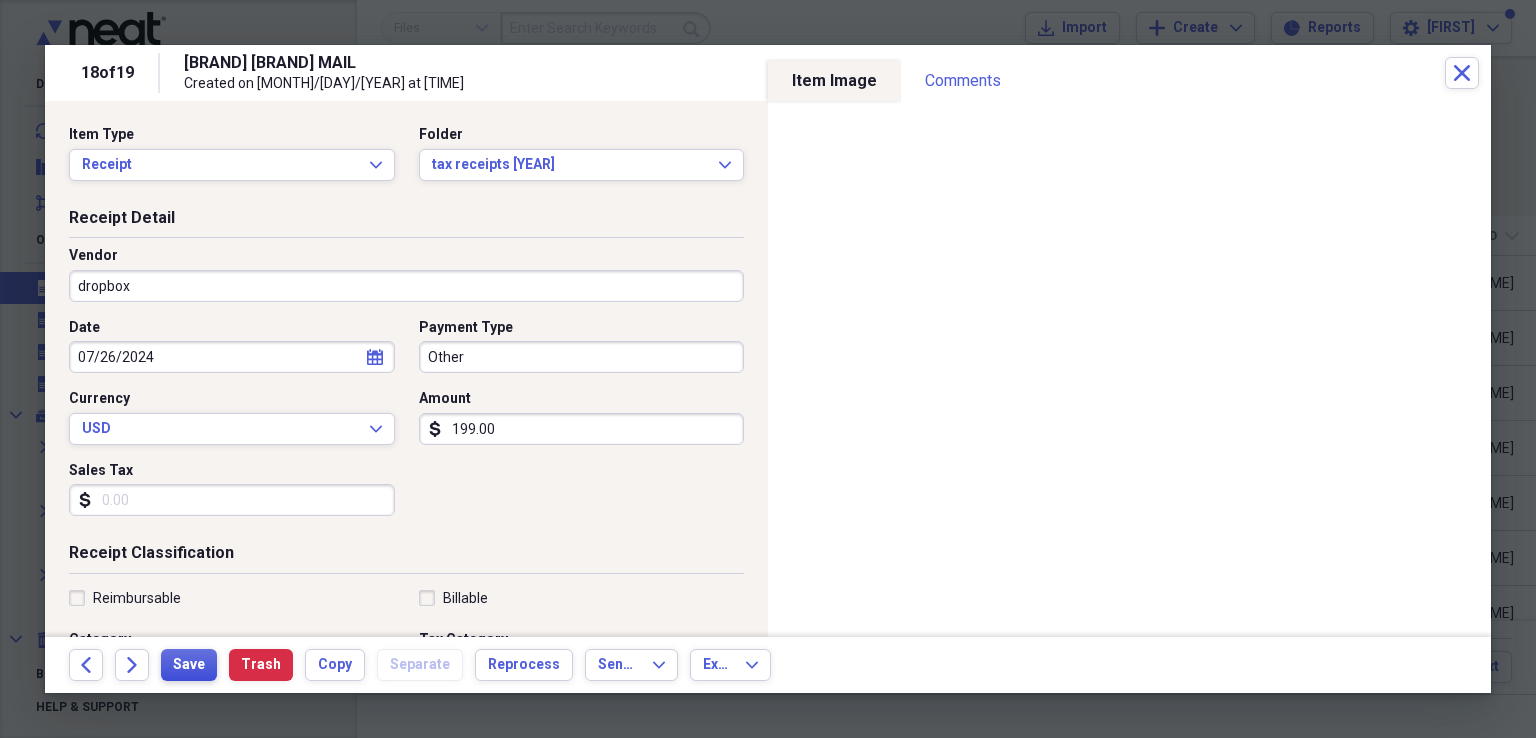 type on "dropbox" 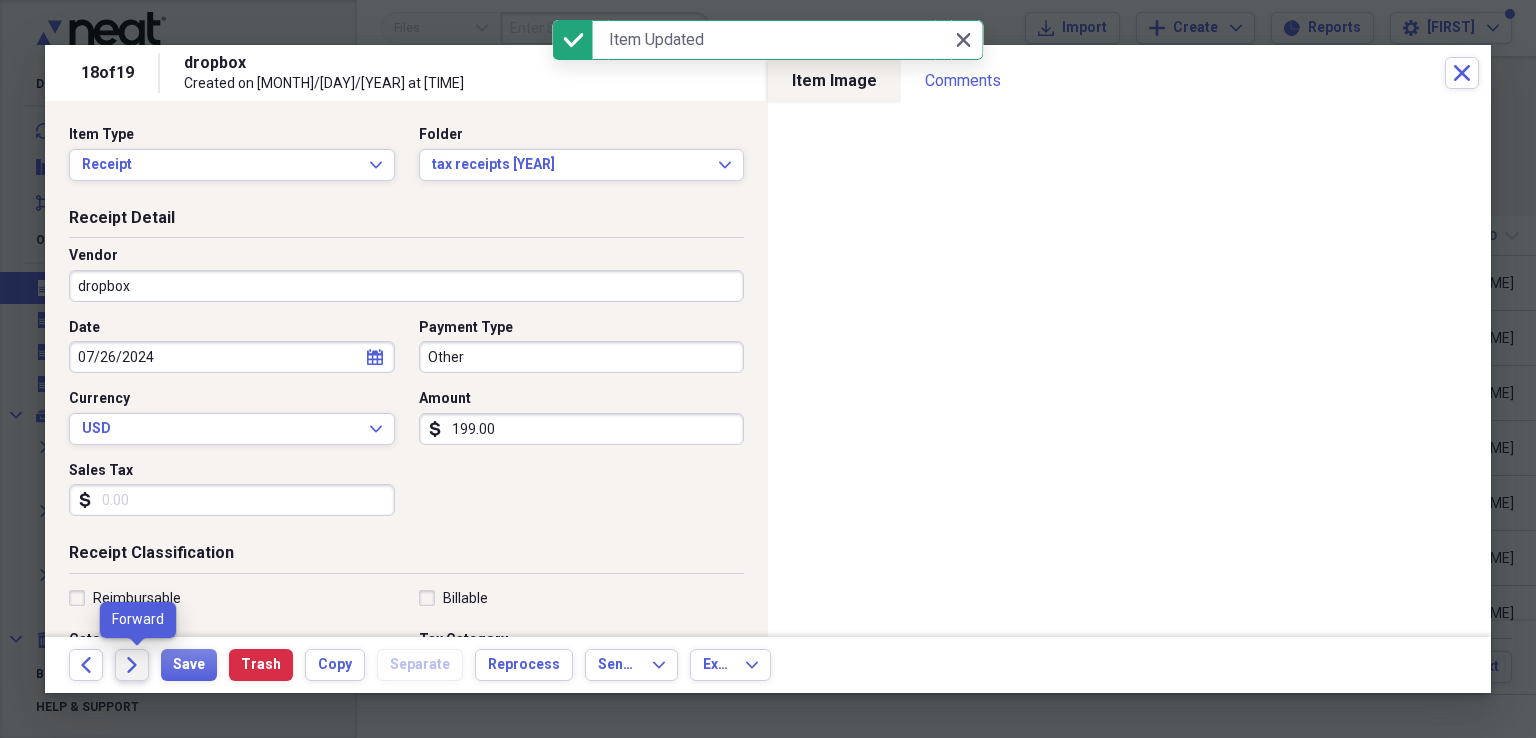 click 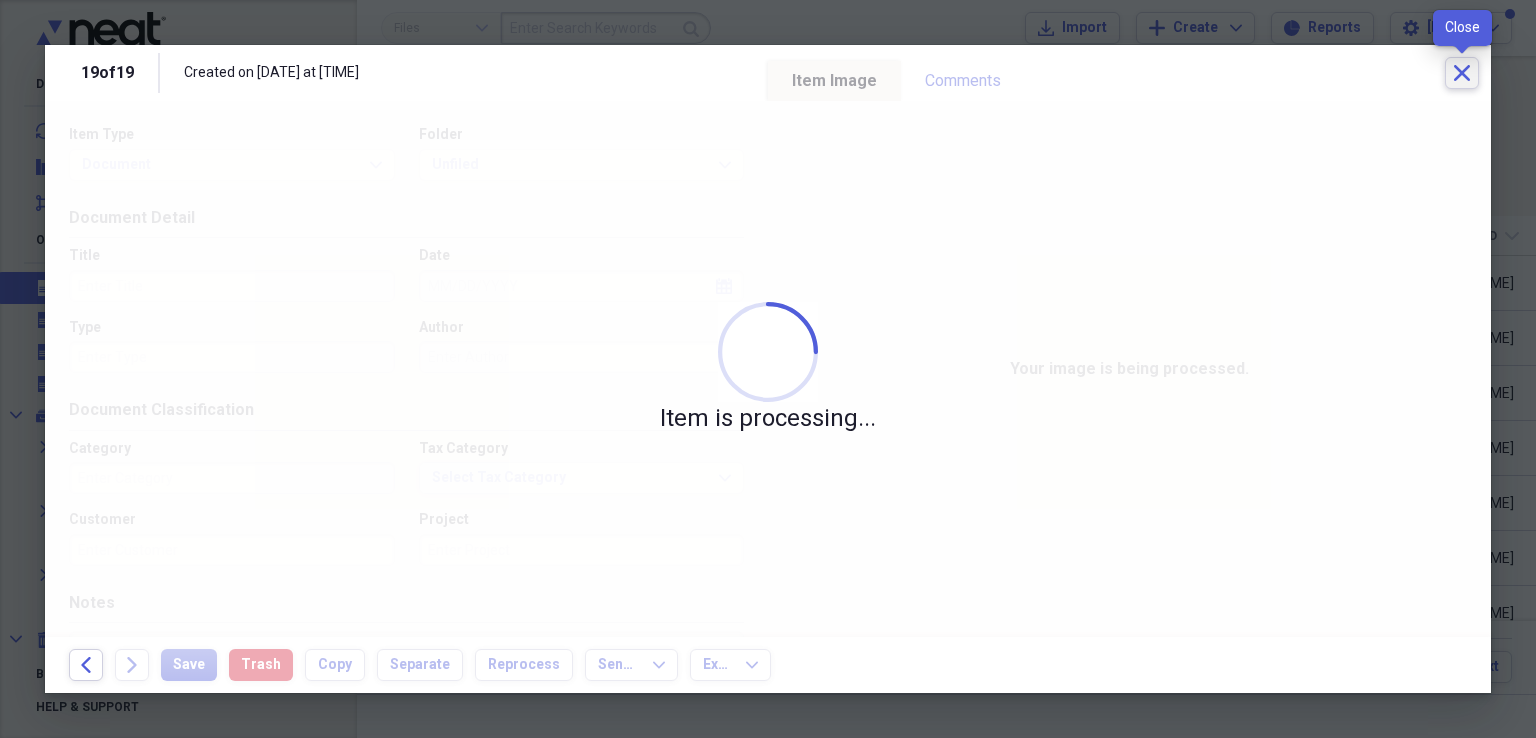 click on "Close" 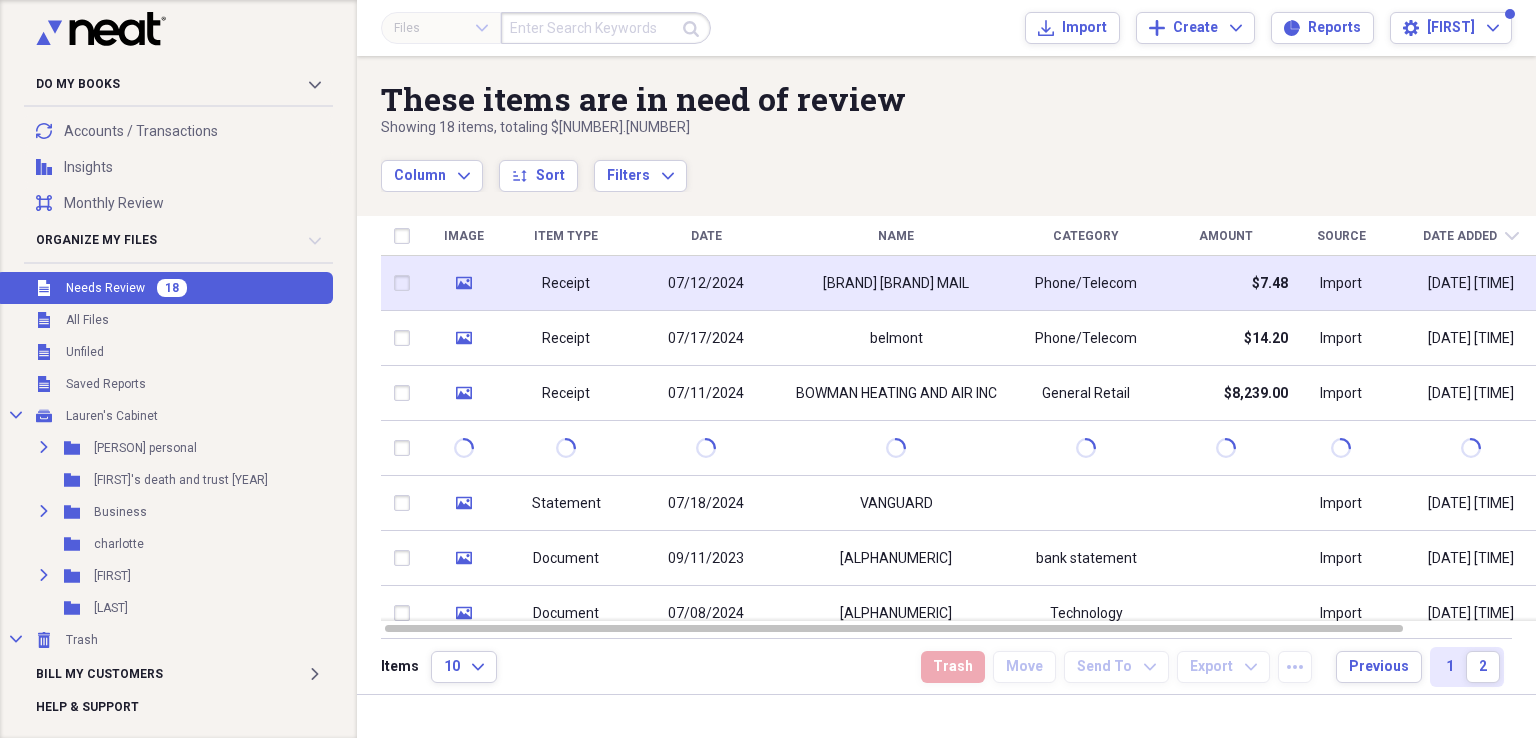 click on "Receipt" at bounding box center (566, 283) 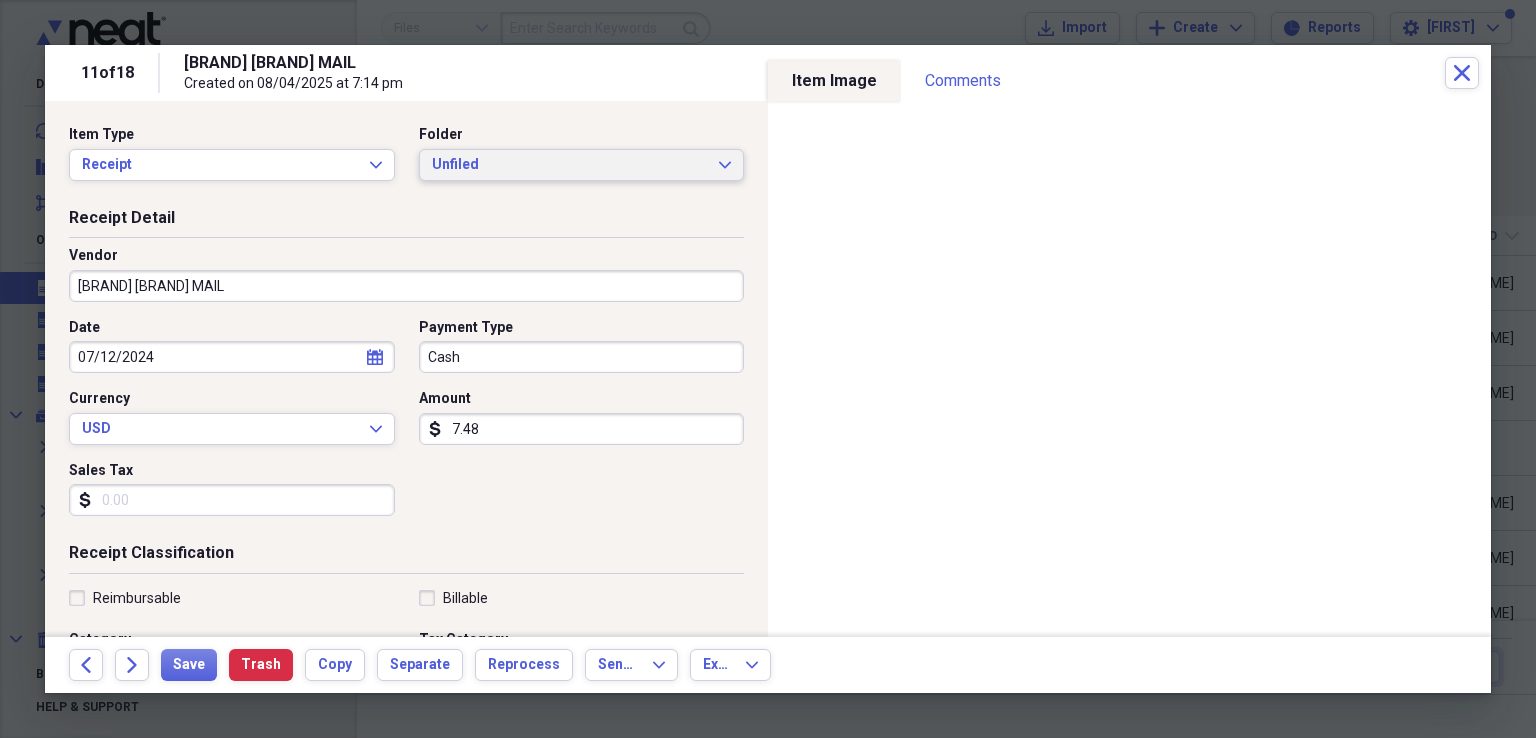 click on "Expand" 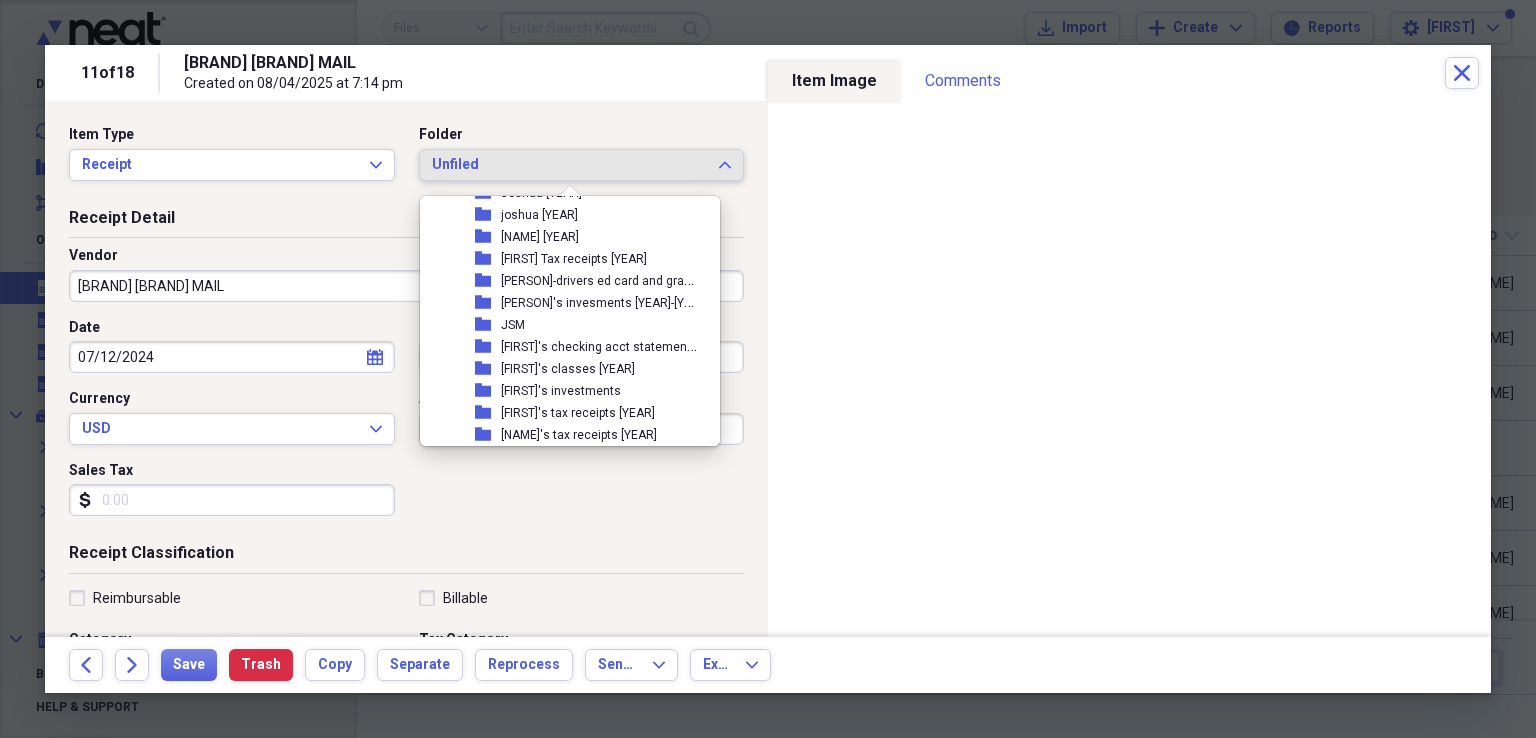 scroll, scrollTop: 700, scrollLeft: 0, axis: vertical 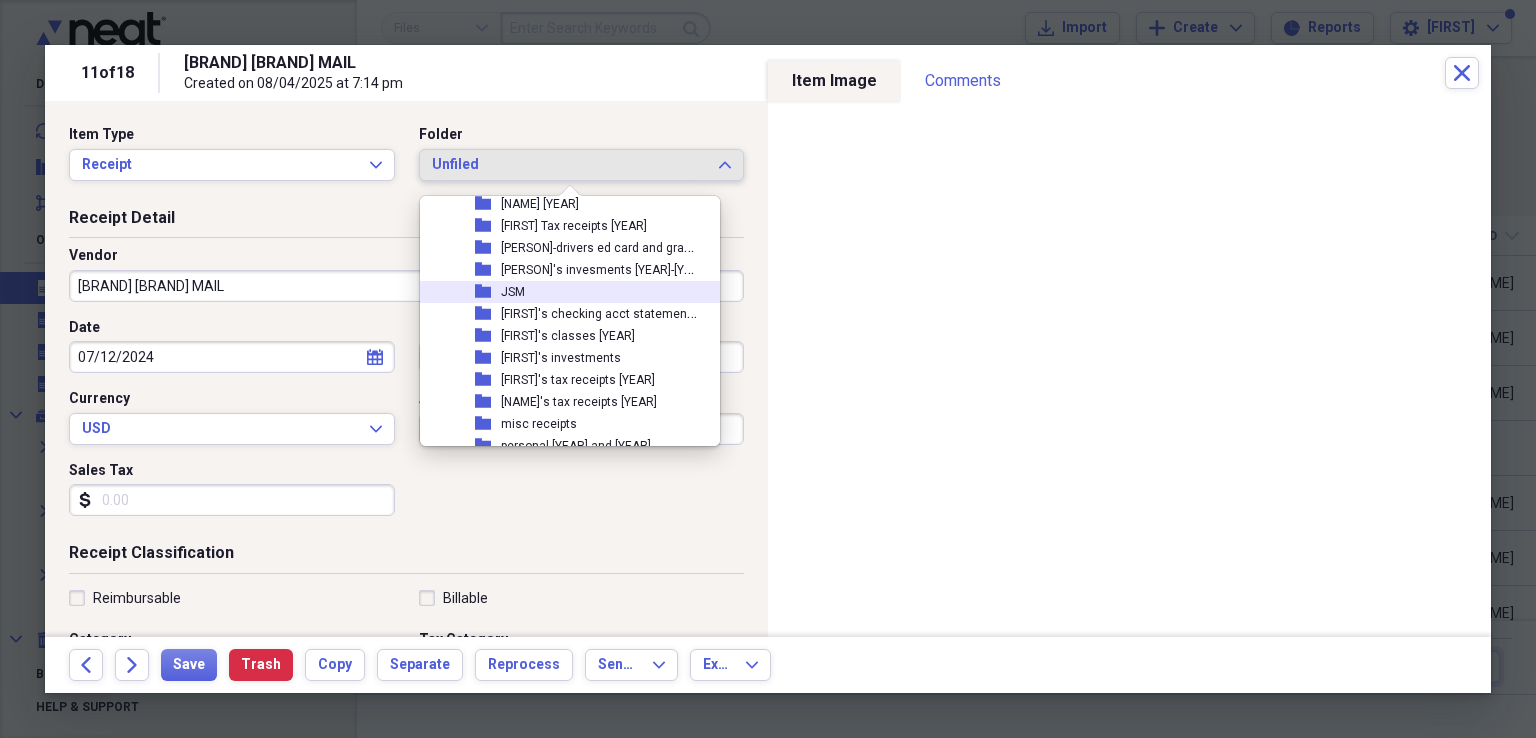 click on "folder [INITIALS]" at bounding box center [562, 292] 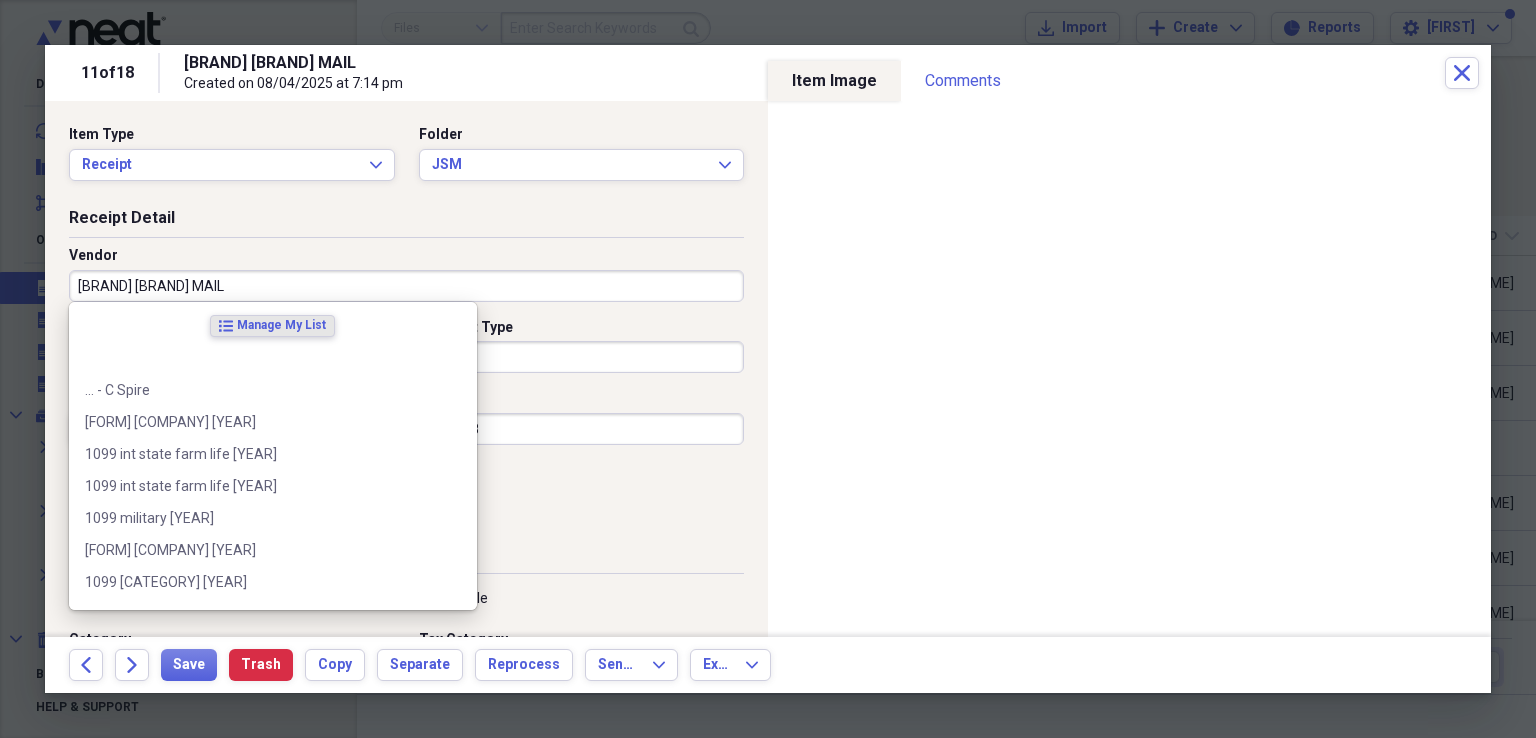 click on "[BRAND] [BRAND] MAIL" at bounding box center (406, 286) 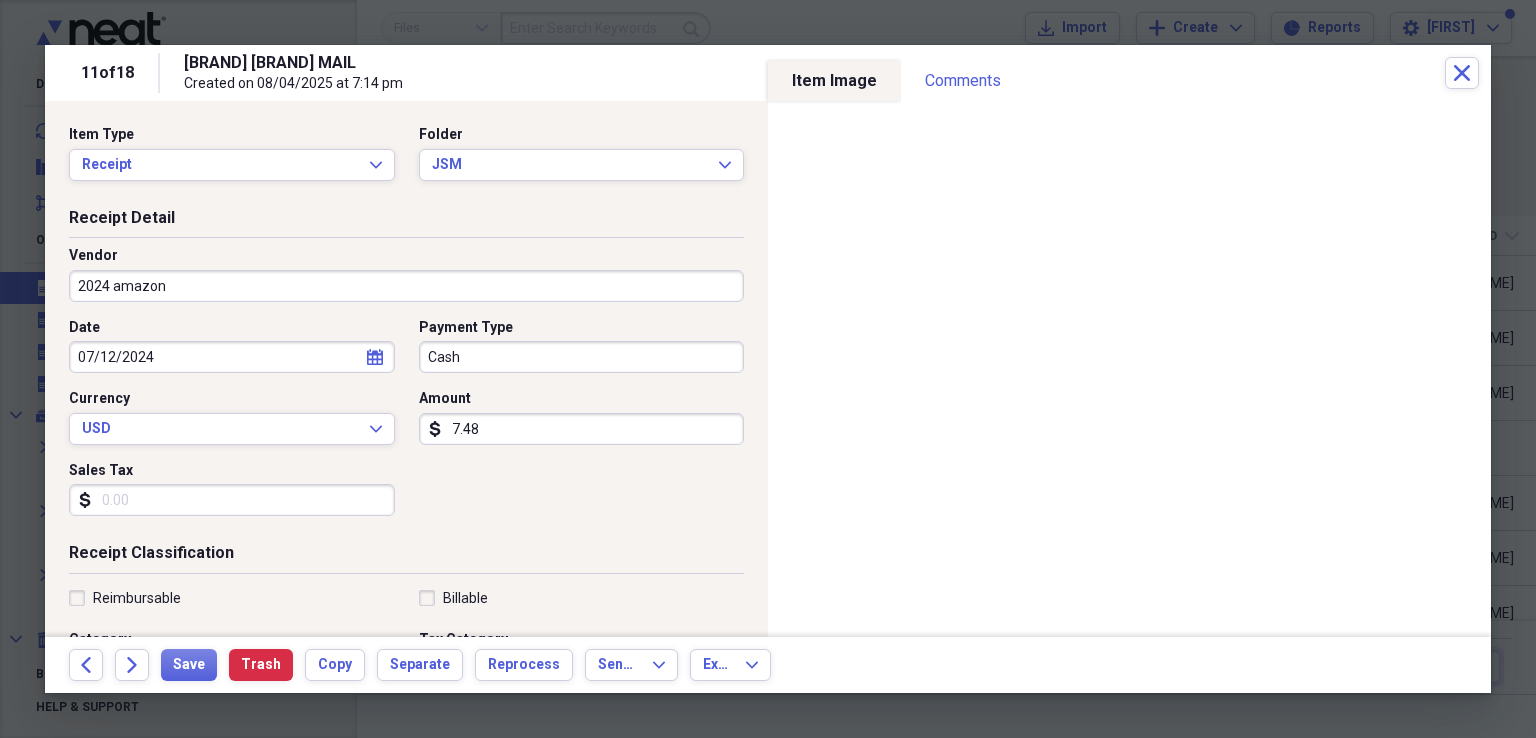 type on "2024 amazon" 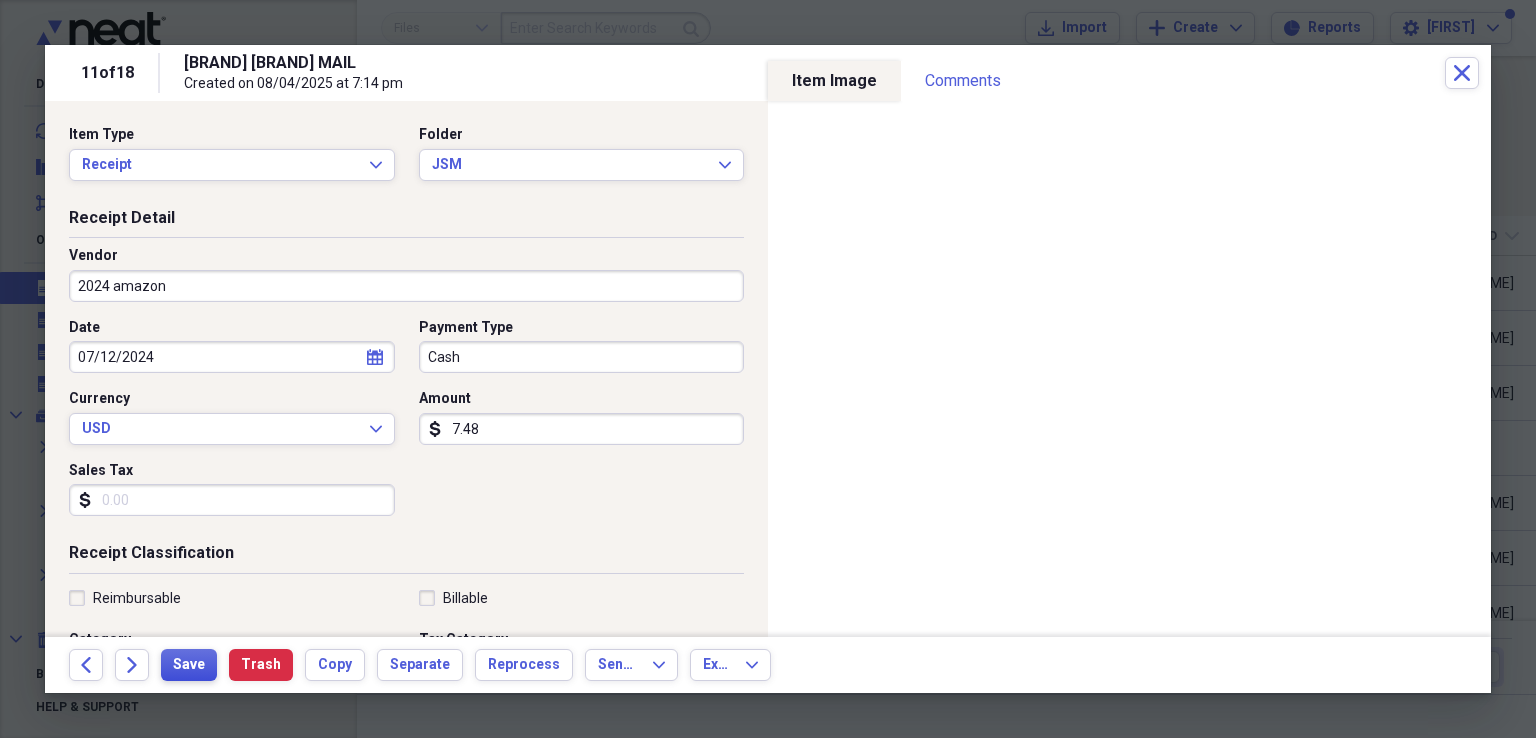 click on "Save" at bounding box center (189, 665) 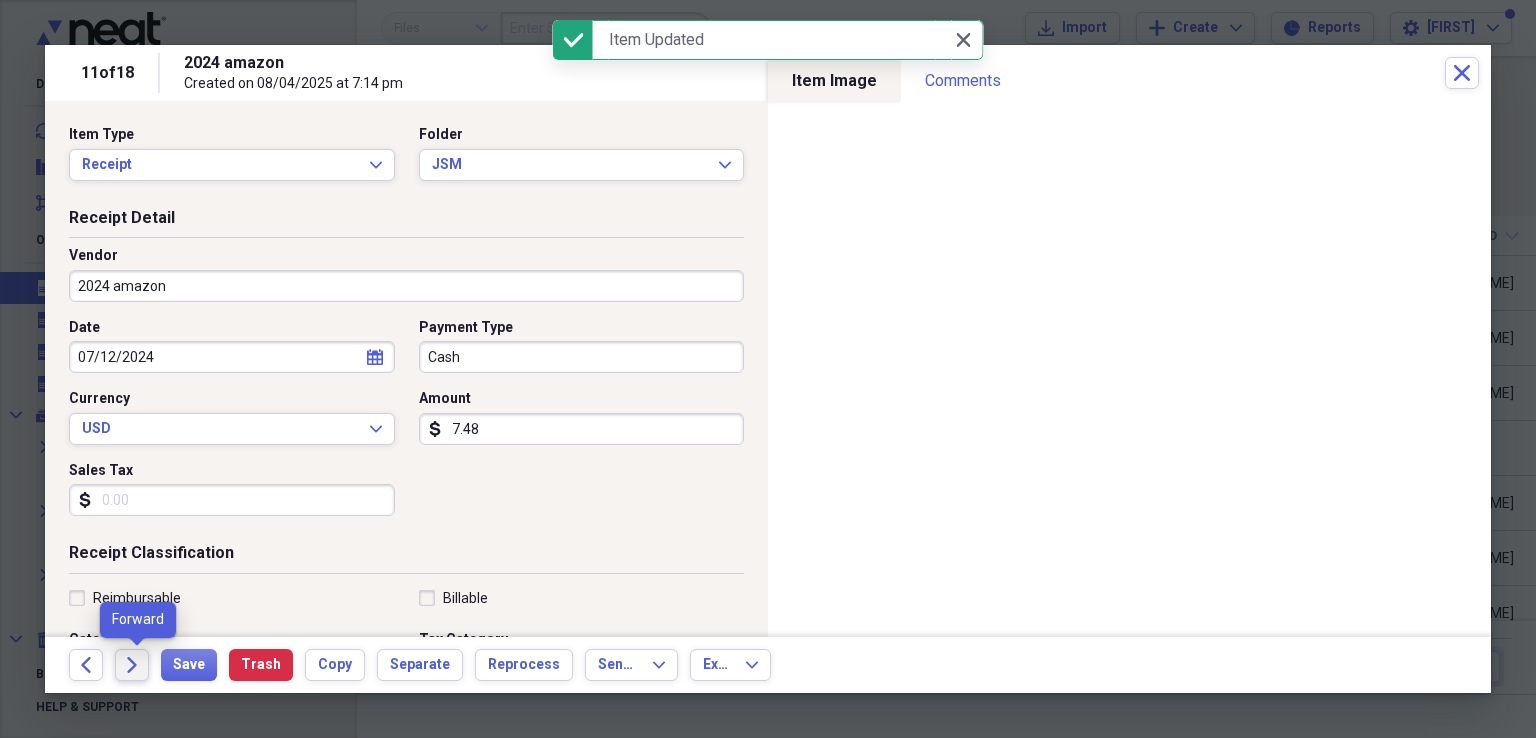 click 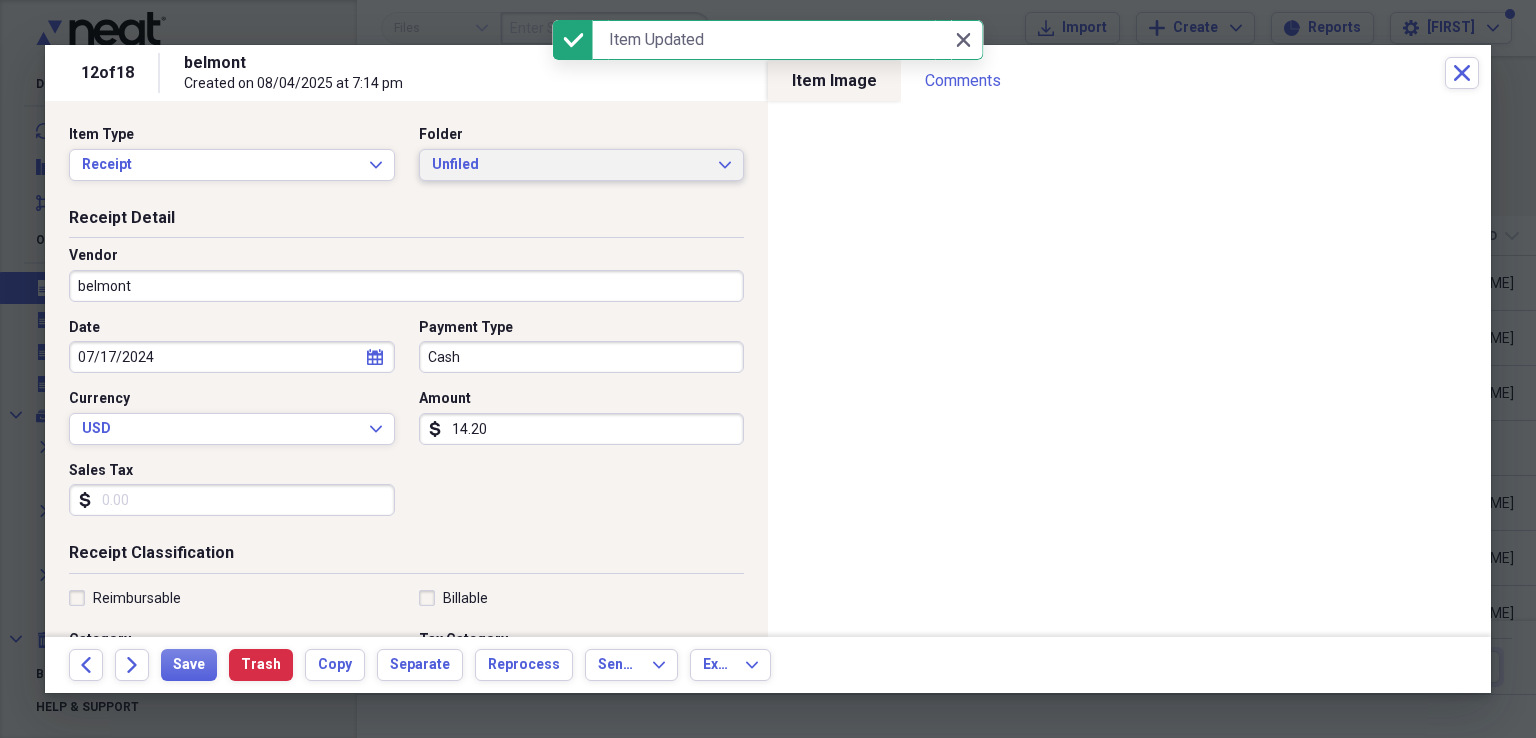 click on "Expand" 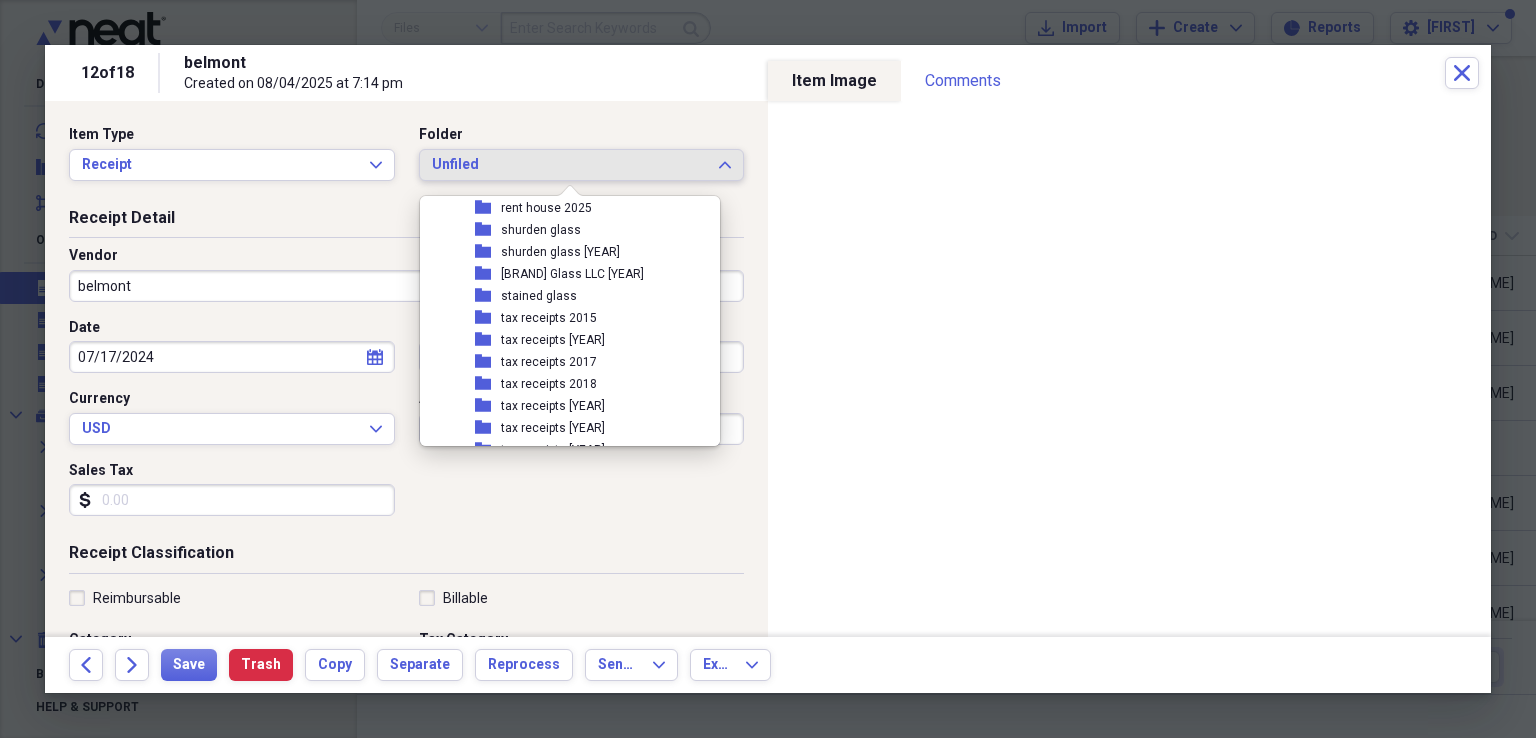 scroll, scrollTop: 1100, scrollLeft: 0, axis: vertical 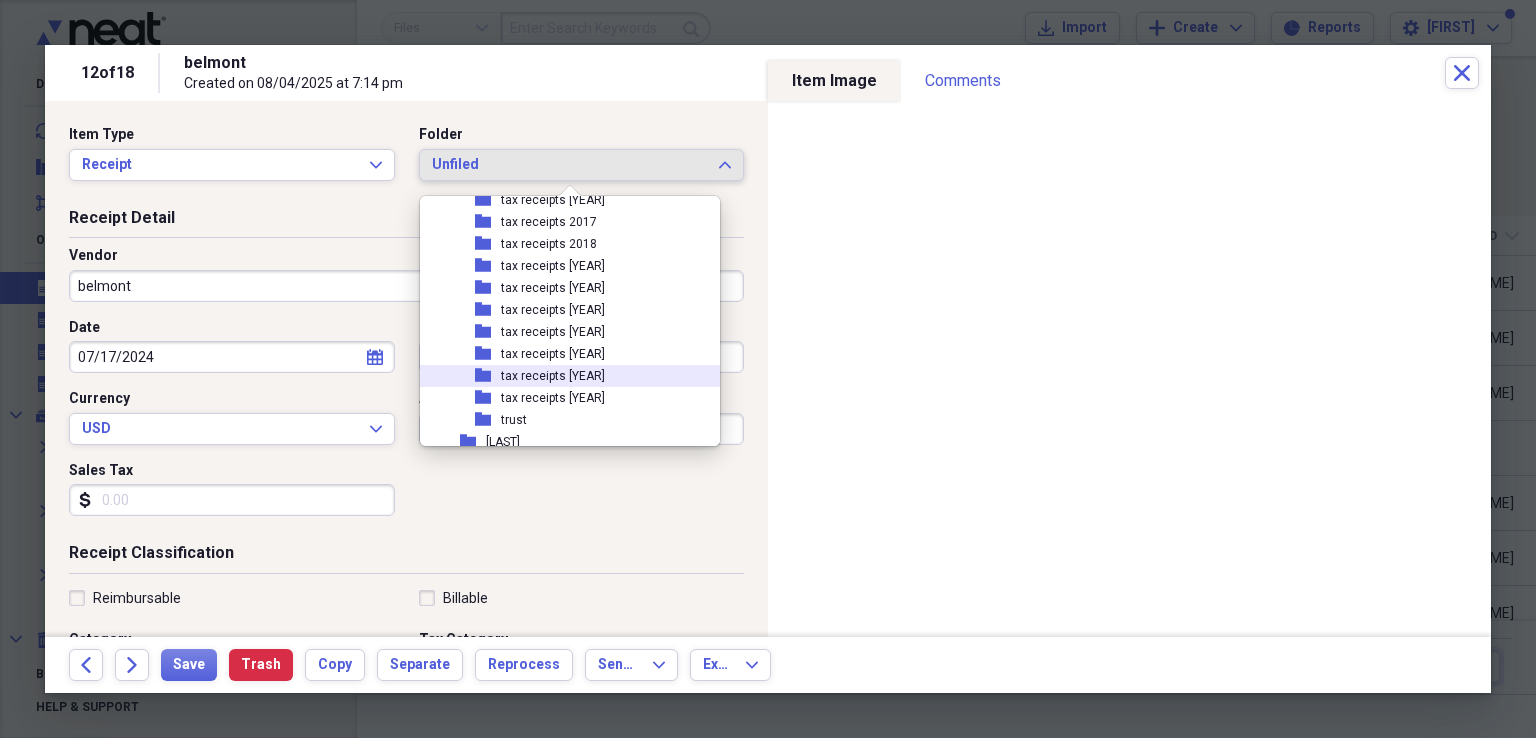 click on "folder tax receipts 2024" at bounding box center [562, 376] 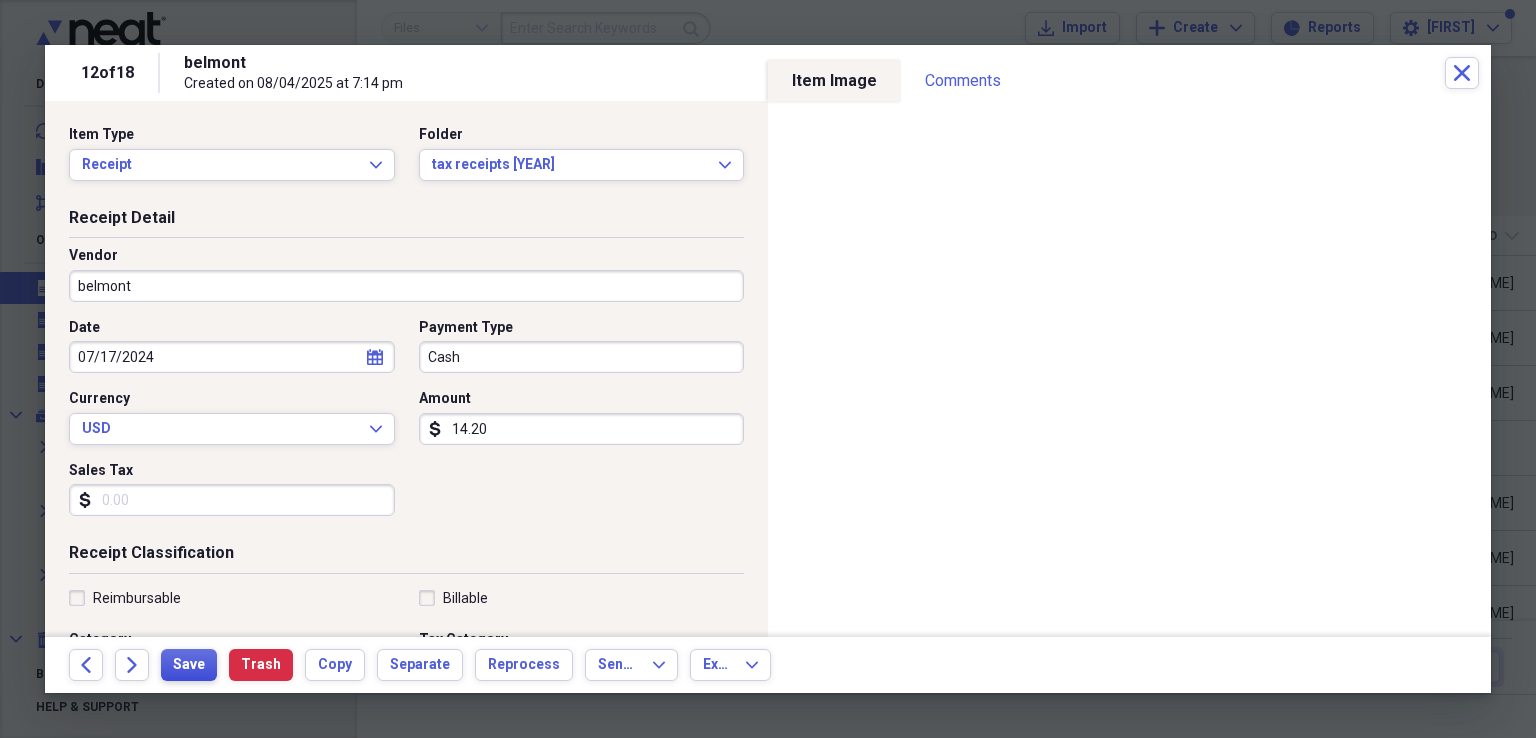 click on "Save" at bounding box center (189, 665) 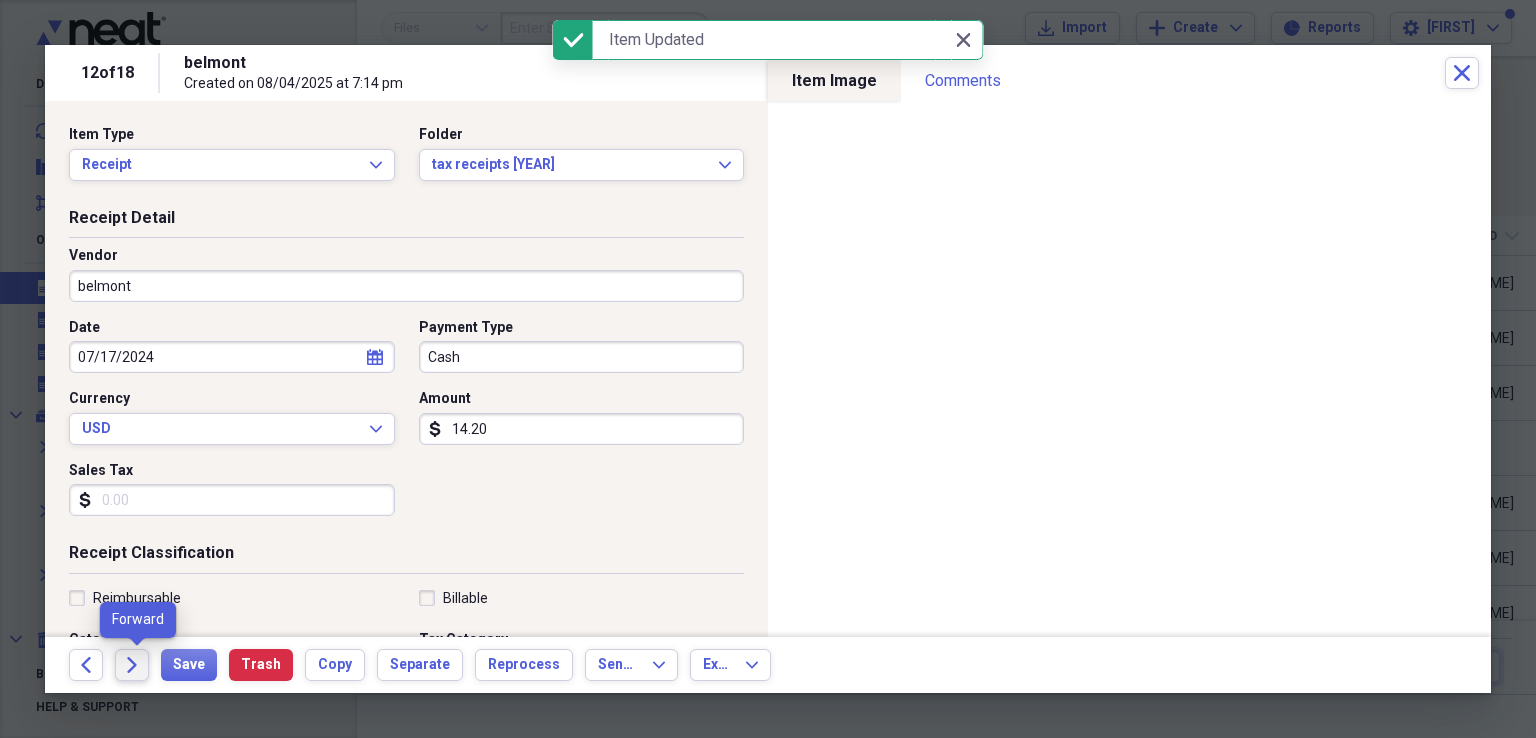 click on "Forward" 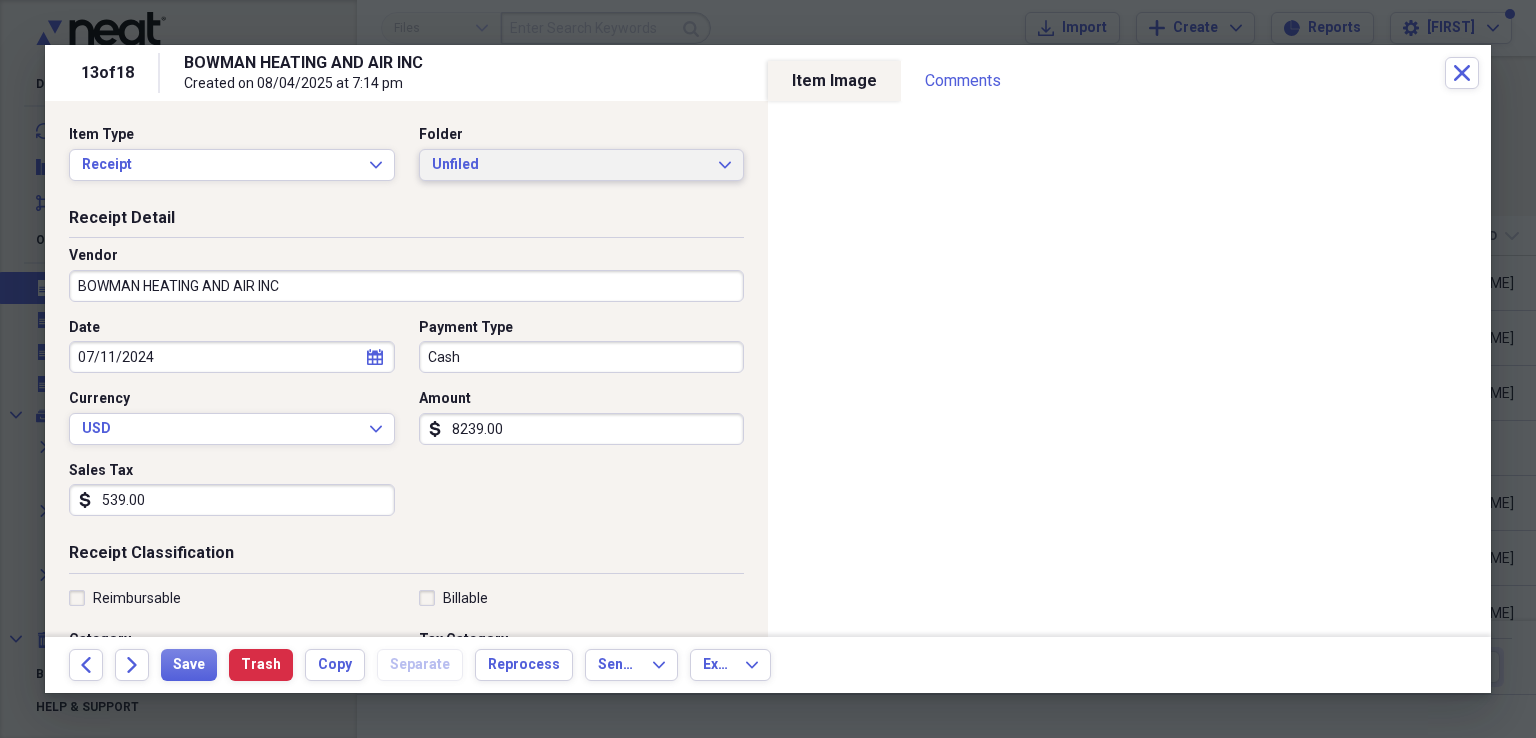 click on "Expand" 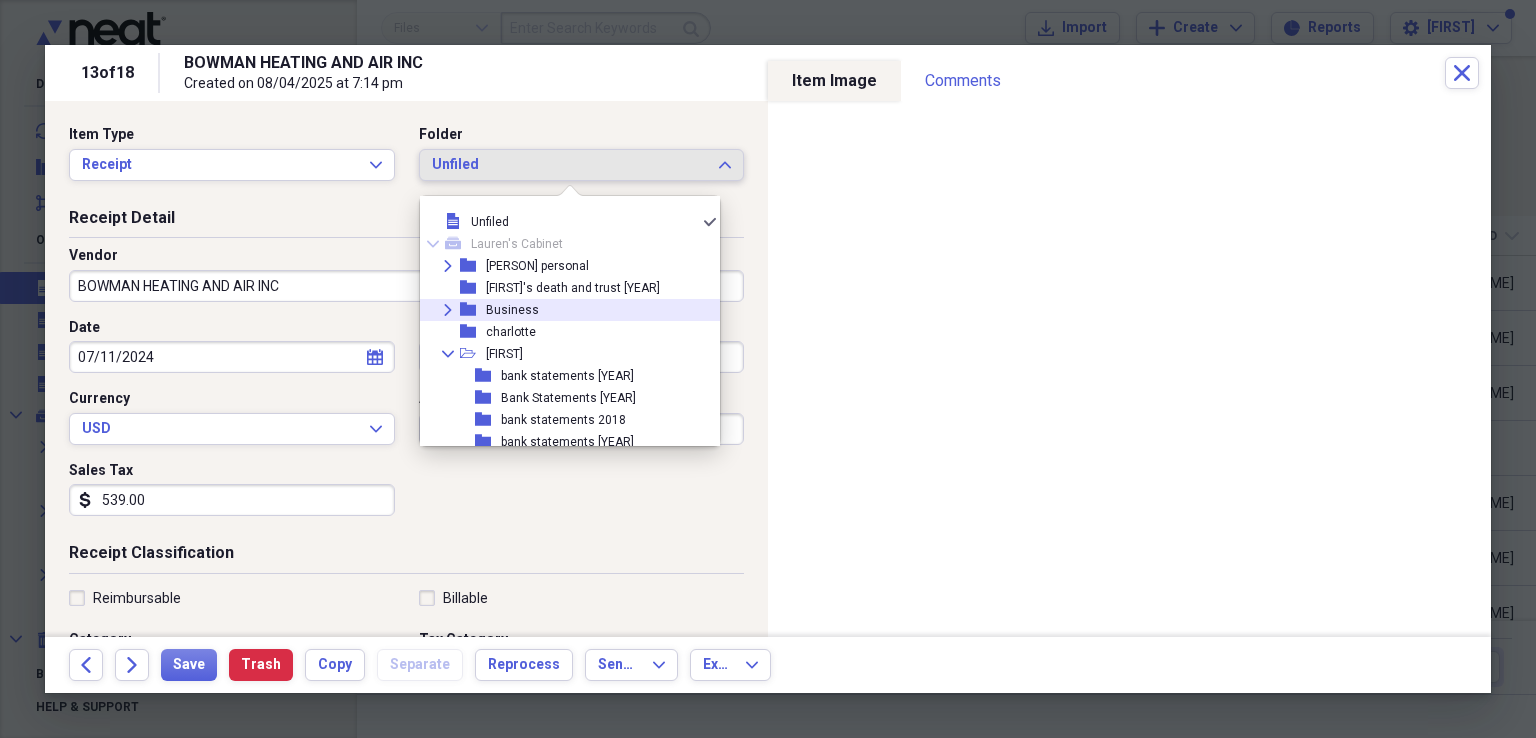 click on "Expand" 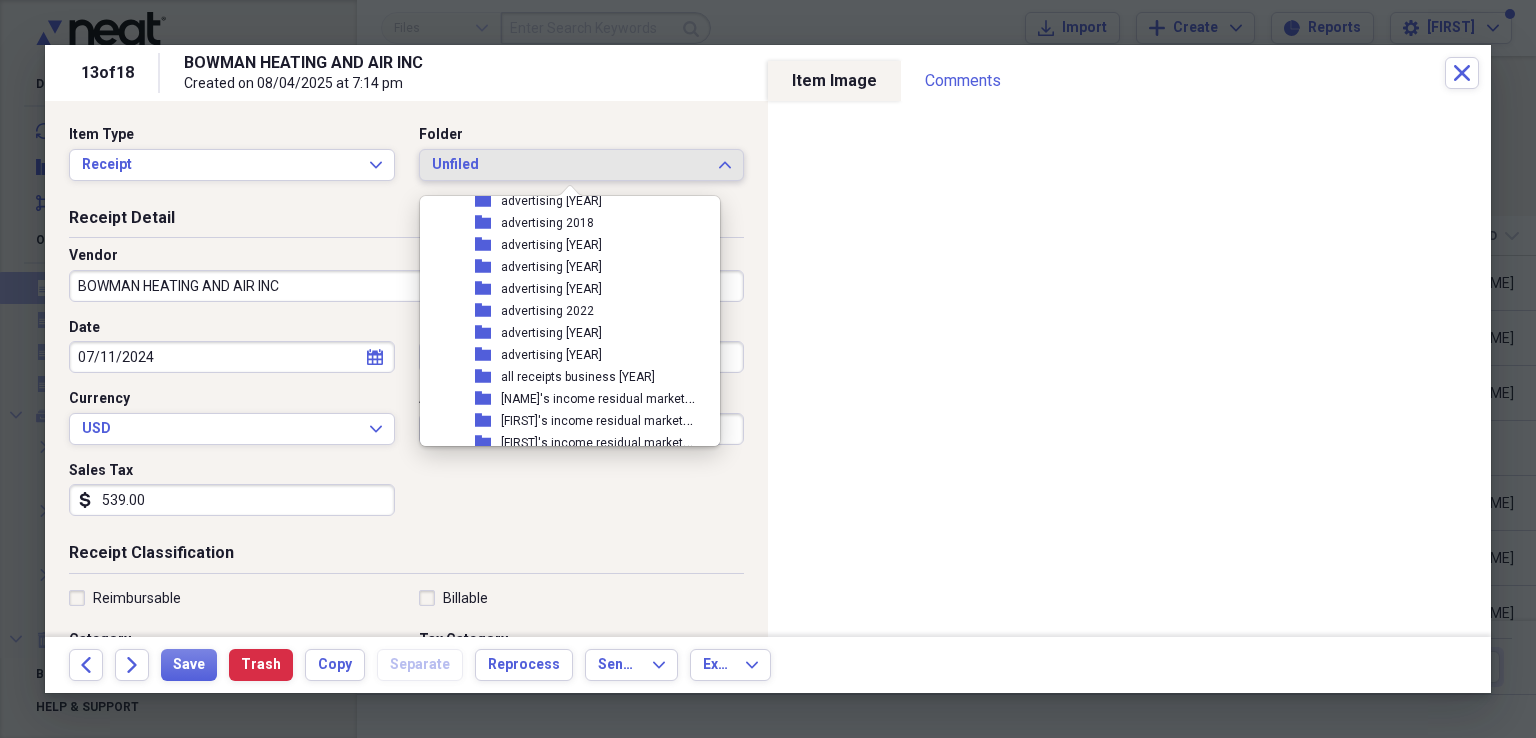scroll, scrollTop: 300, scrollLeft: 0, axis: vertical 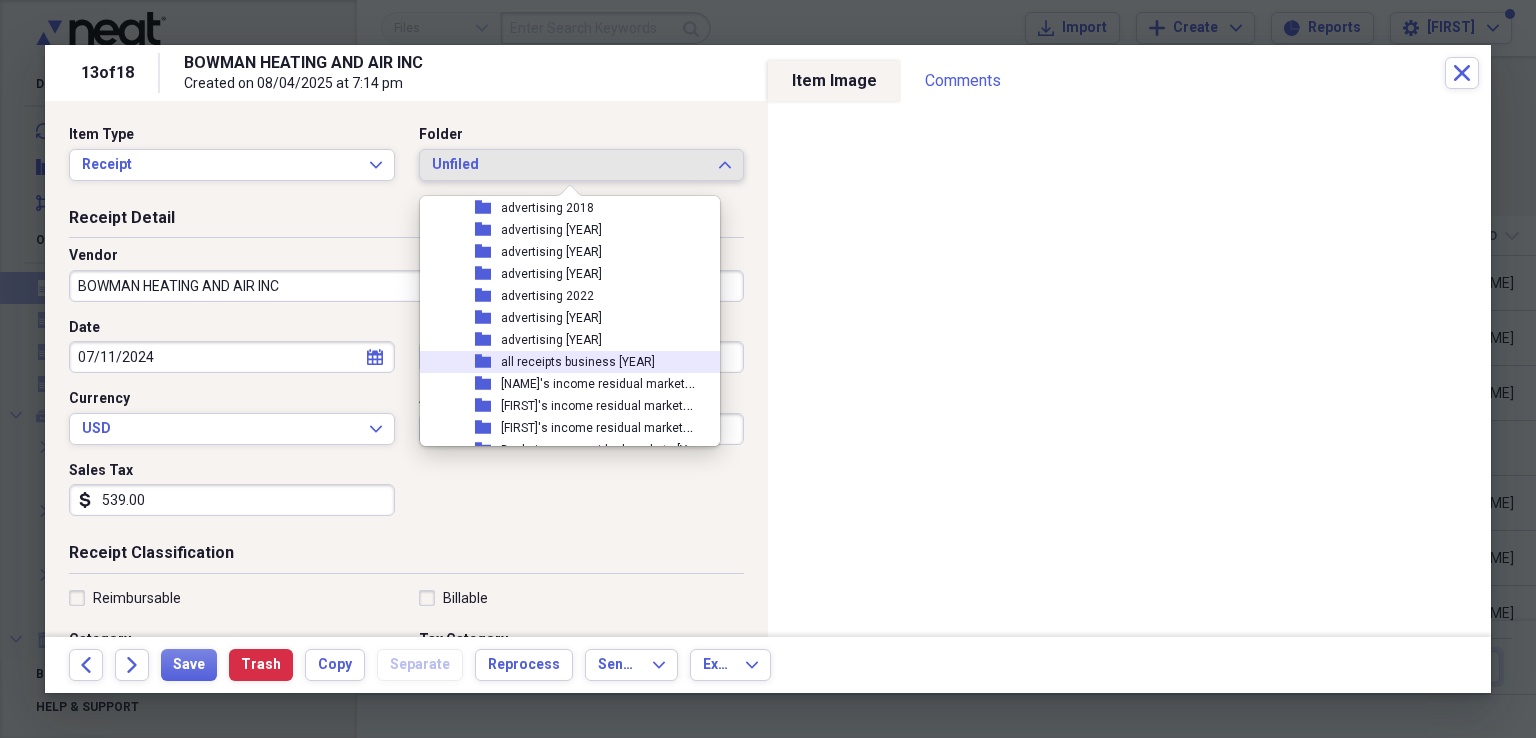 click on "all receipts business [YEAR]" at bounding box center [578, 362] 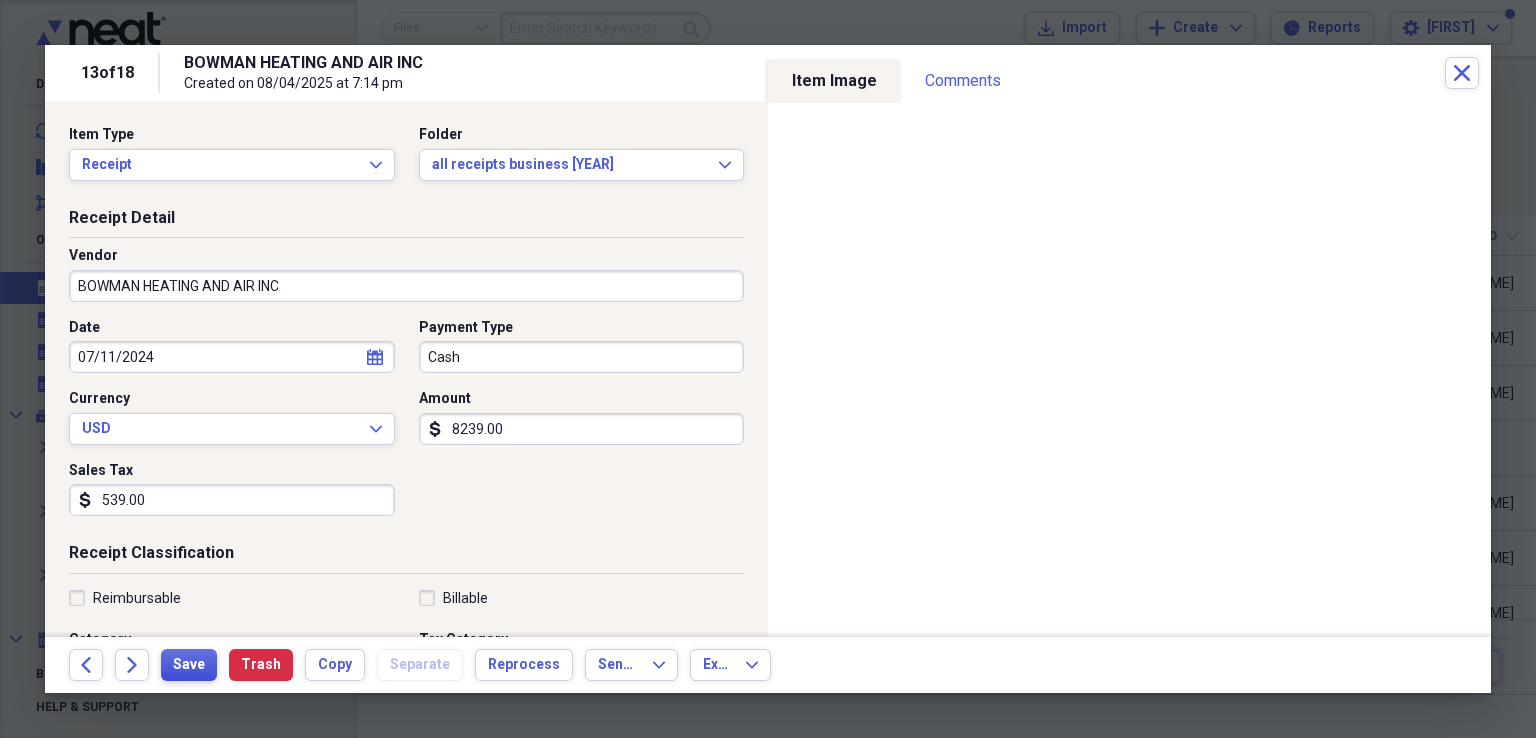 click on "Save" at bounding box center (189, 665) 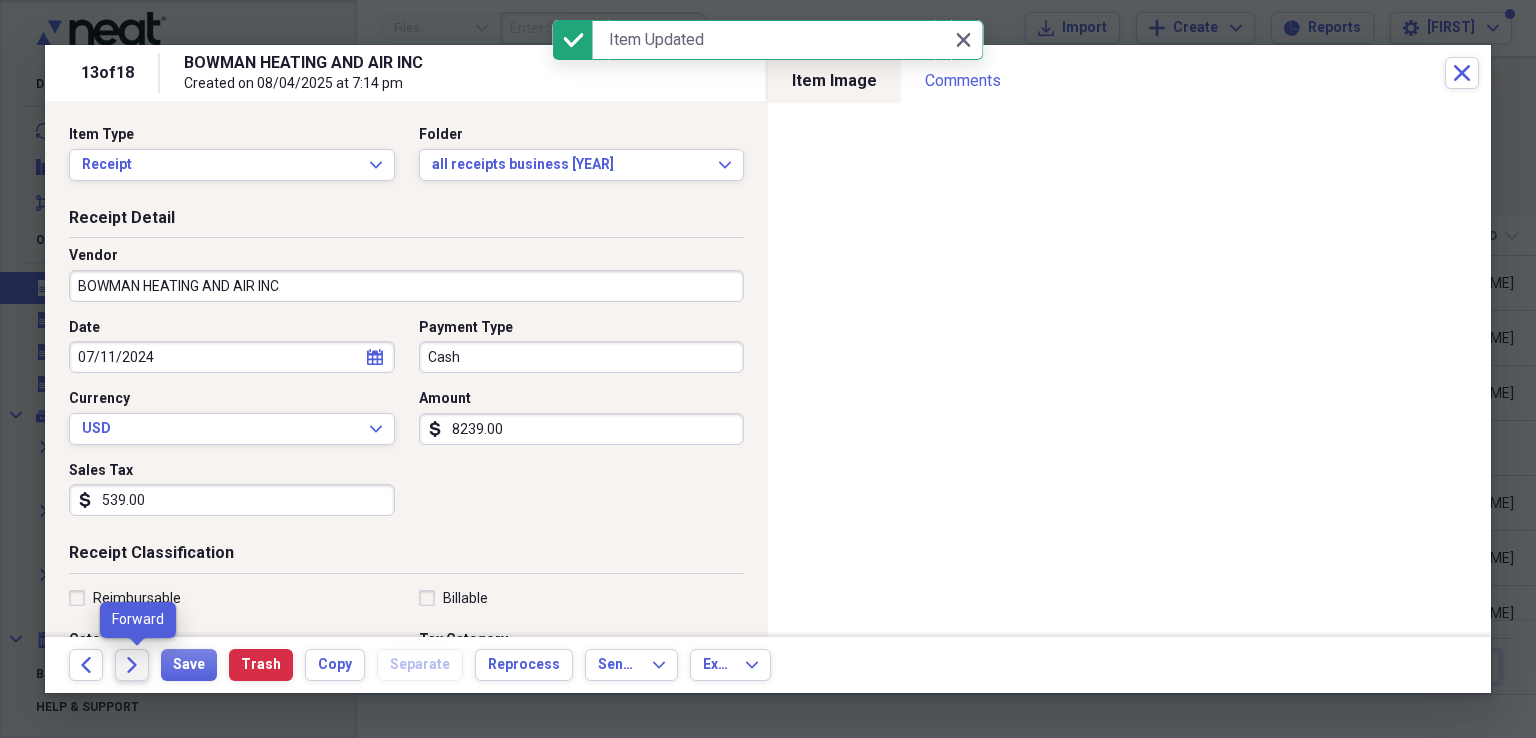 click on "Forward" 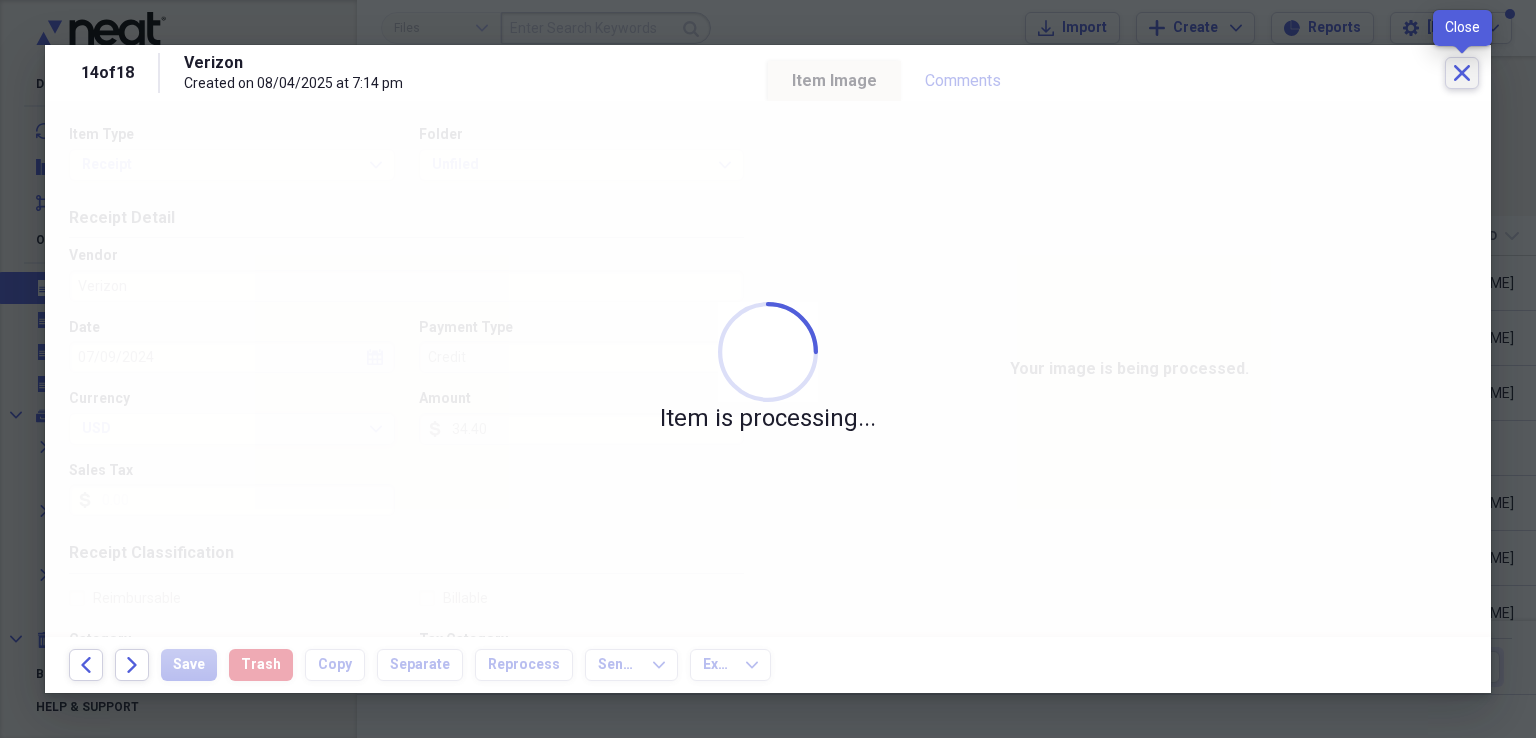 click 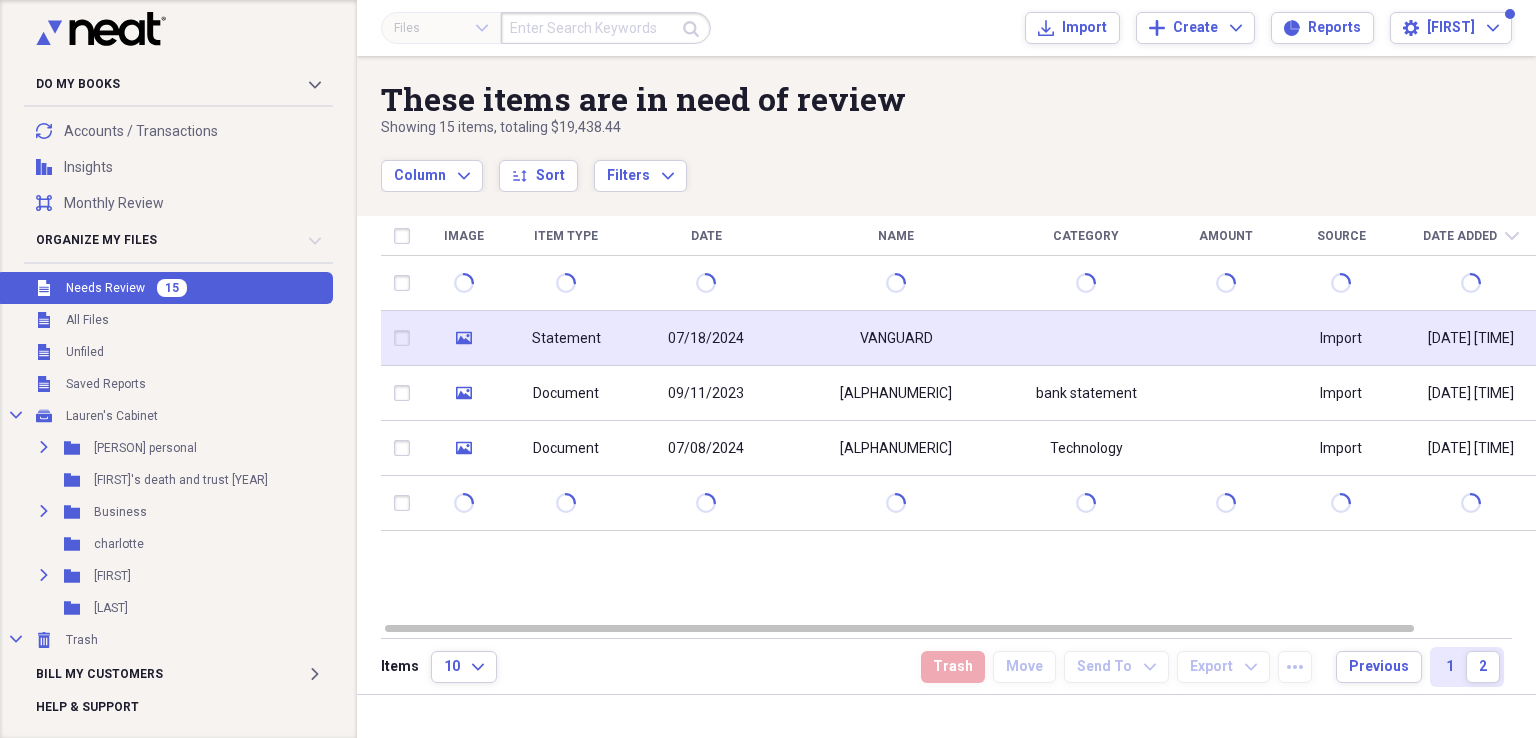 click on "Statement" at bounding box center (566, 339) 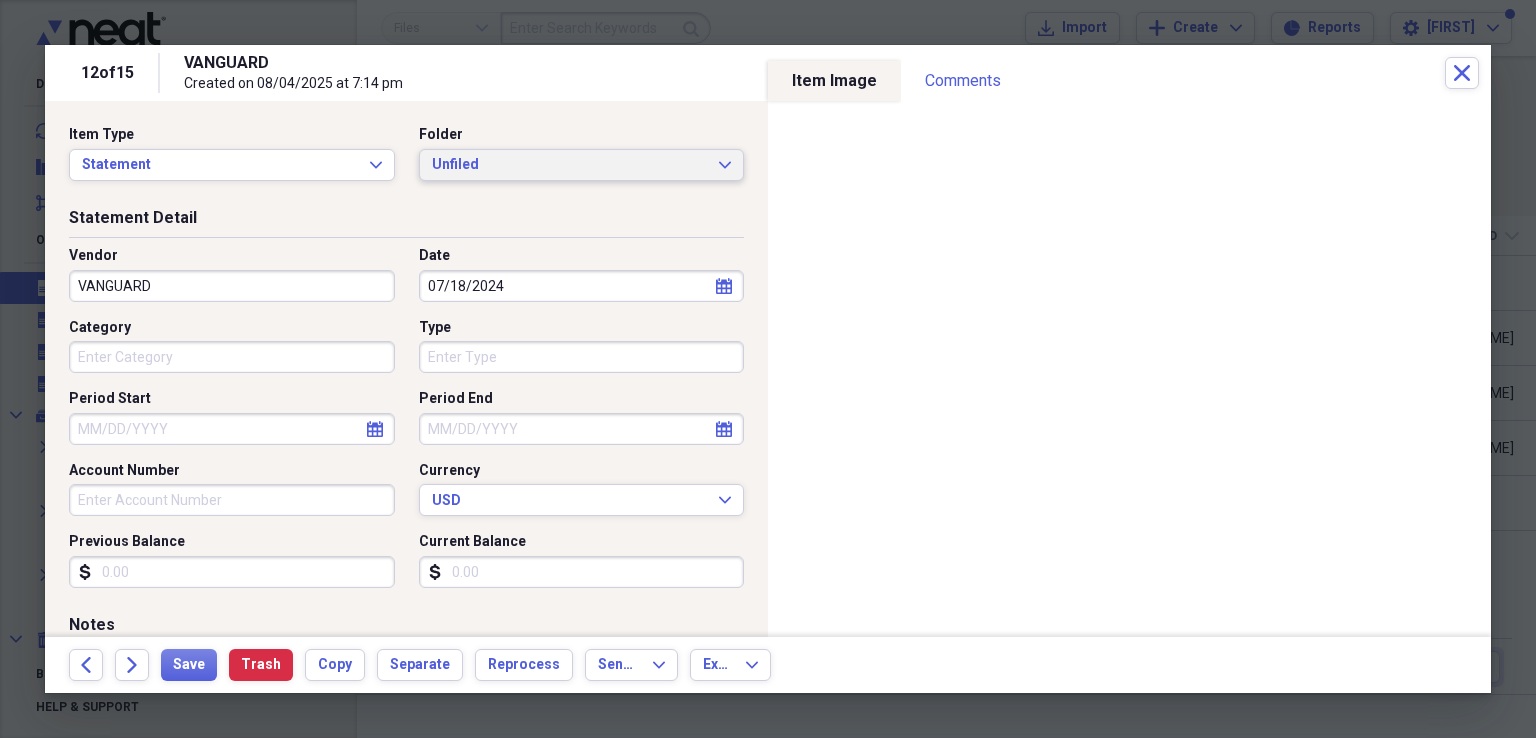 click on "Expand" 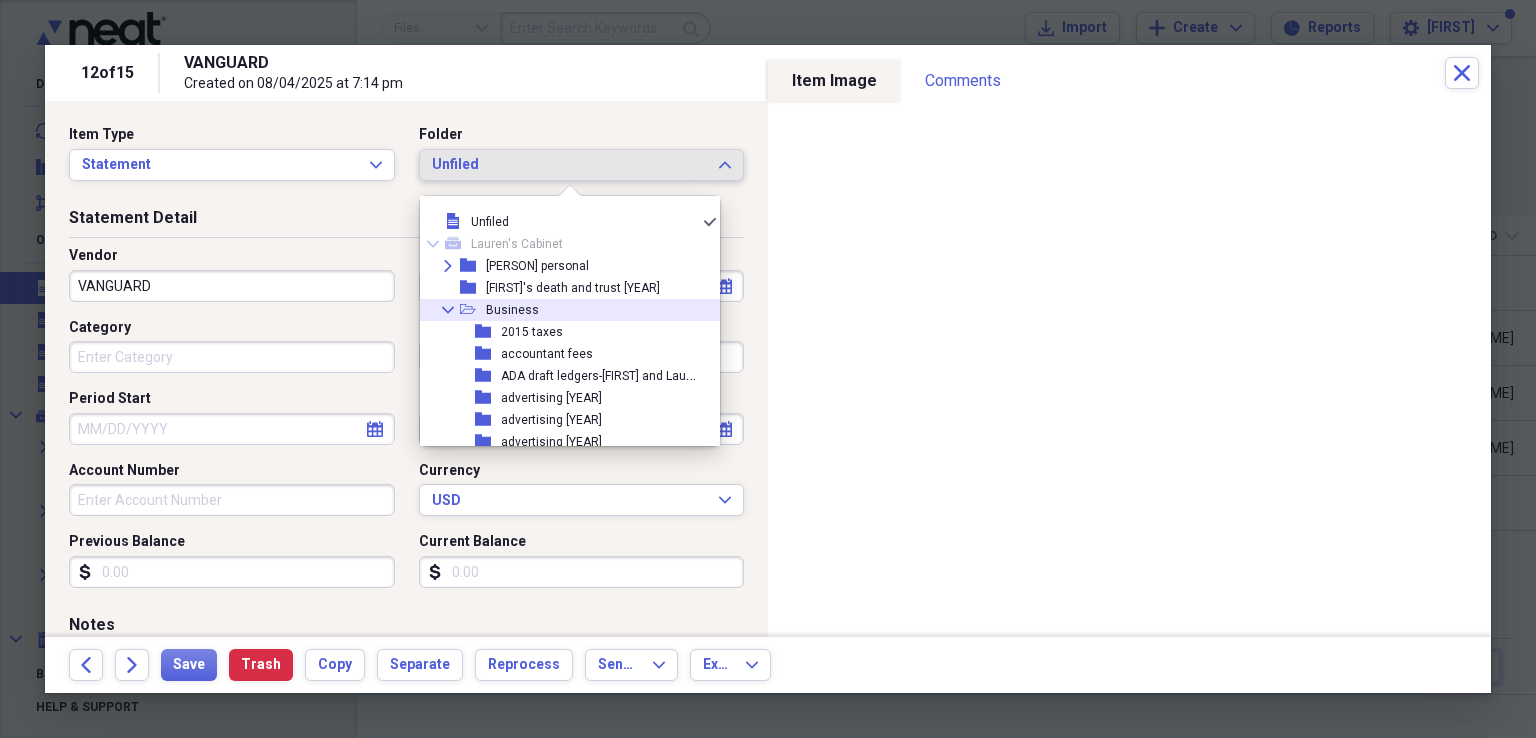 click on "Collapse" 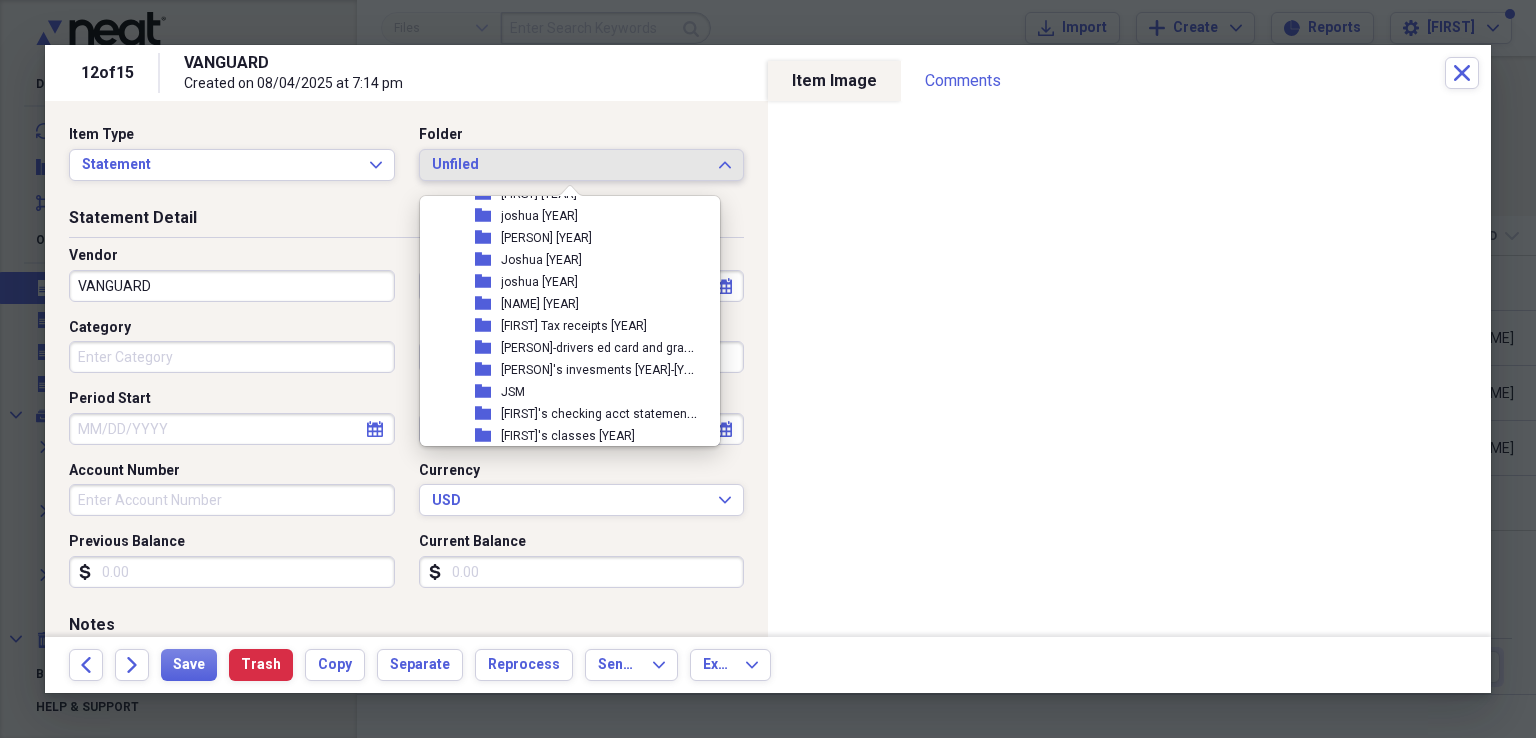 scroll, scrollTop: 700, scrollLeft: 0, axis: vertical 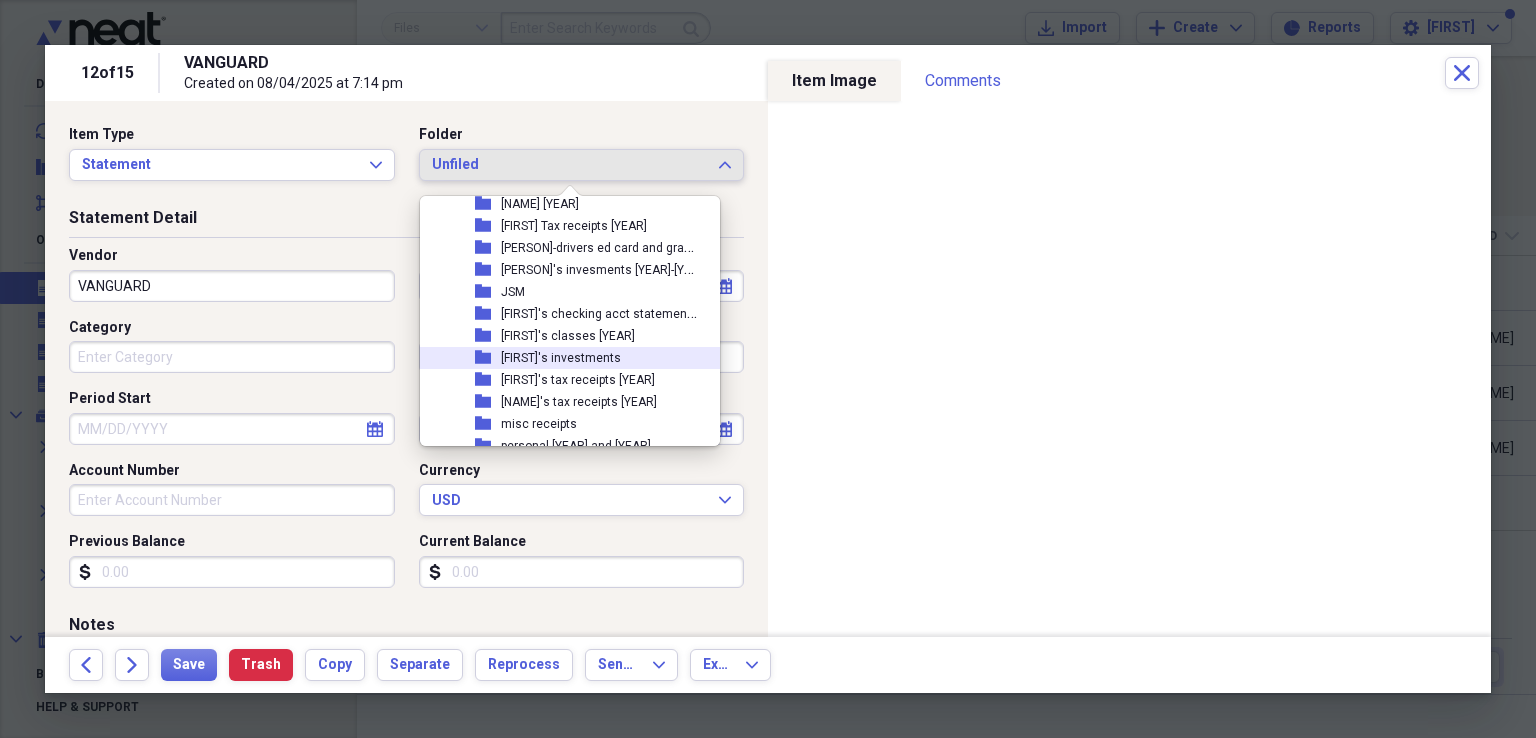 click on "[FIRST]'s investments" at bounding box center [561, 358] 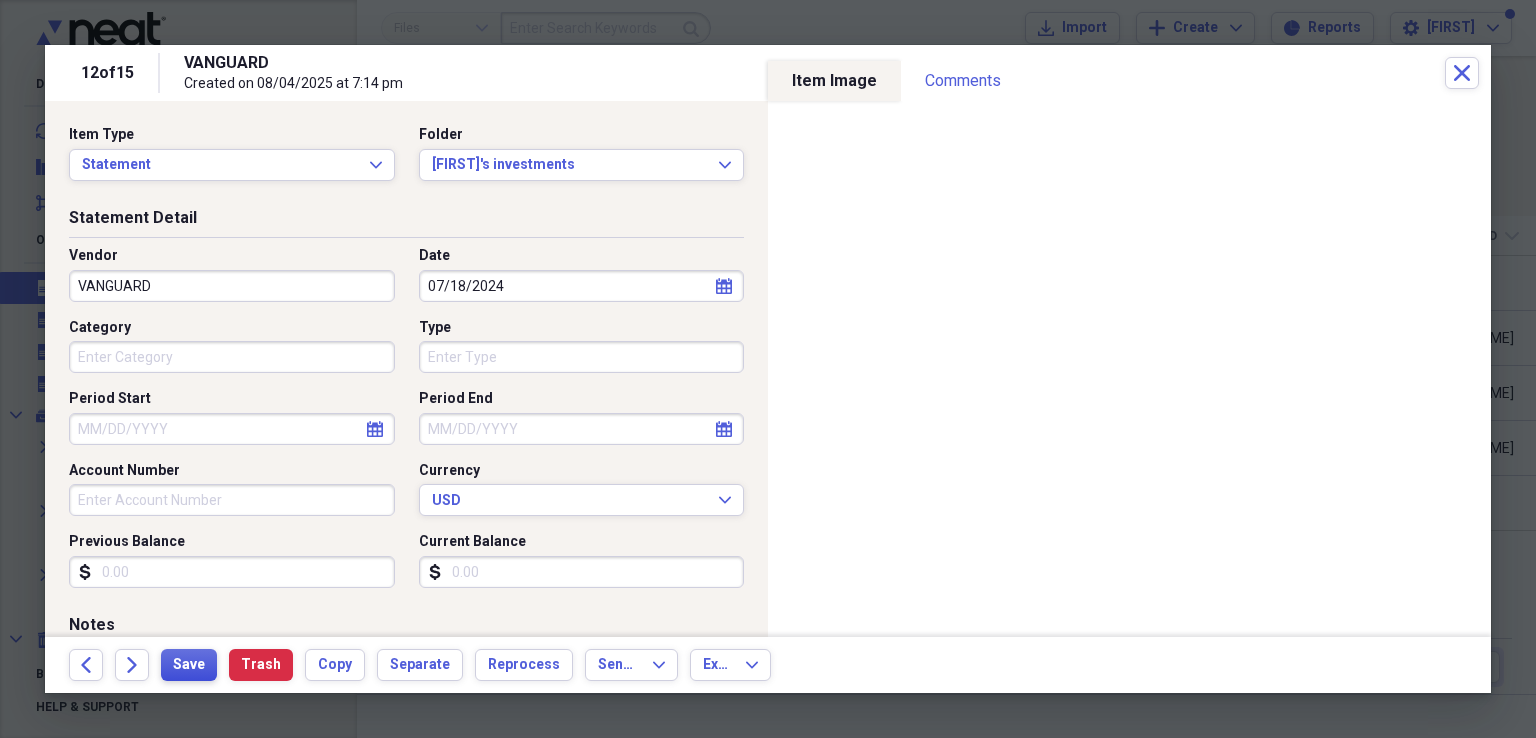 click on "Save" at bounding box center (189, 665) 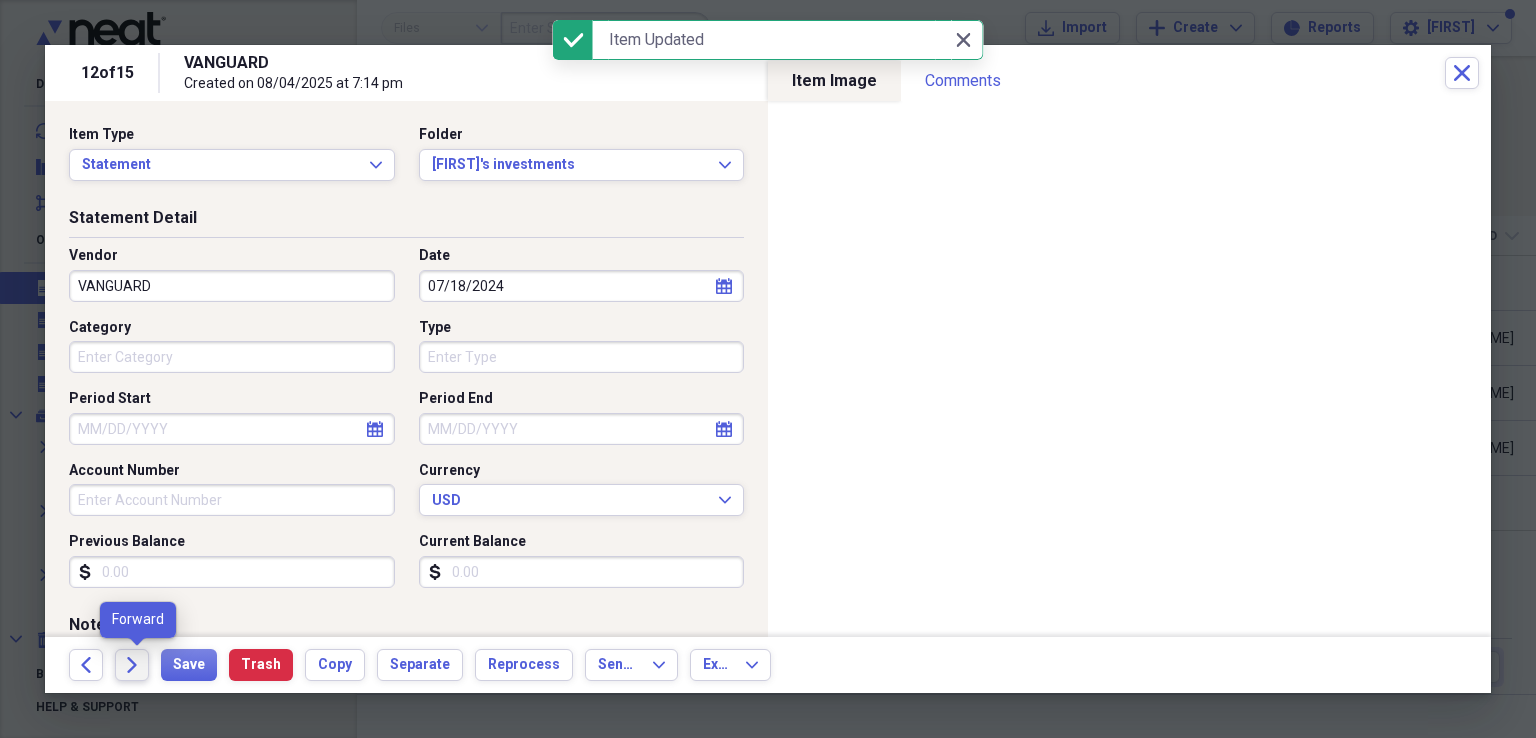 click on "Forward" 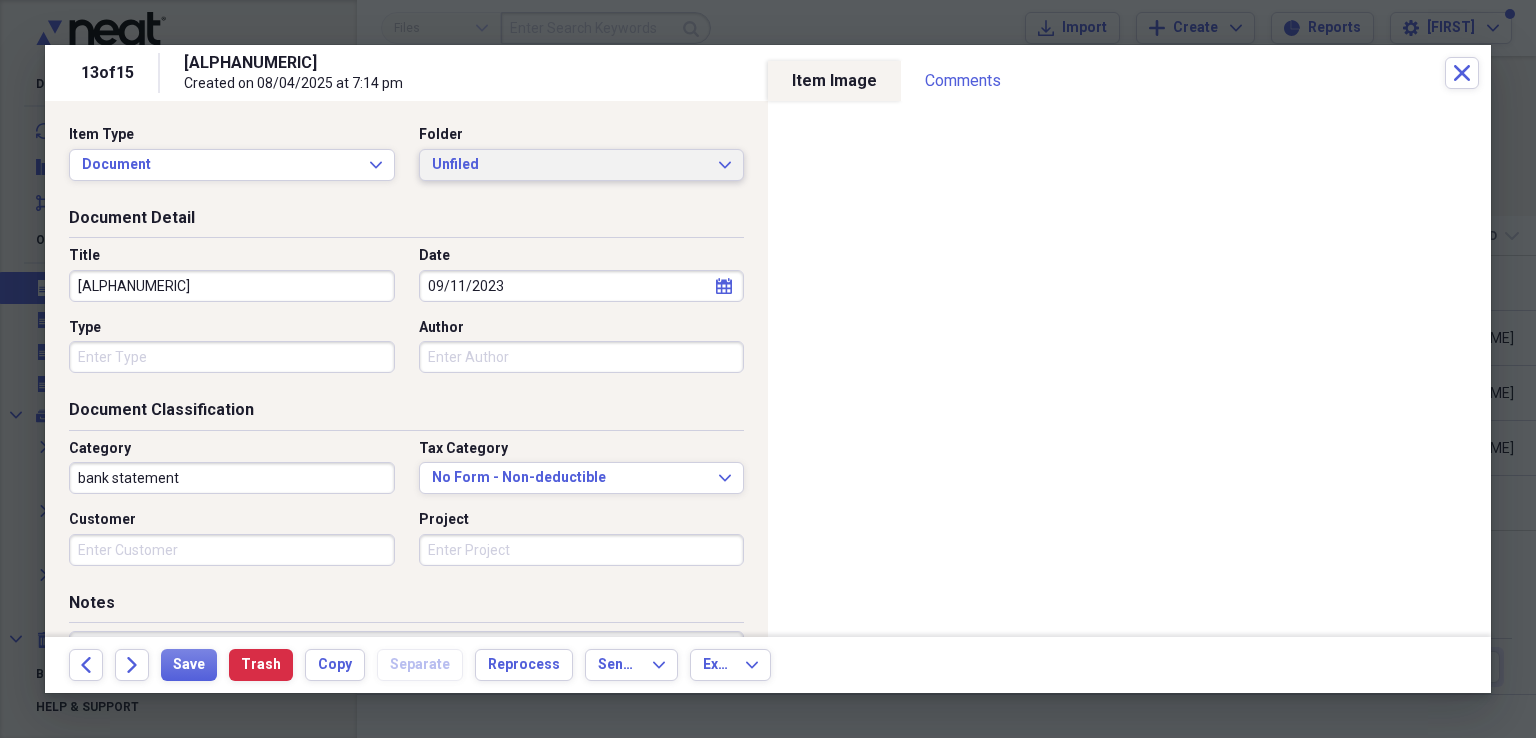 click on "Expand" 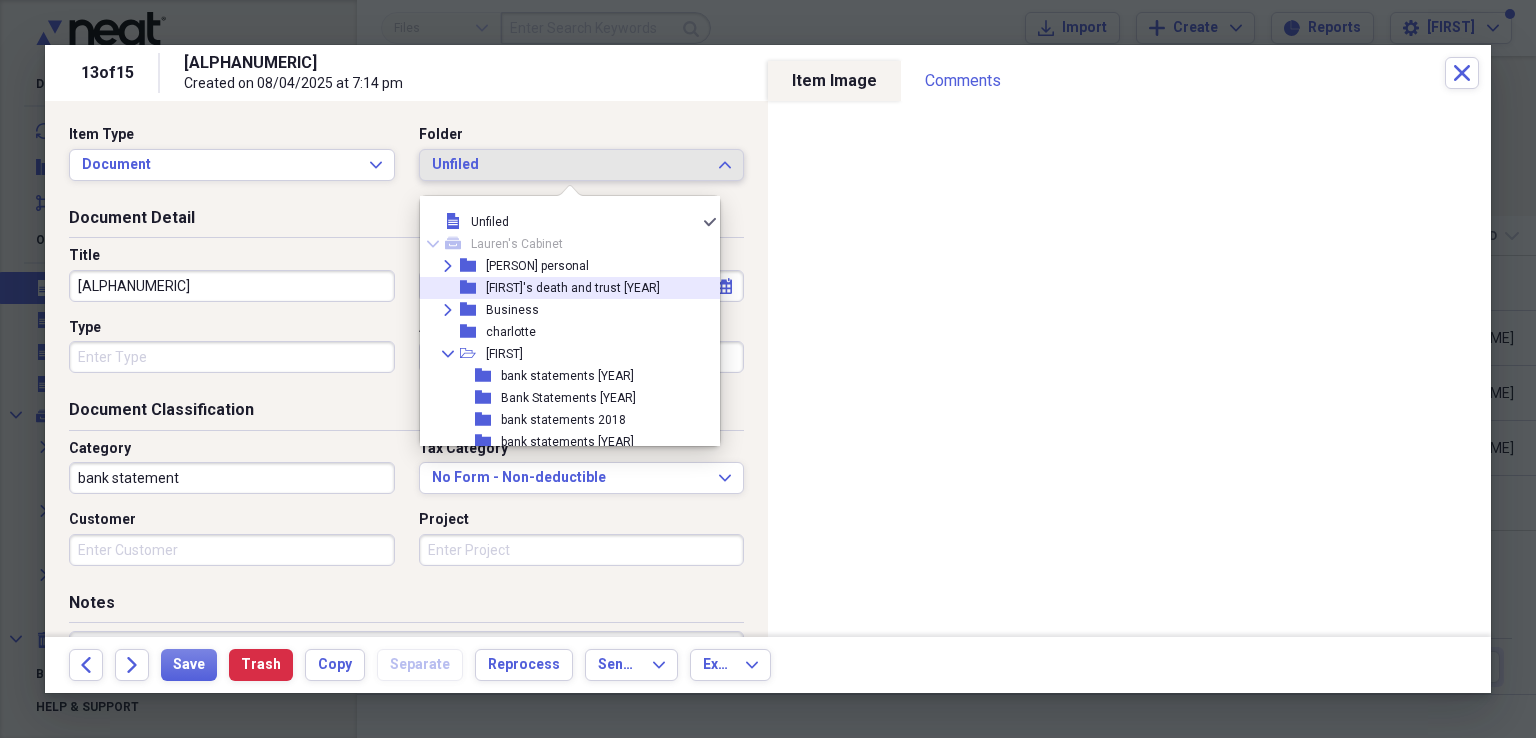 click on "[FIRST]'s death and trust [YEAR]" at bounding box center (573, 288) 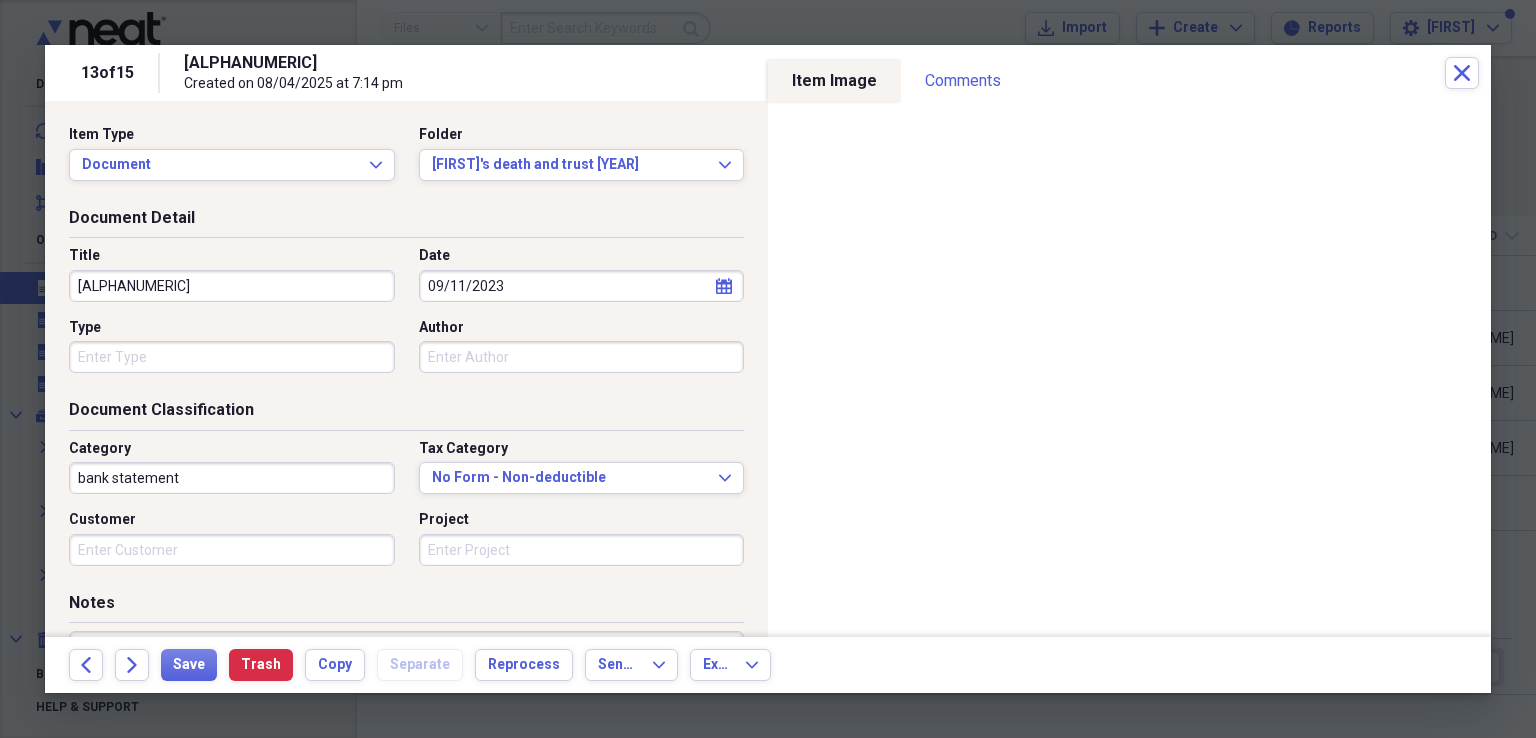 drag, startPoint x: 378, startPoint y: 287, endPoint x: 64, endPoint y: 361, distance: 322.60193 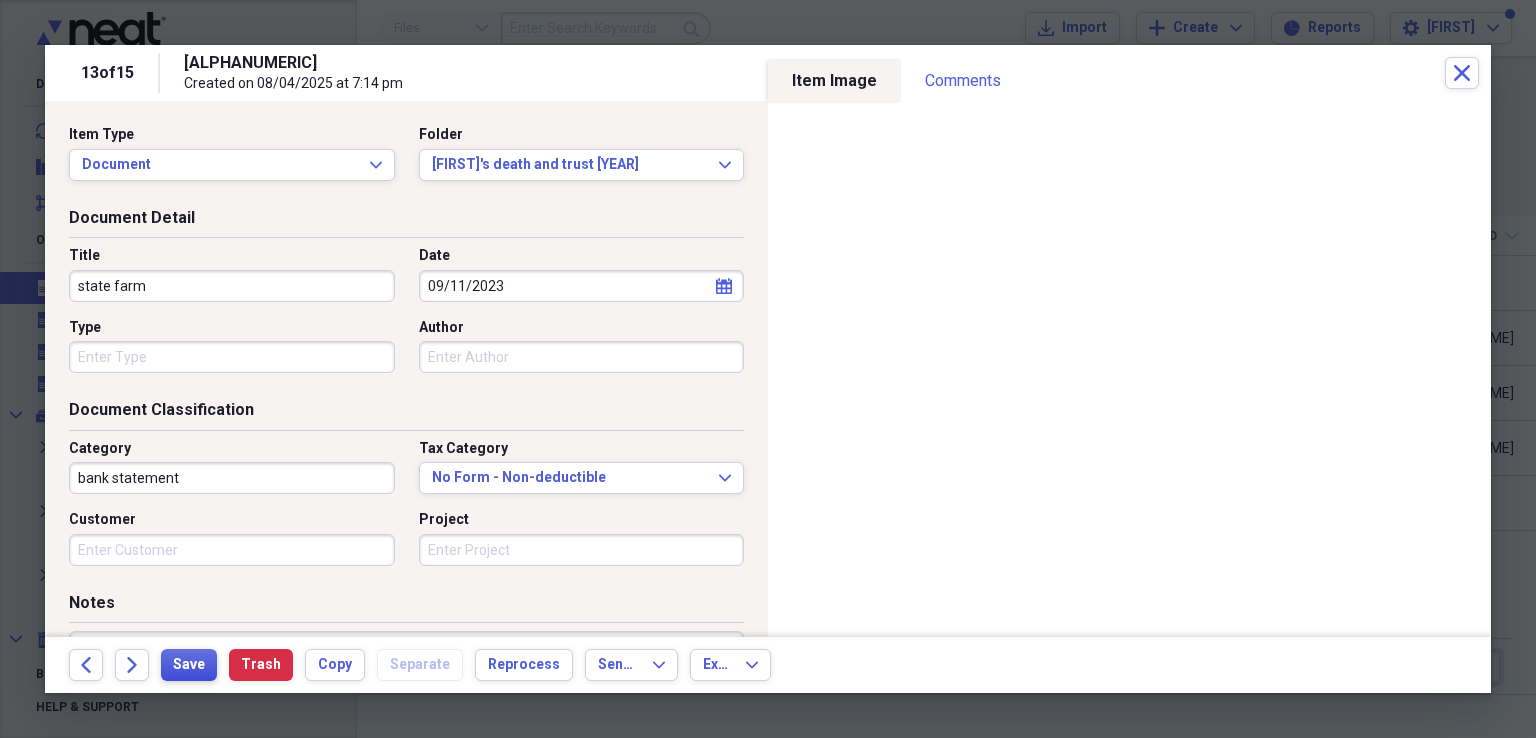 type on "state farm" 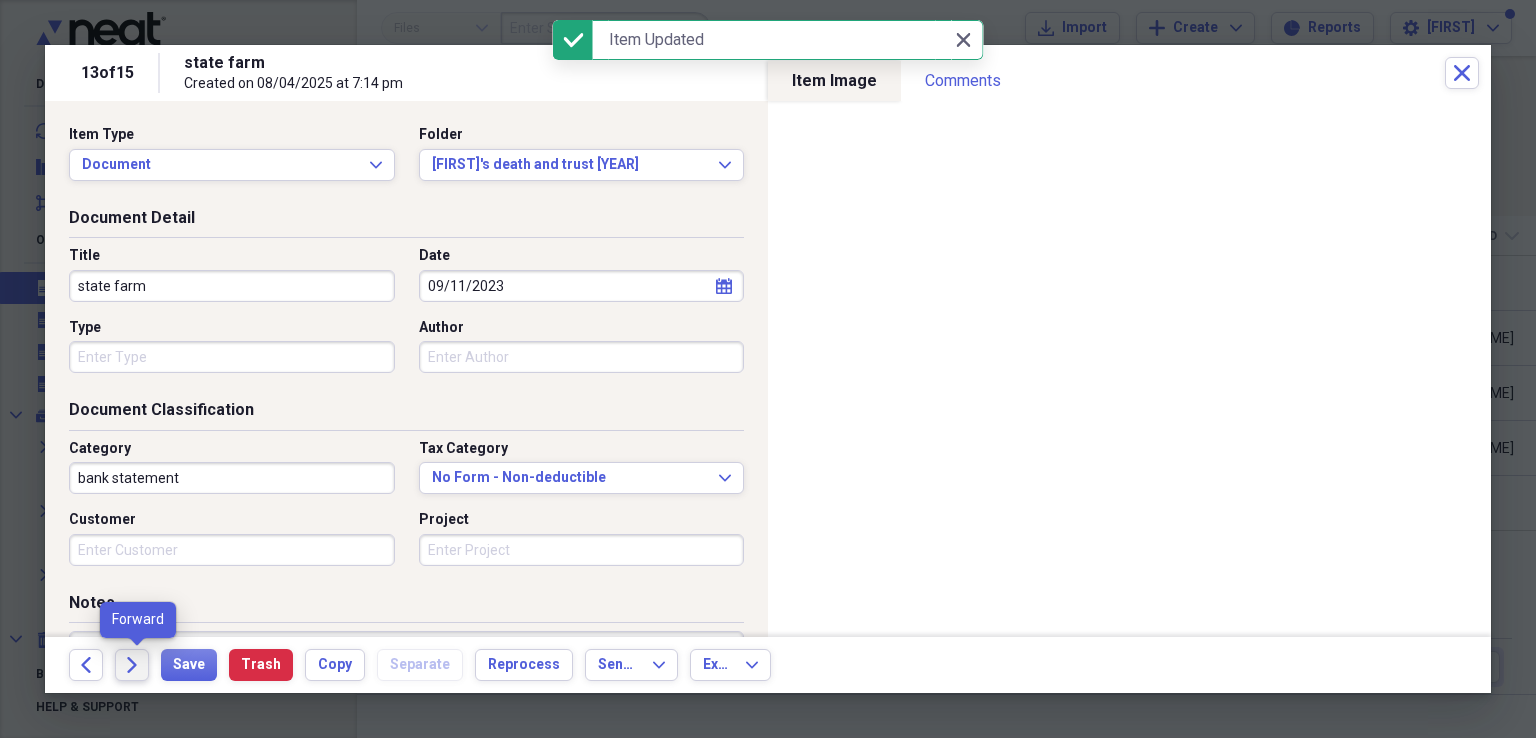 click 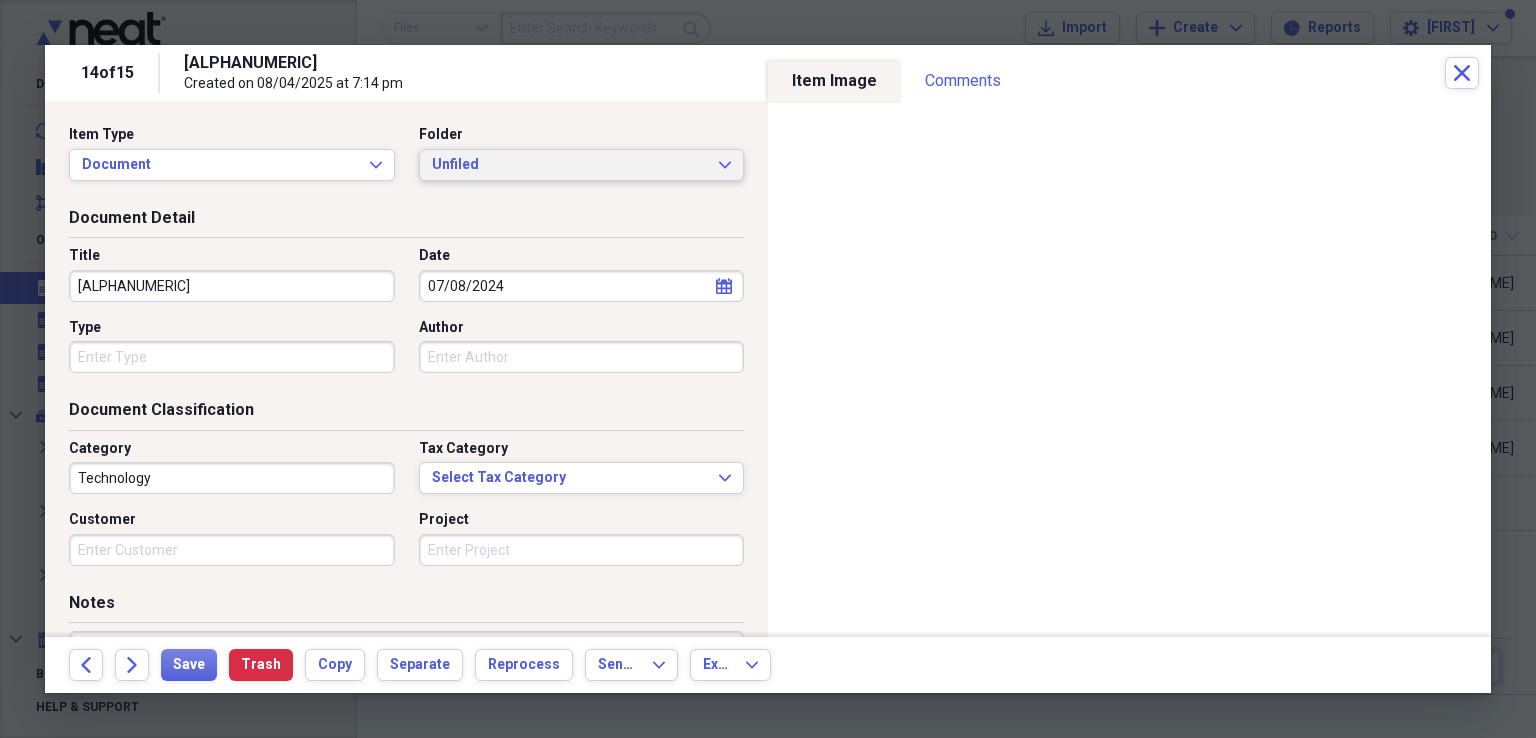 click on "Expand" 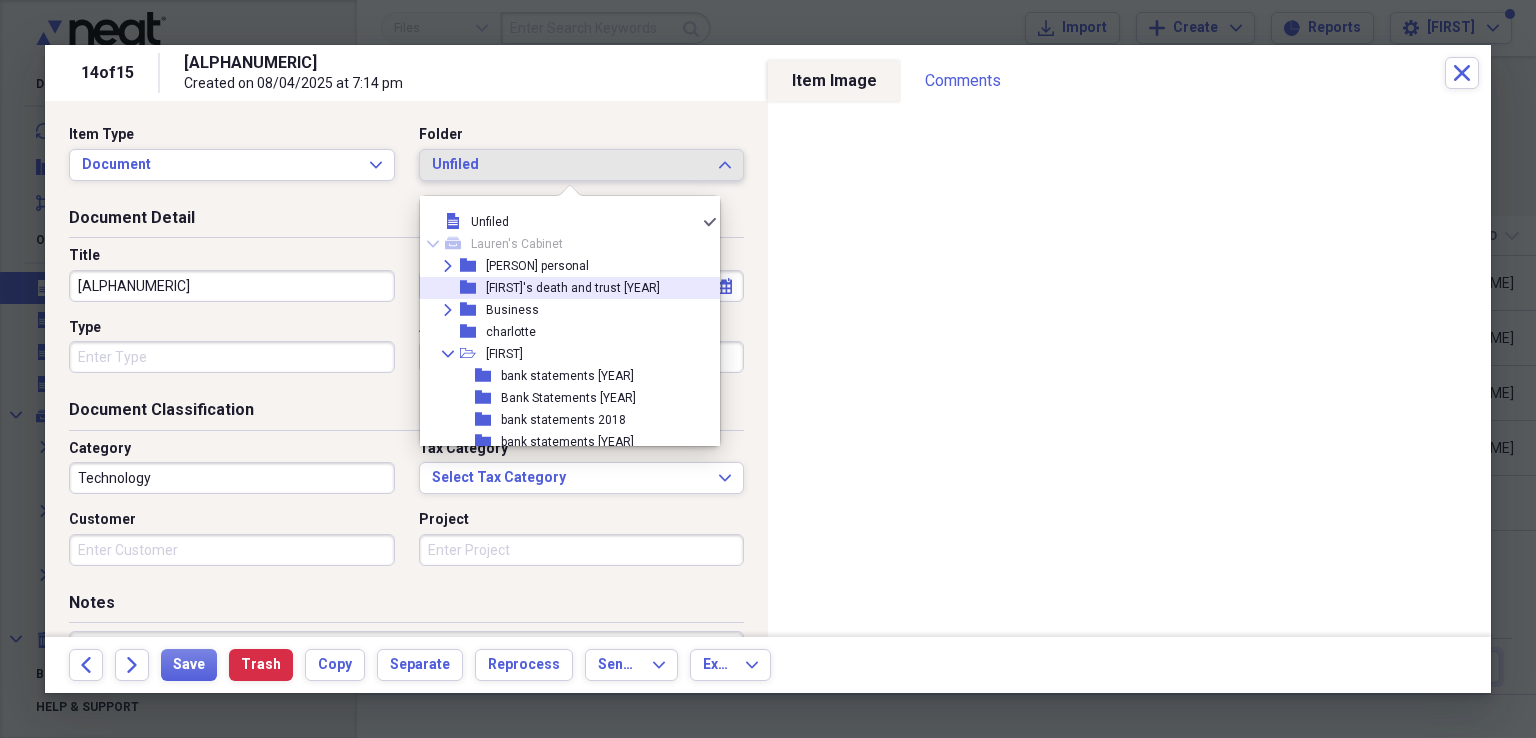 click on "[FIRST]'s death and trust [YEAR]" at bounding box center (573, 288) 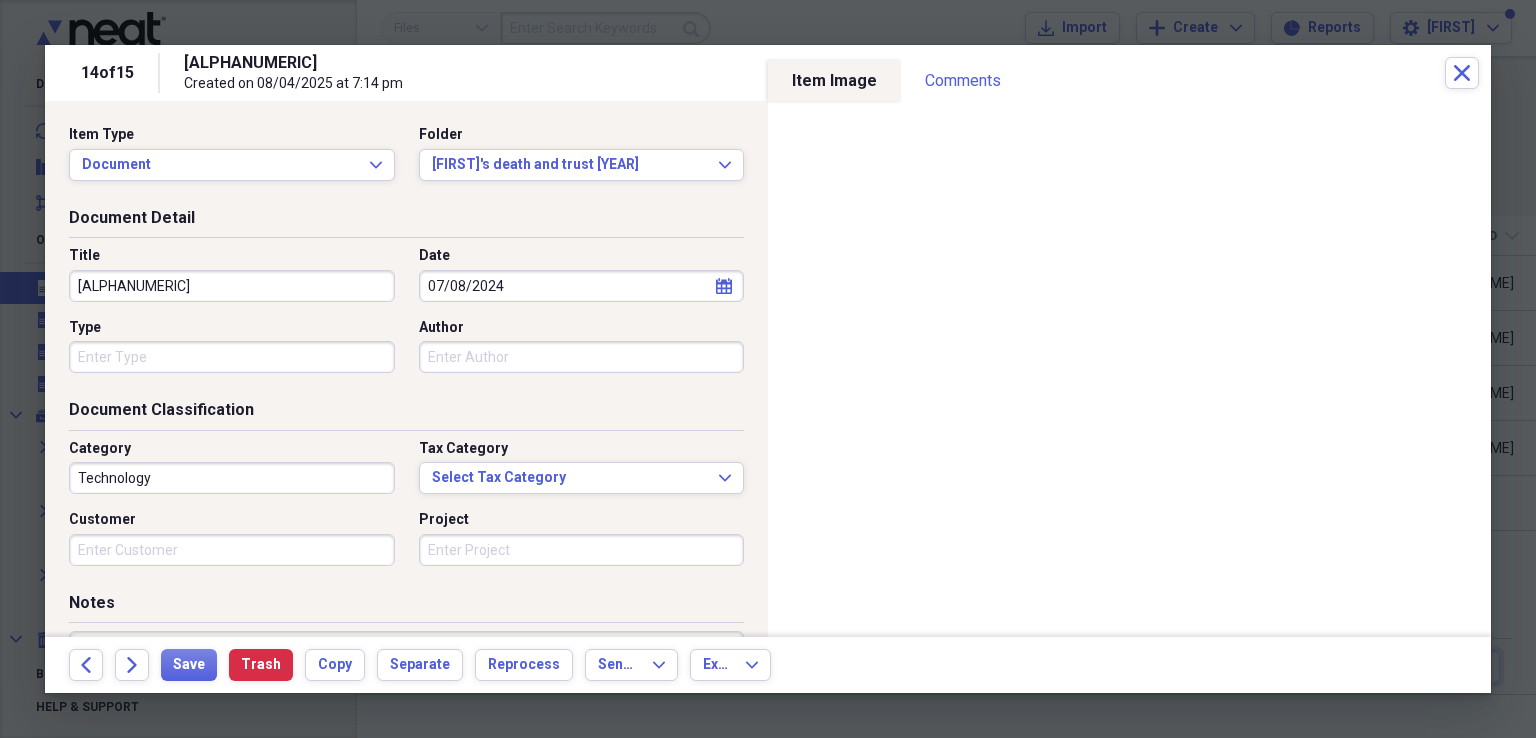 drag, startPoint x: 377, startPoint y: 287, endPoint x: 71, endPoint y: 306, distance: 306.5893 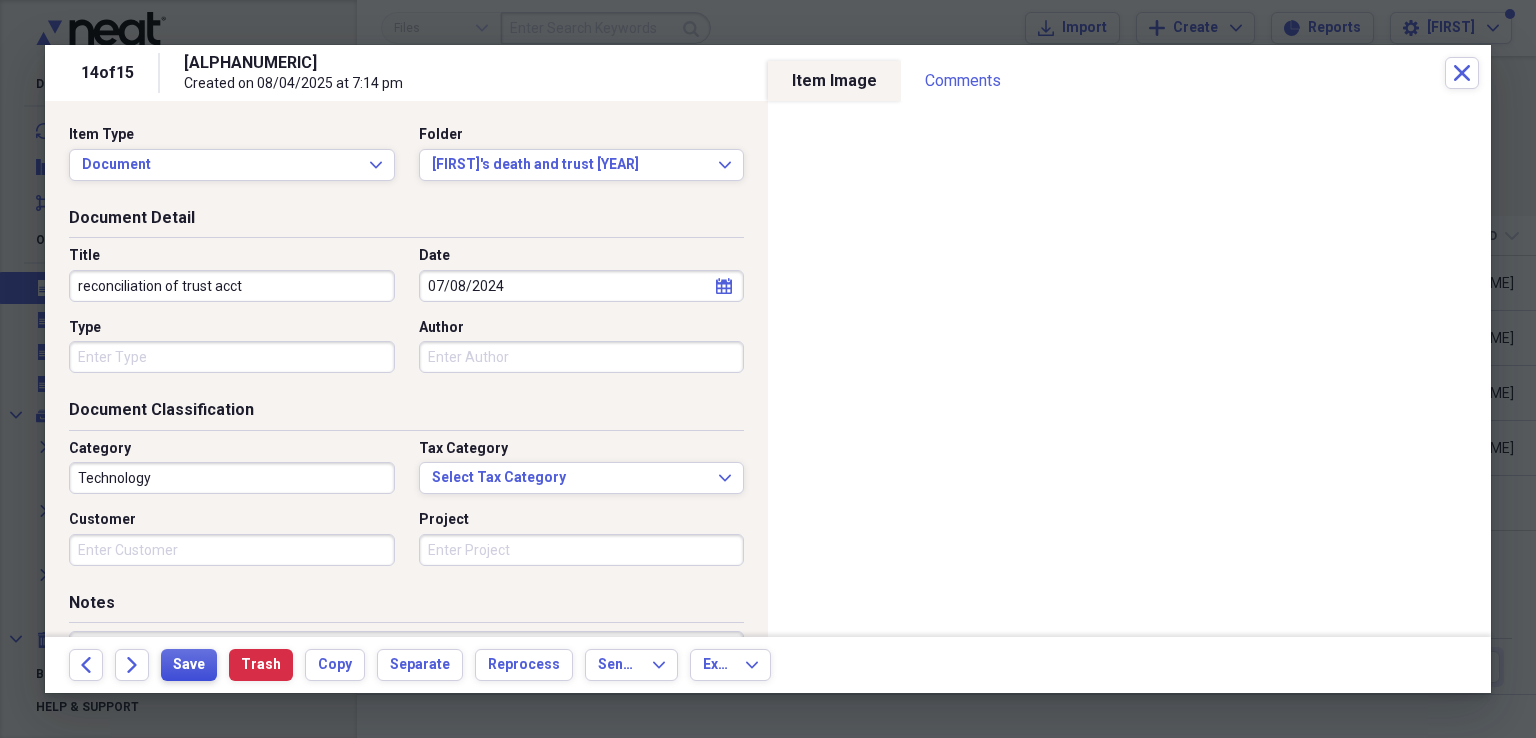 type on "reconciliation of trust acct" 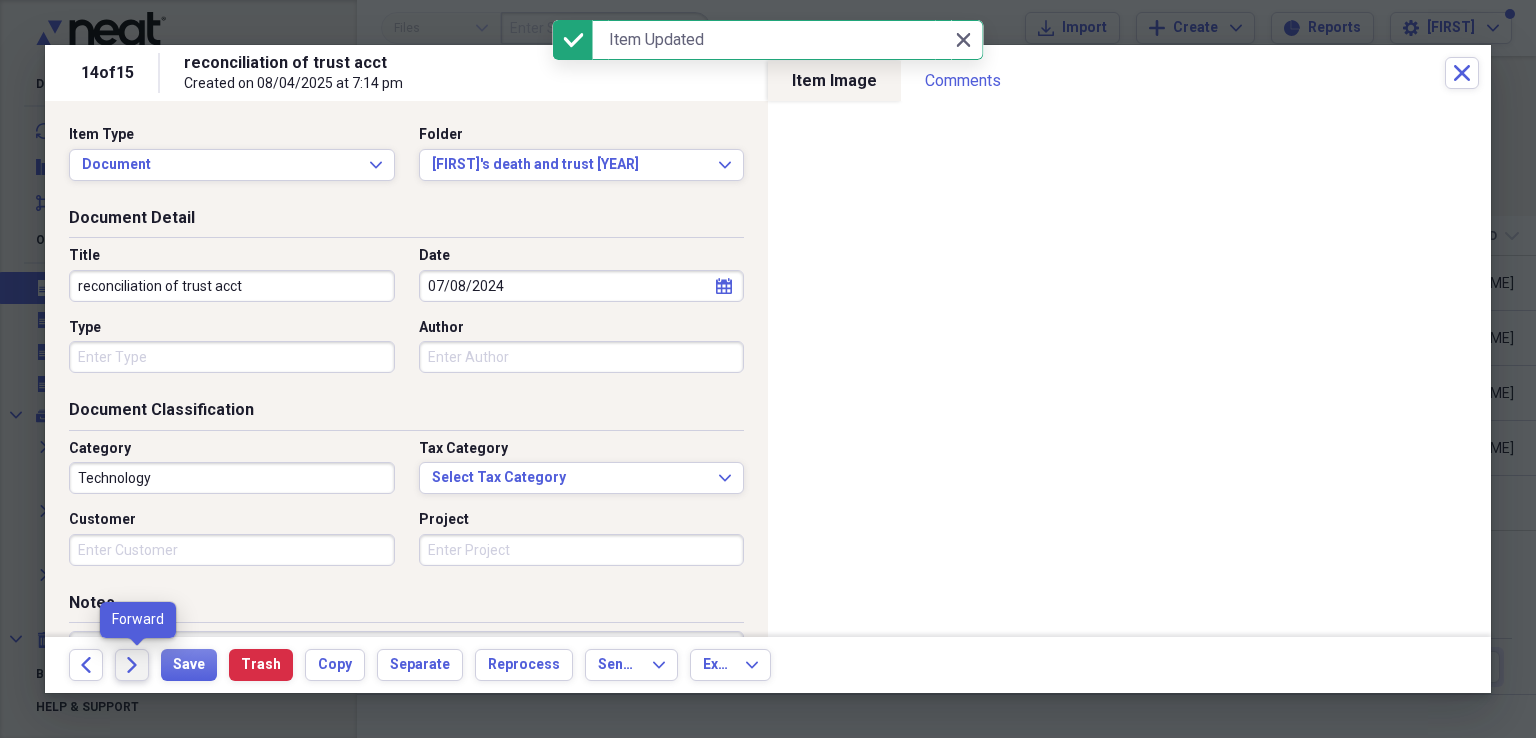 click on "Forward" 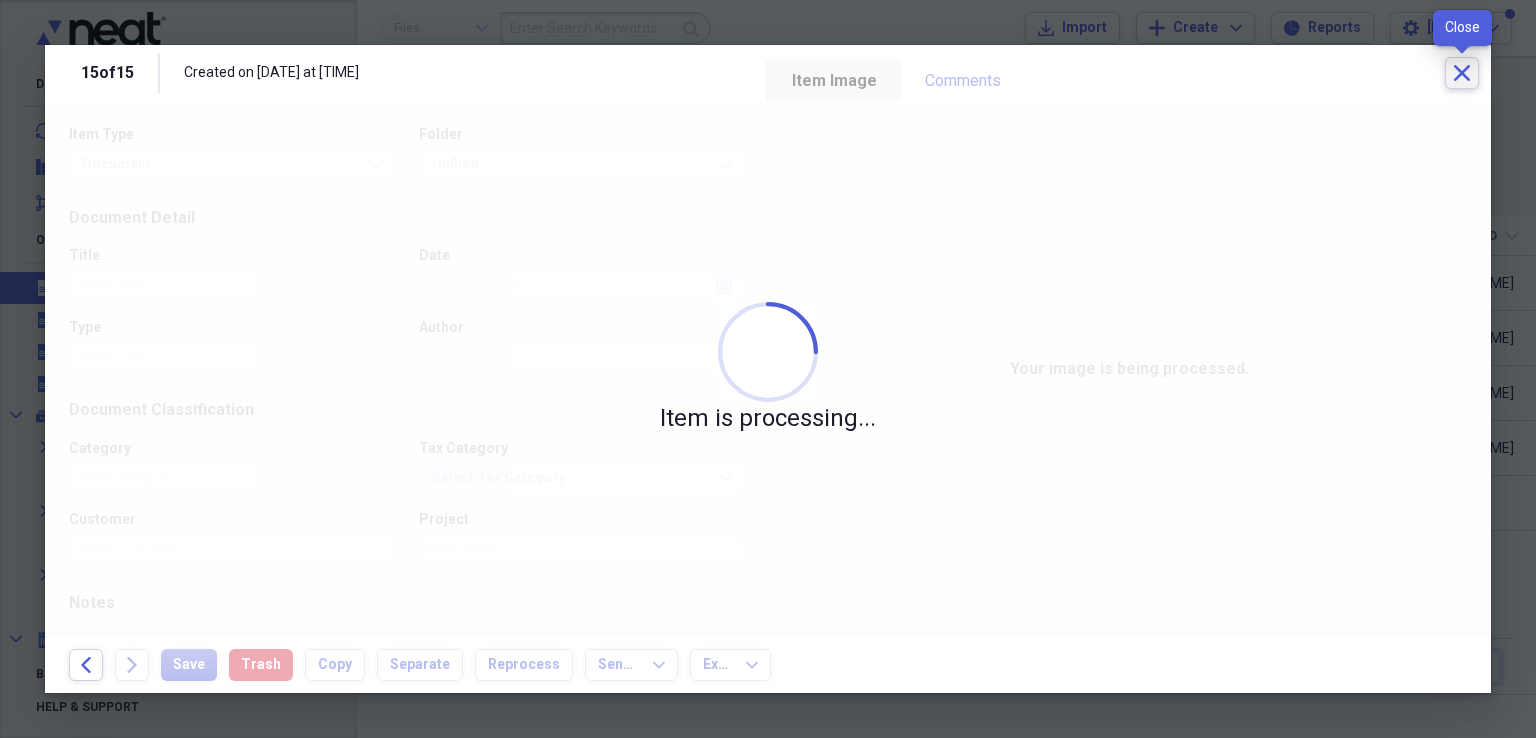 click on "Close" at bounding box center (1462, 73) 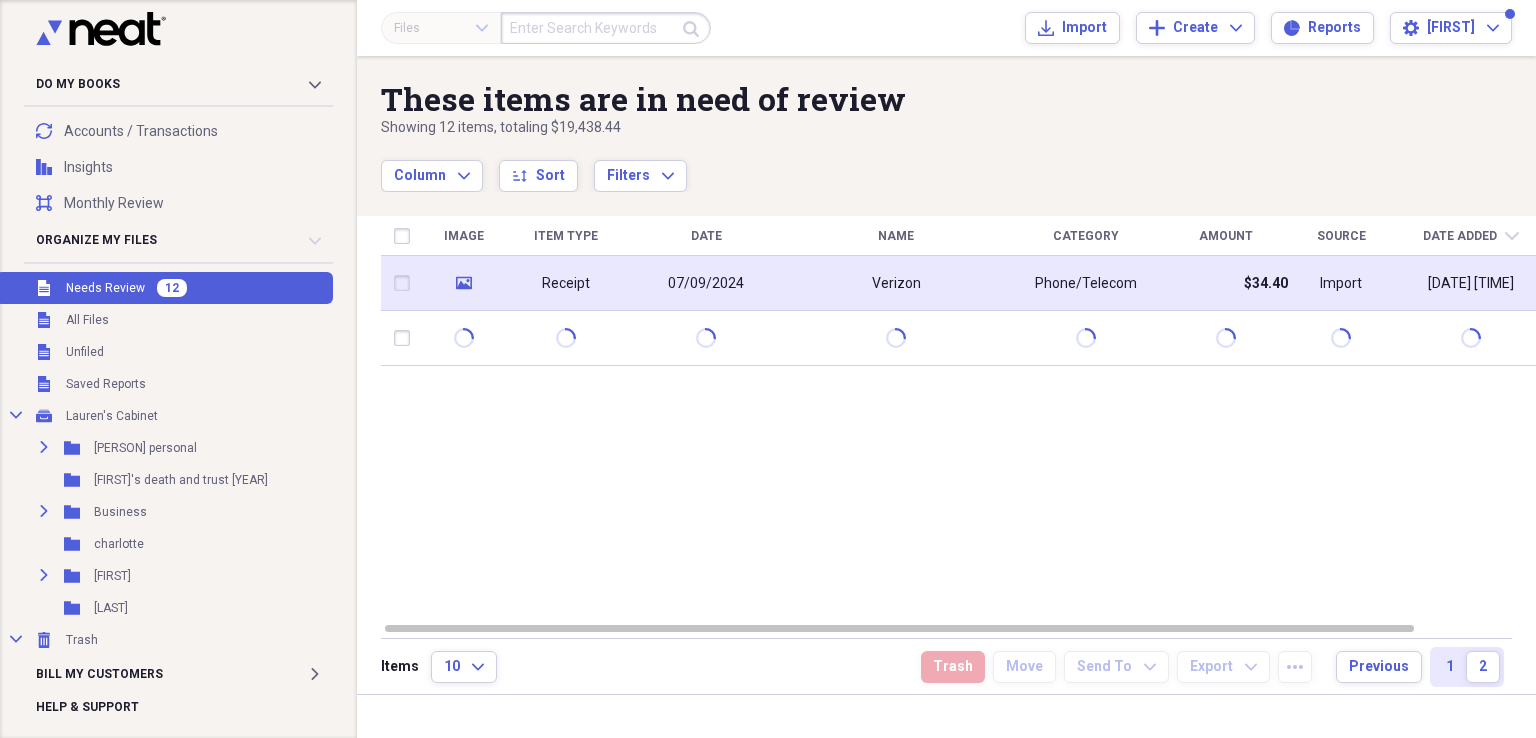 click on "07/09/2024" at bounding box center [706, 283] 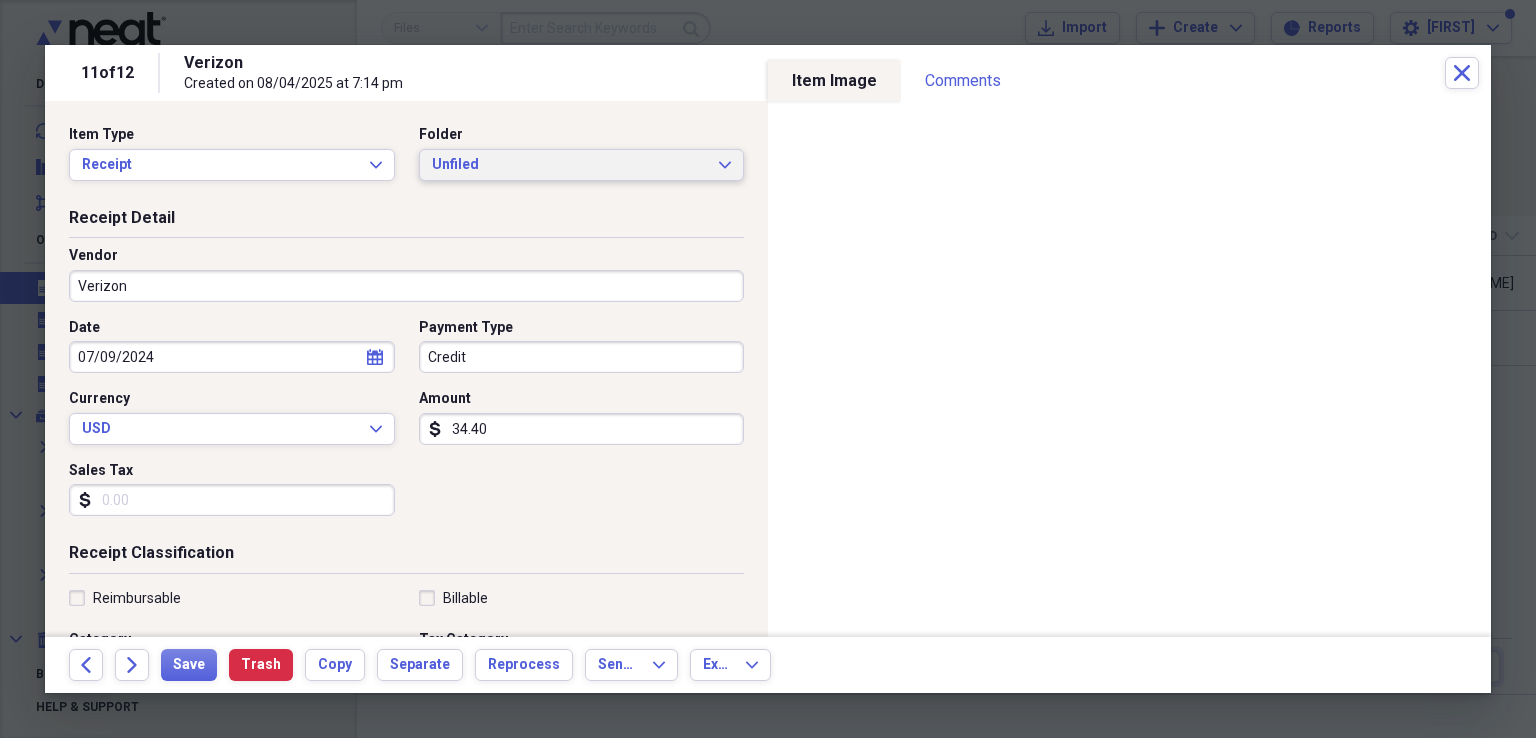 click on "Unfiled Expand" at bounding box center [582, 165] 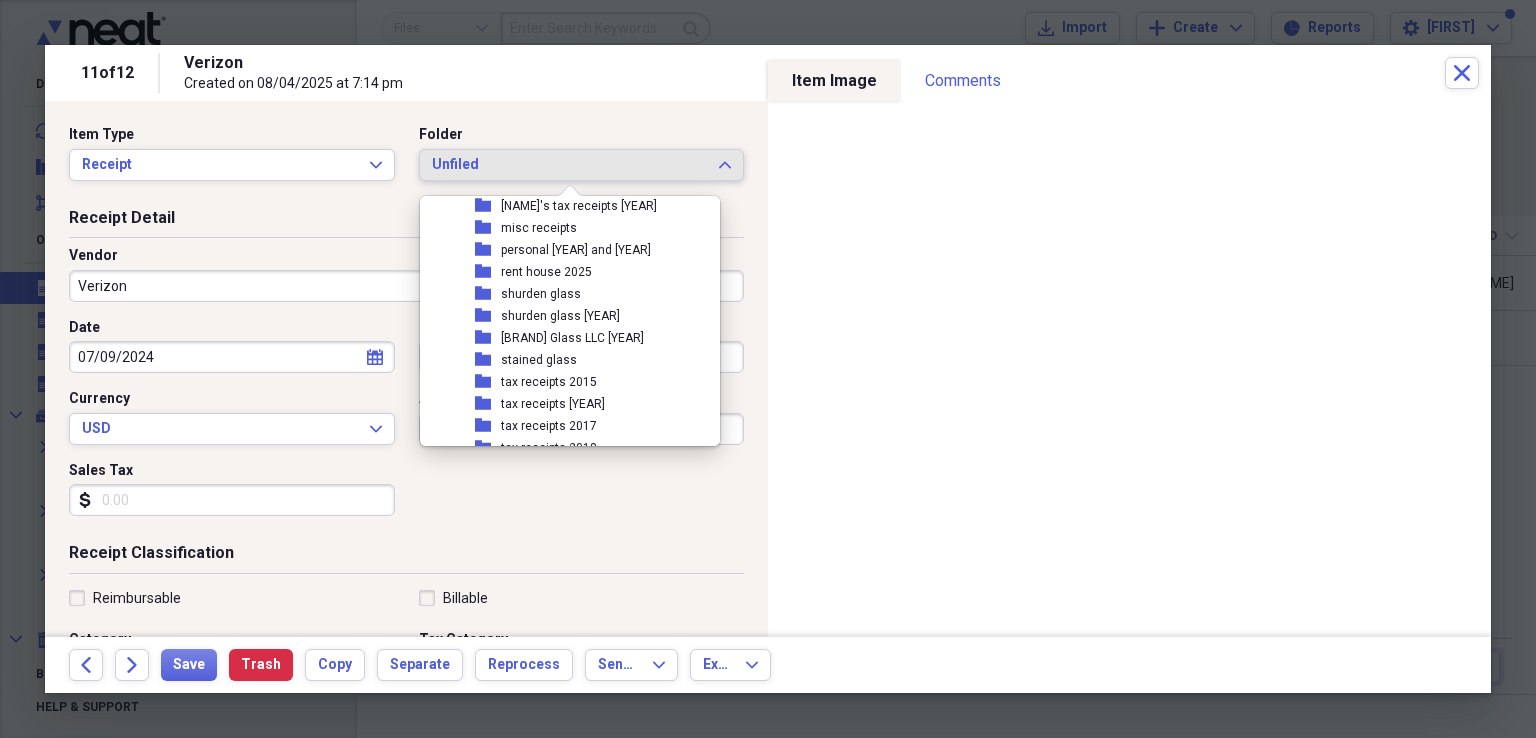 scroll, scrollTop: 1194, scrollLeft: 0, axis: vertical 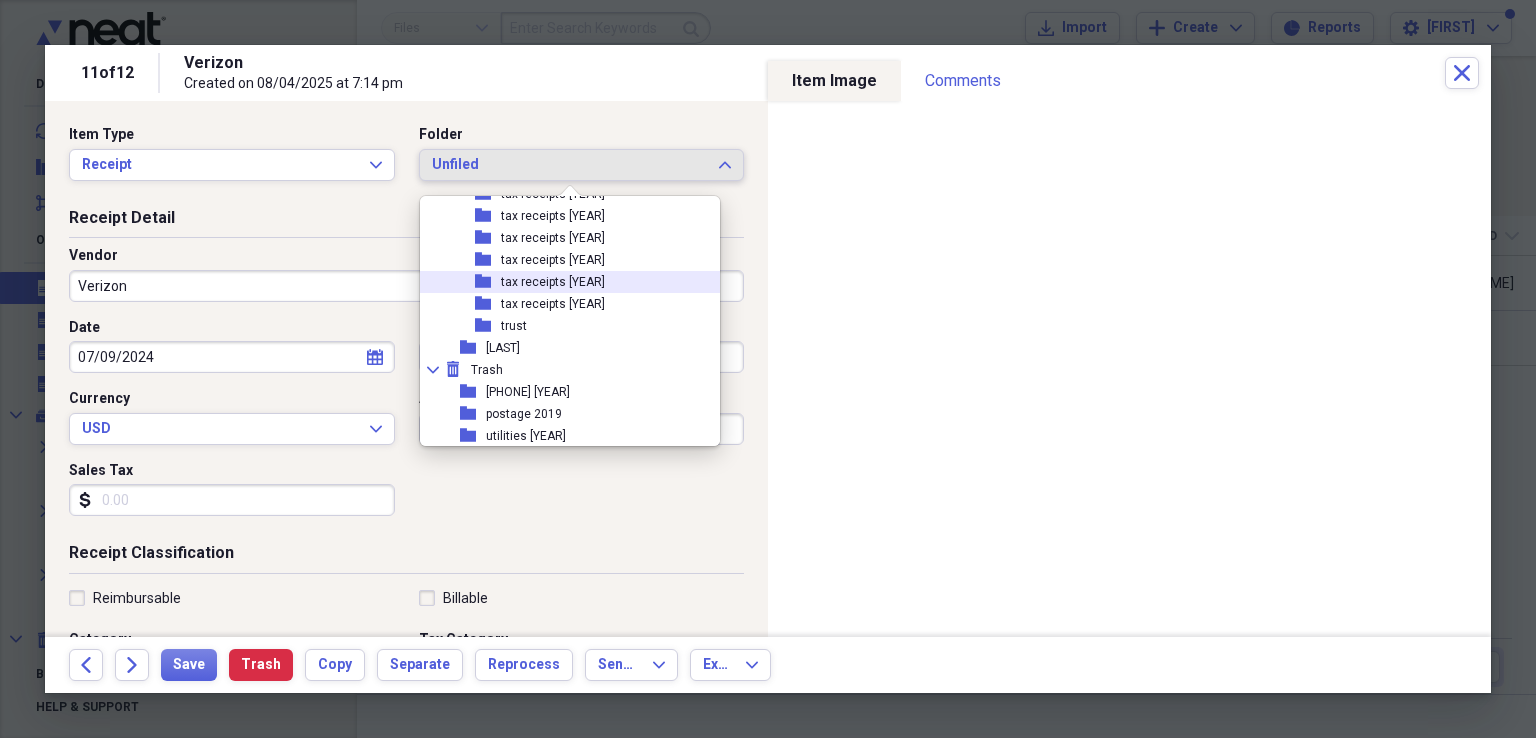 click on "tax receipts [YEAR]" at bounding box center (553, 282) 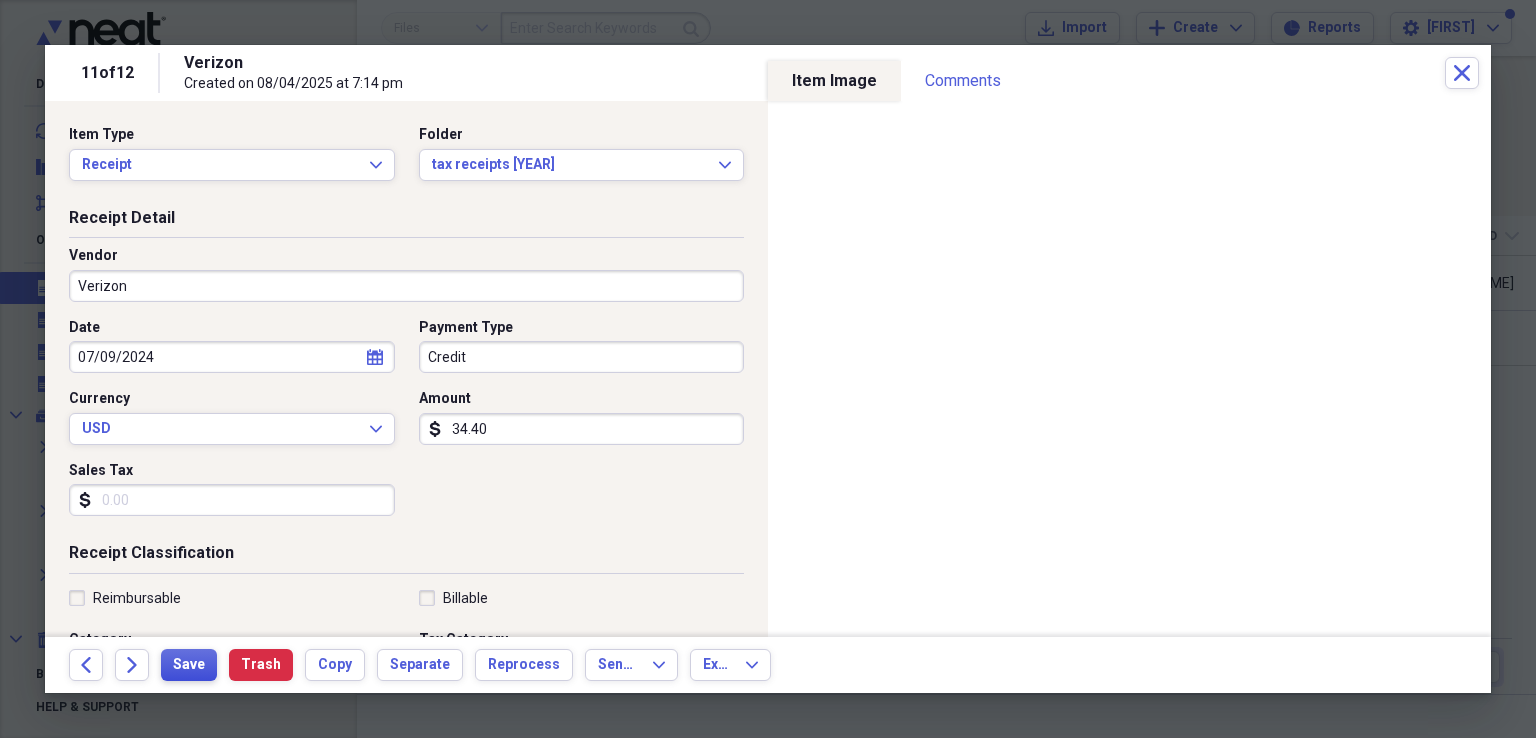 click on "Save" at bounding box center [189, 665] 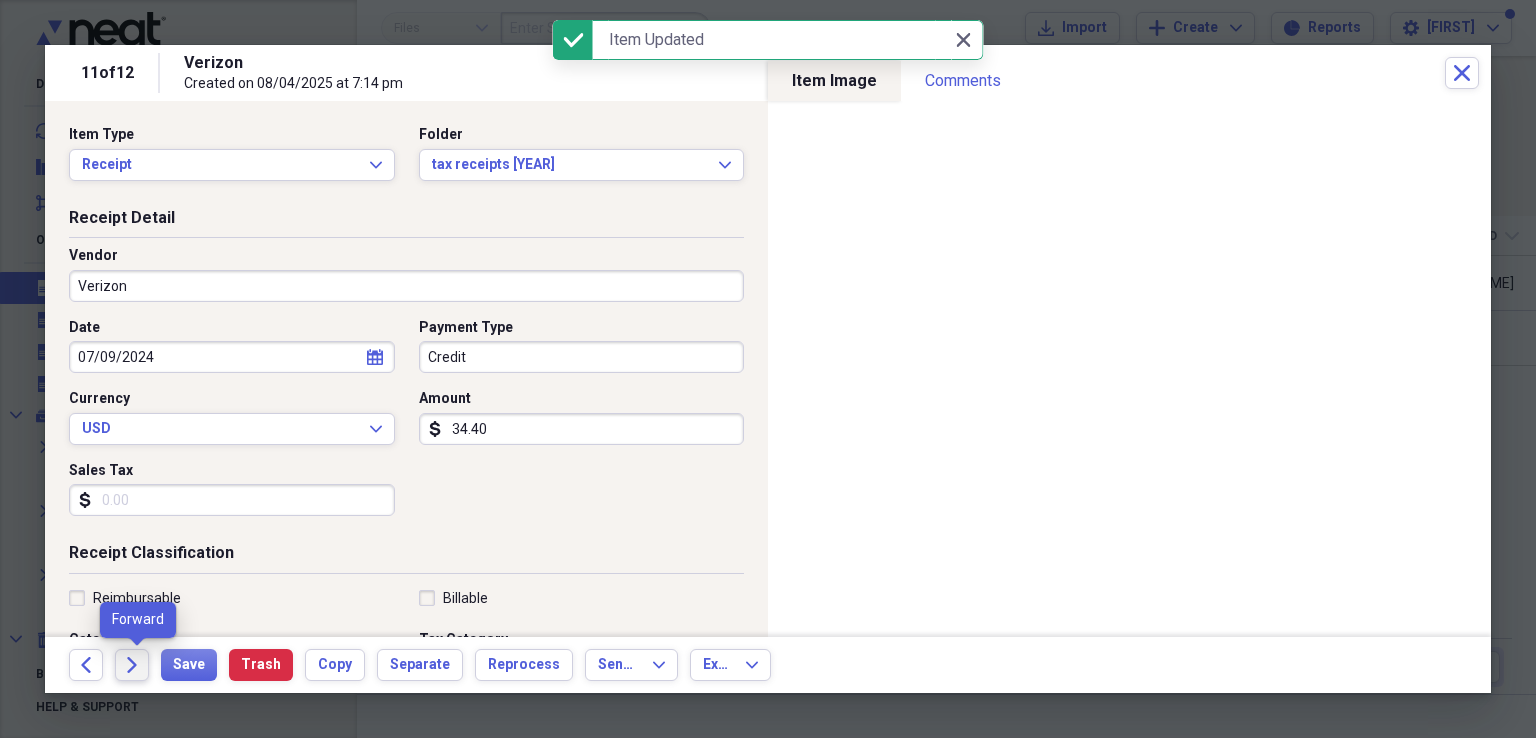 click on "Forward" 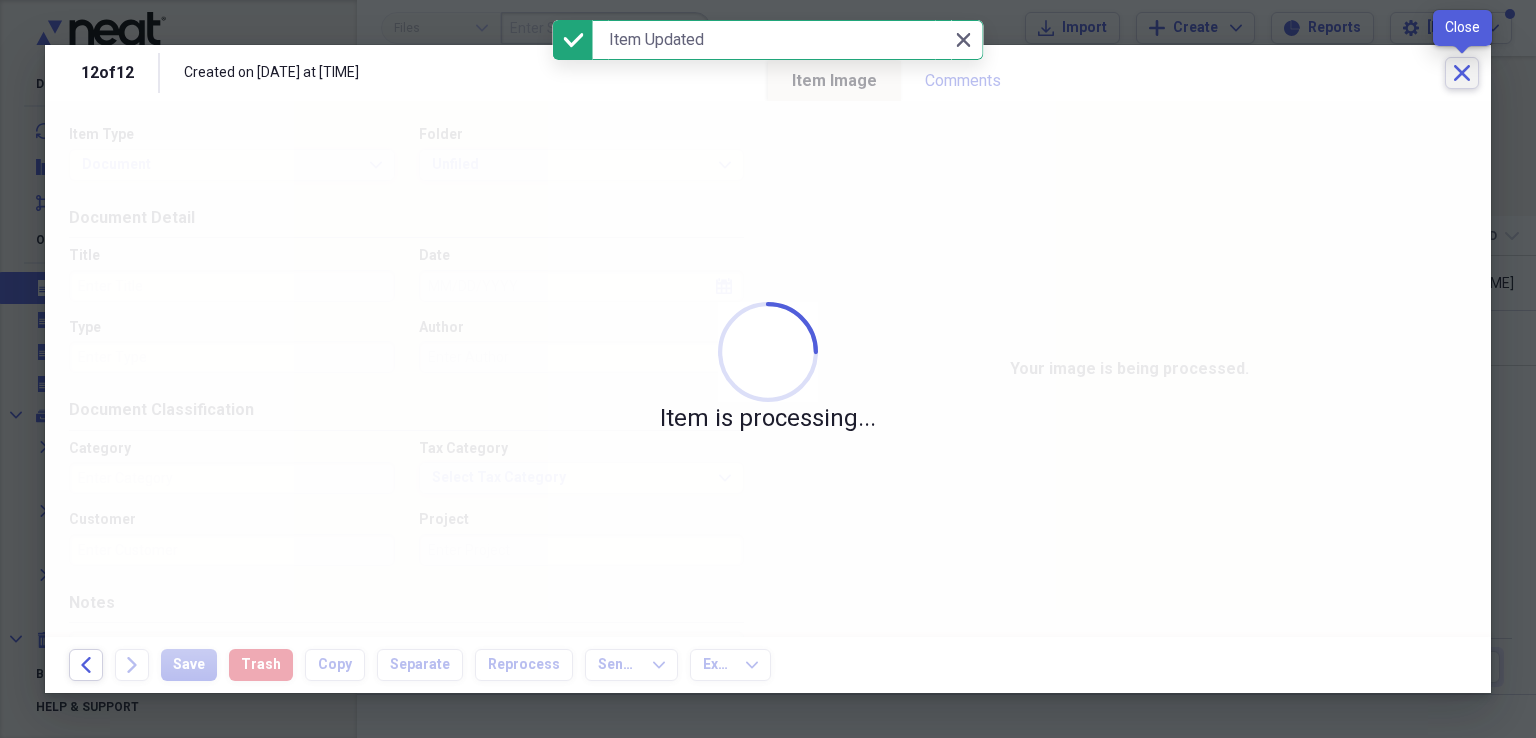 click on "Close" 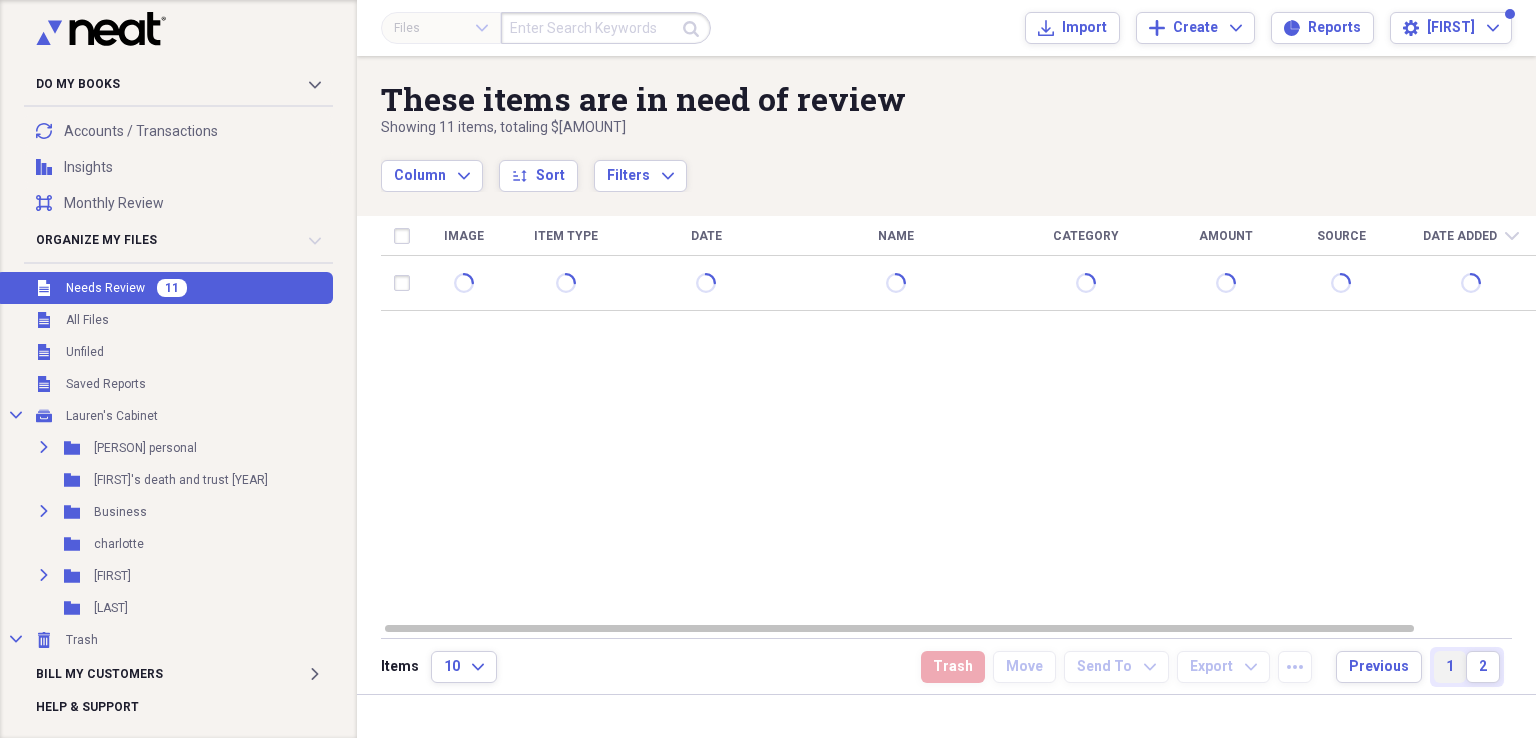 click on "1" at bounding box center [1450, 667] 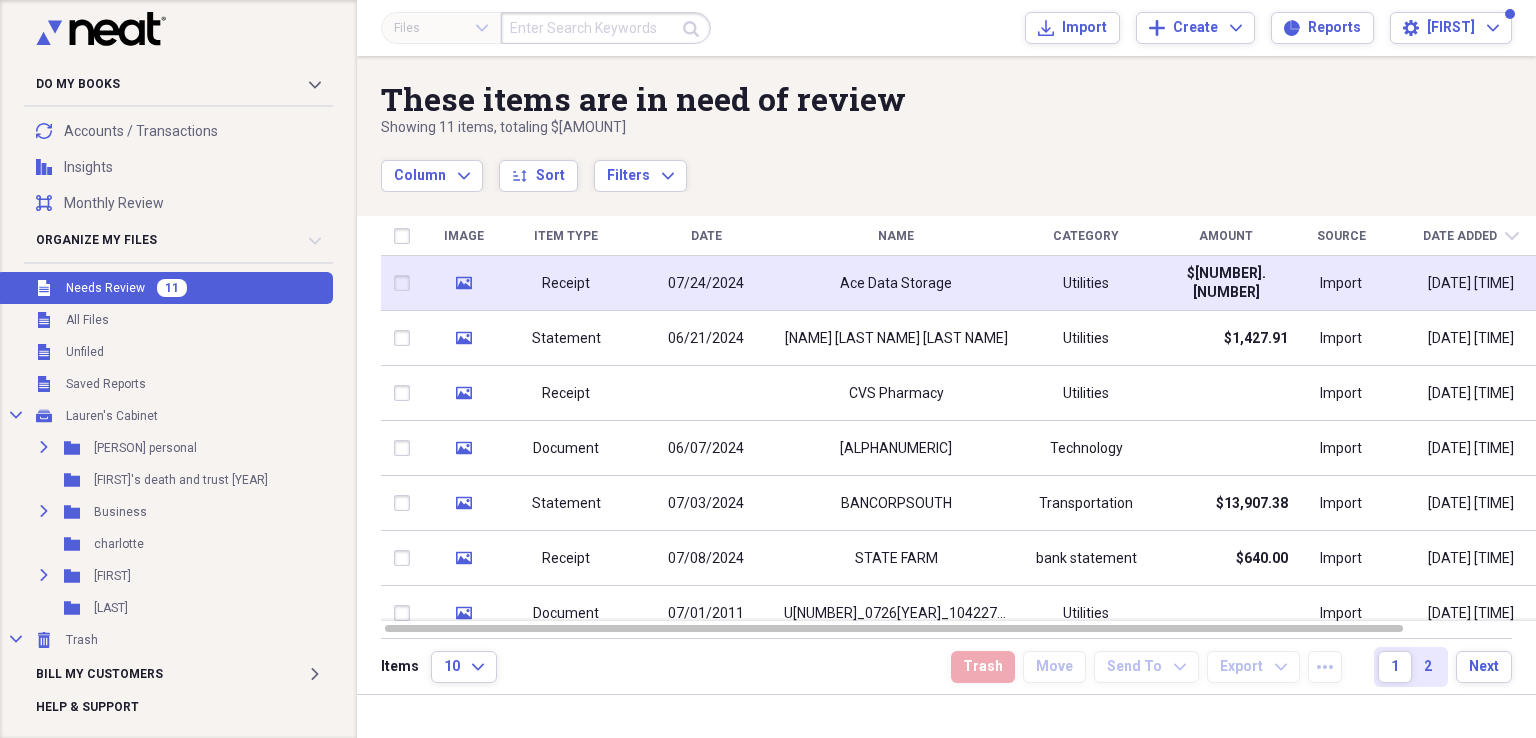 click on "Ace Data Storage" at bounding box center (896, 283) 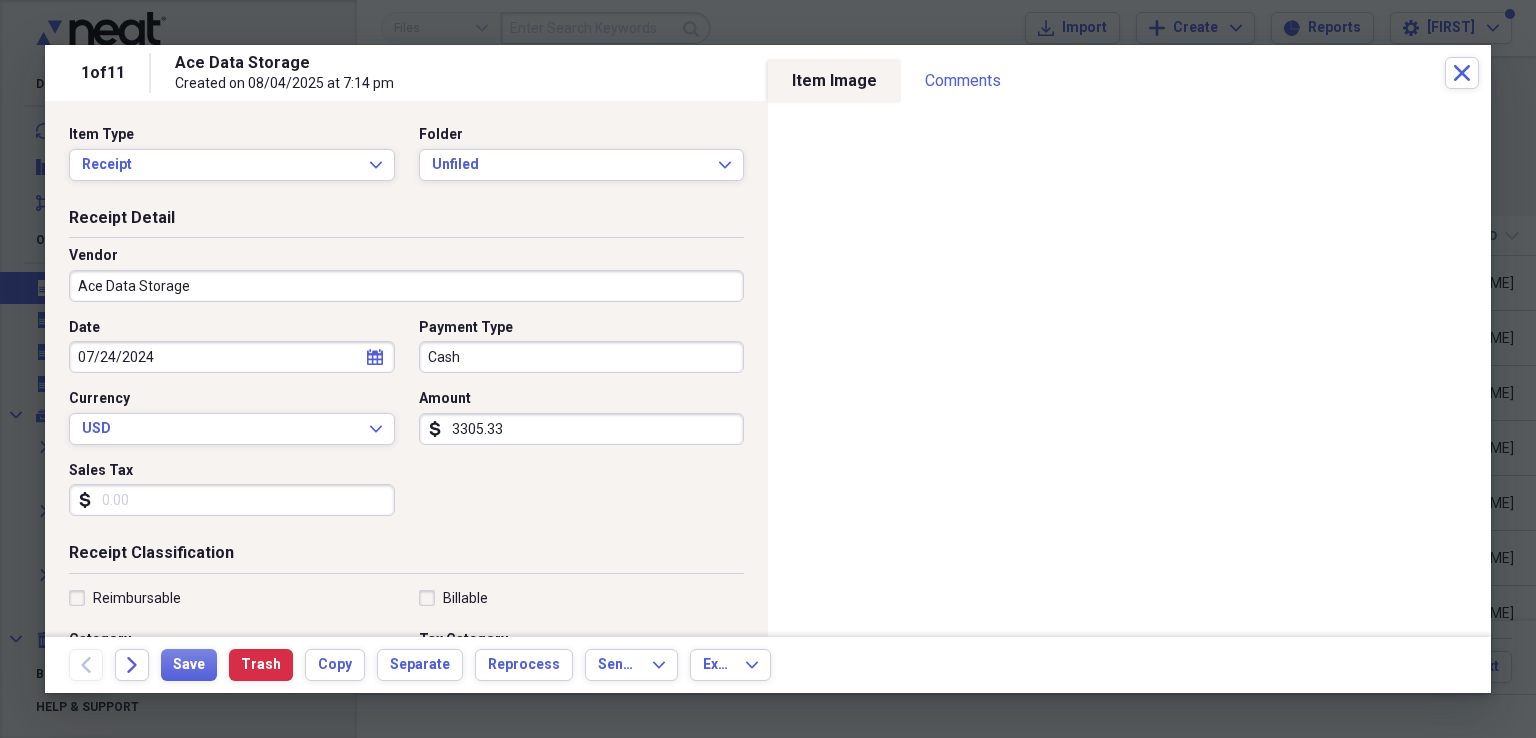 scroll, scrollTop: 0, scrollLeft: 0, axis: both 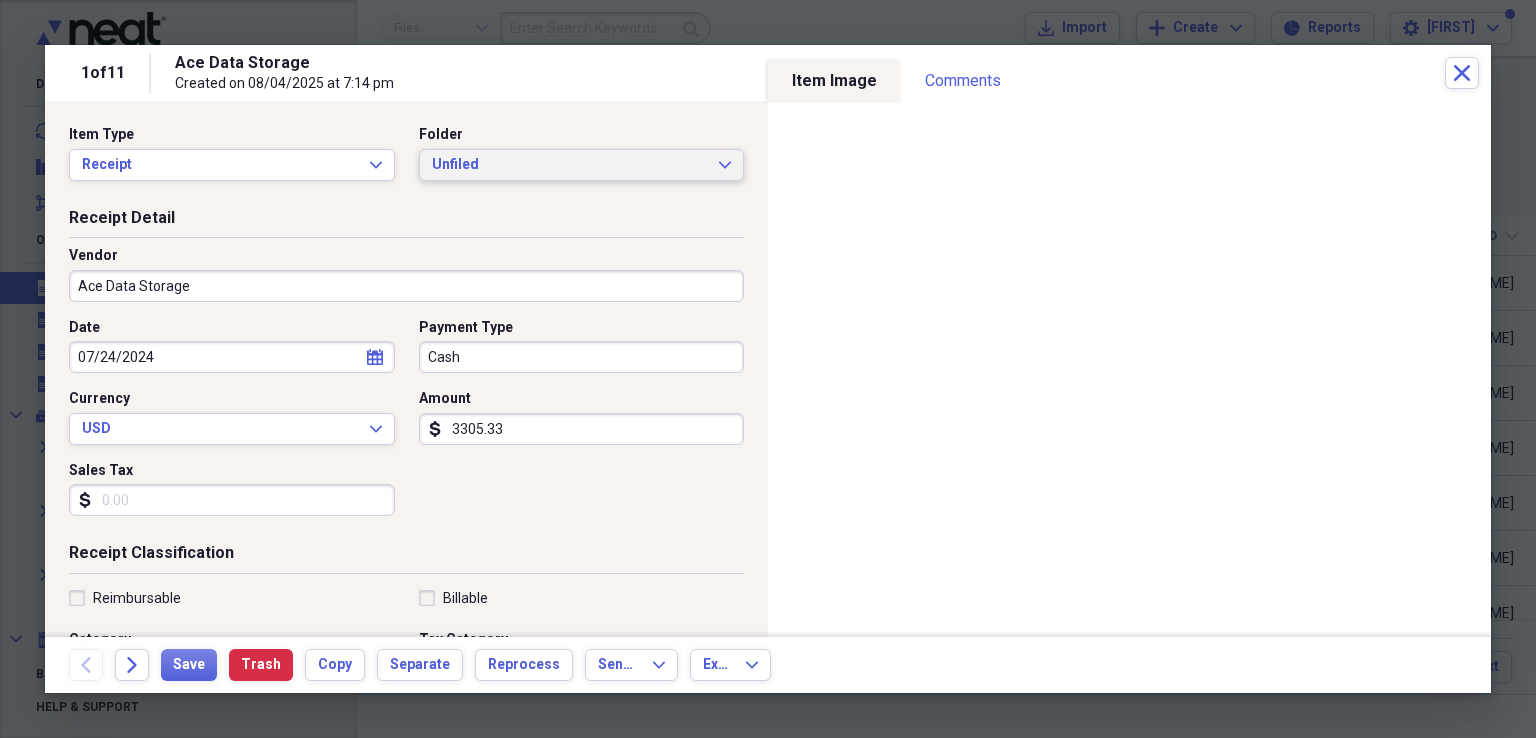 click on "Unfiled Expand" at bounding box center [582, 165] 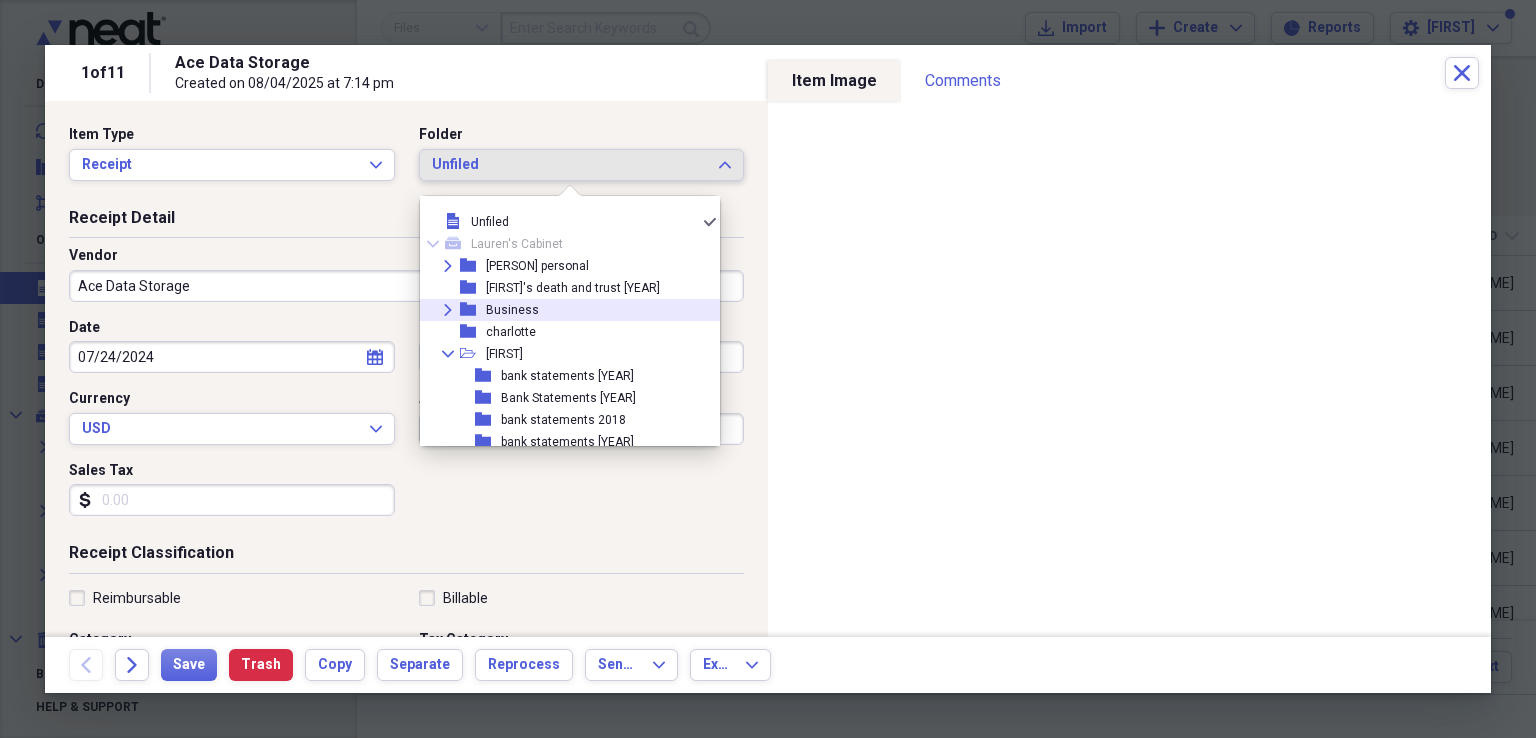 click on "Expand" 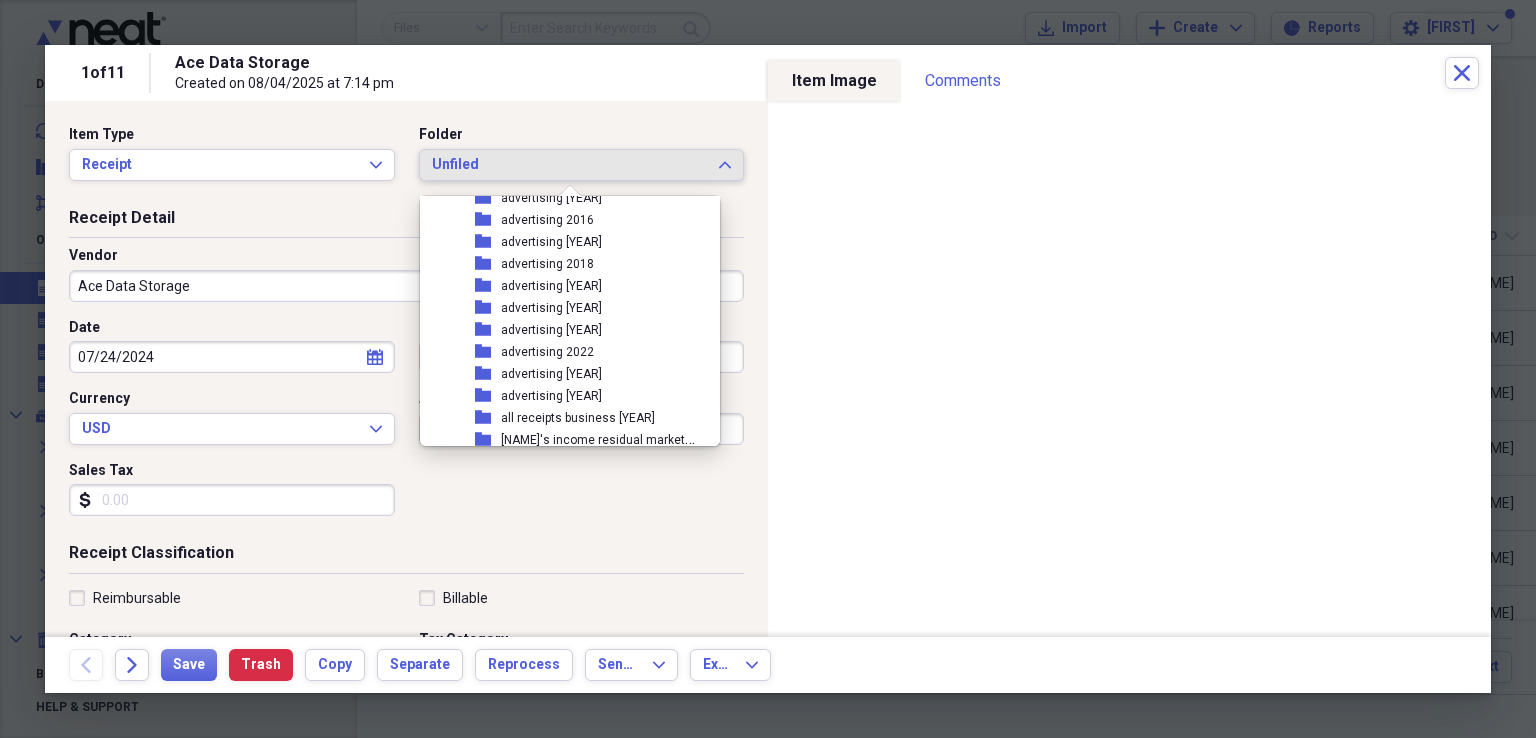 scroll, scrollTop: 300, scrollLeft: 0, axis: vertical 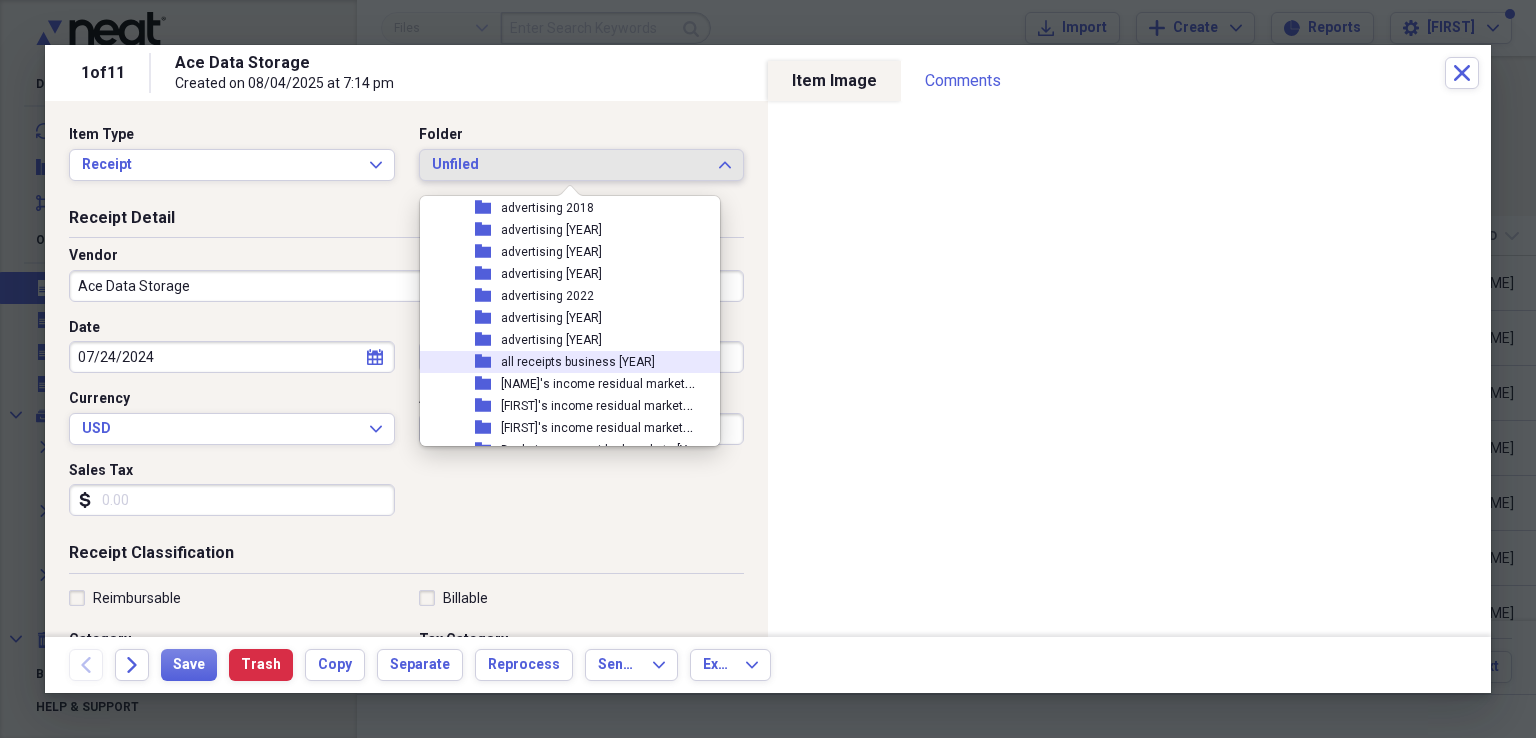 click on "all receipts business [YEAR]" at bounding box center (578, 362) 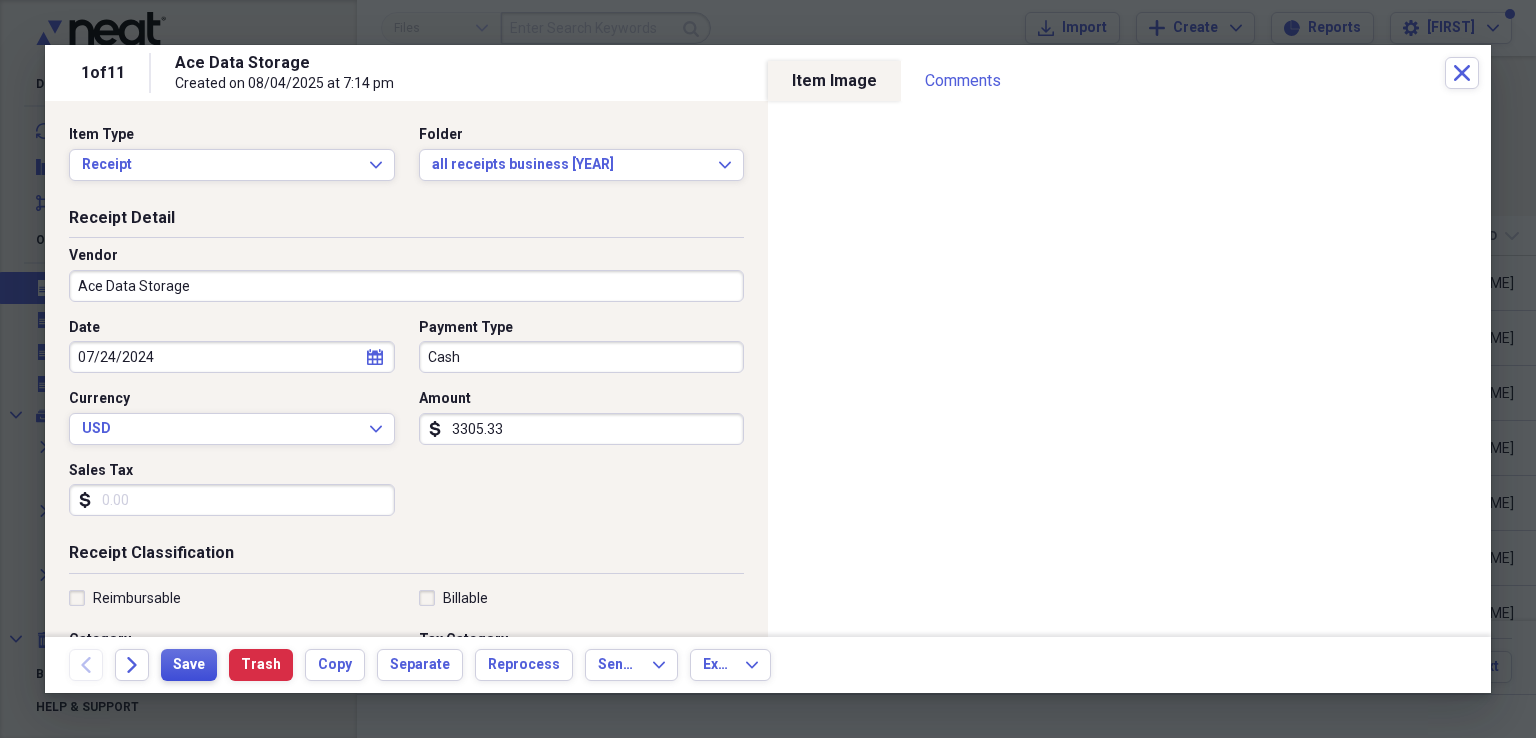 click on "Save" at bounding box center [189, 665] 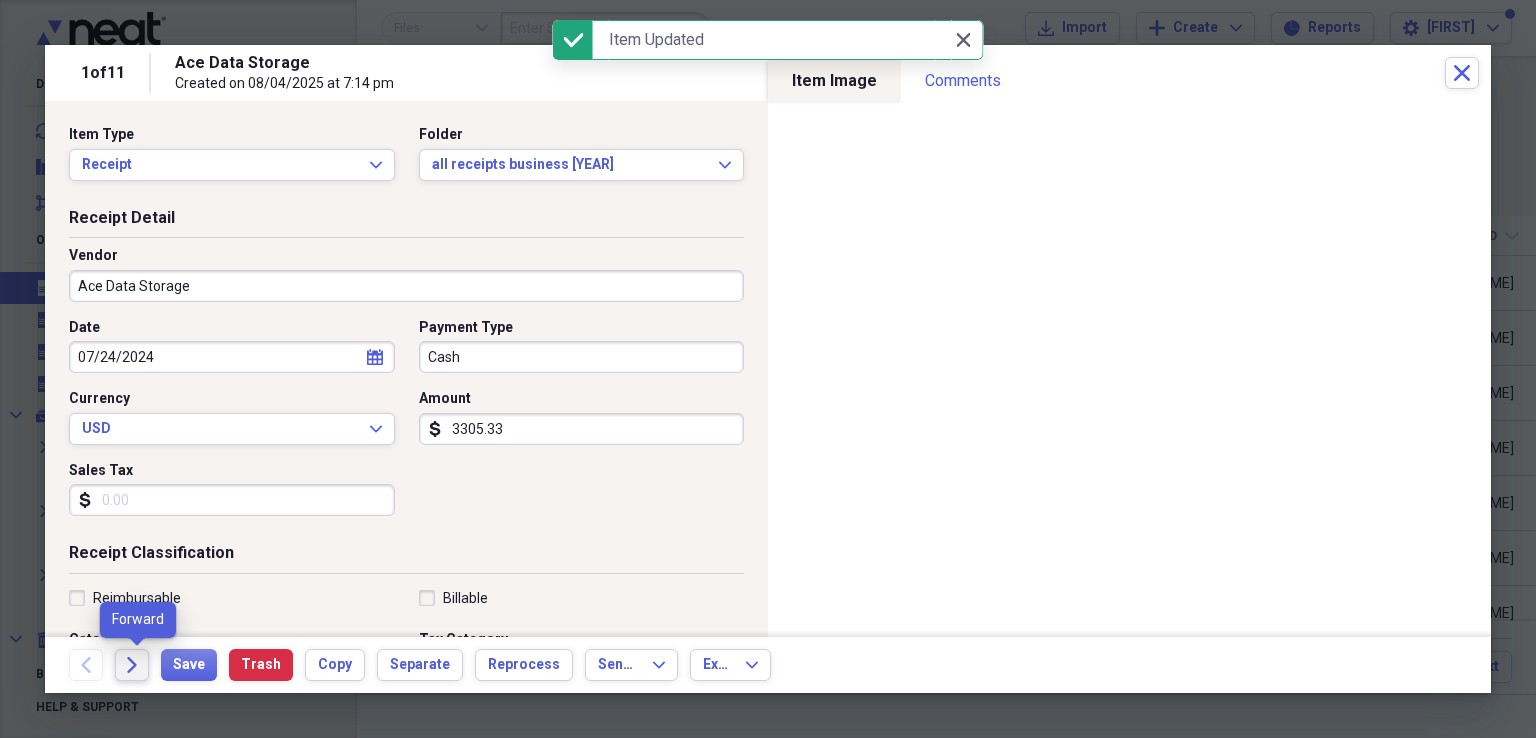 click on "Forward" at bounding box center [132, 665] 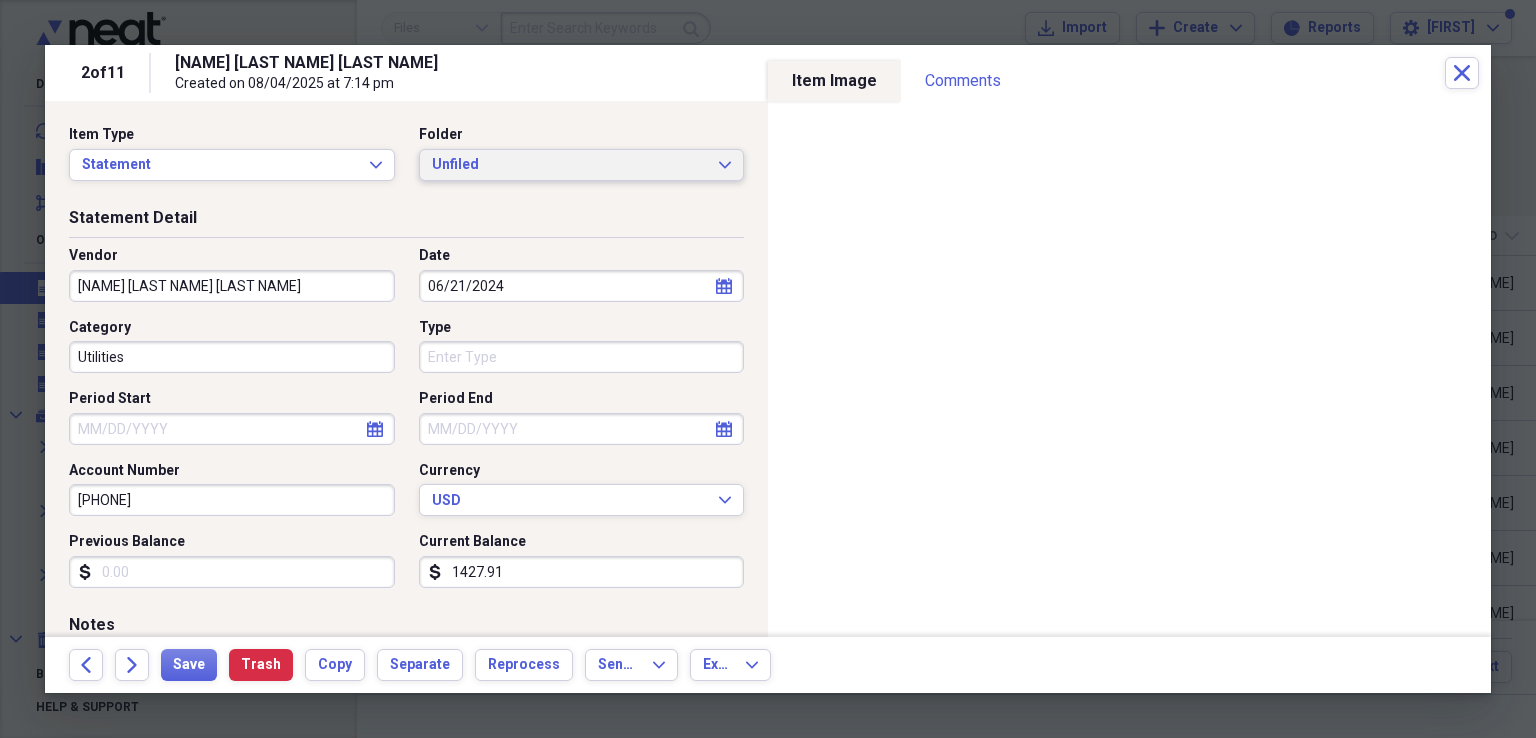 click on "Expand" 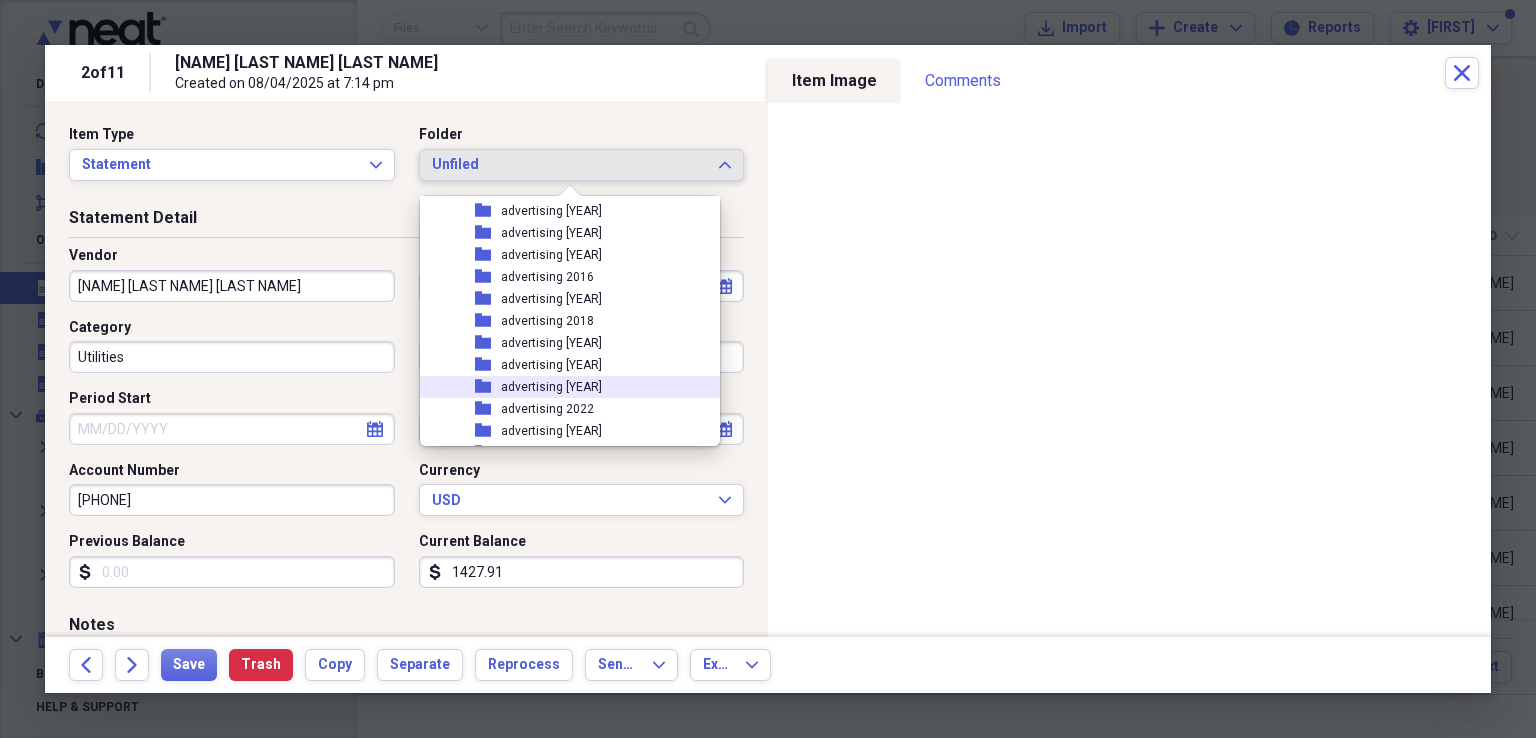 scroll, scrollTop: 300, scrollLeft: 0, axis: vertical 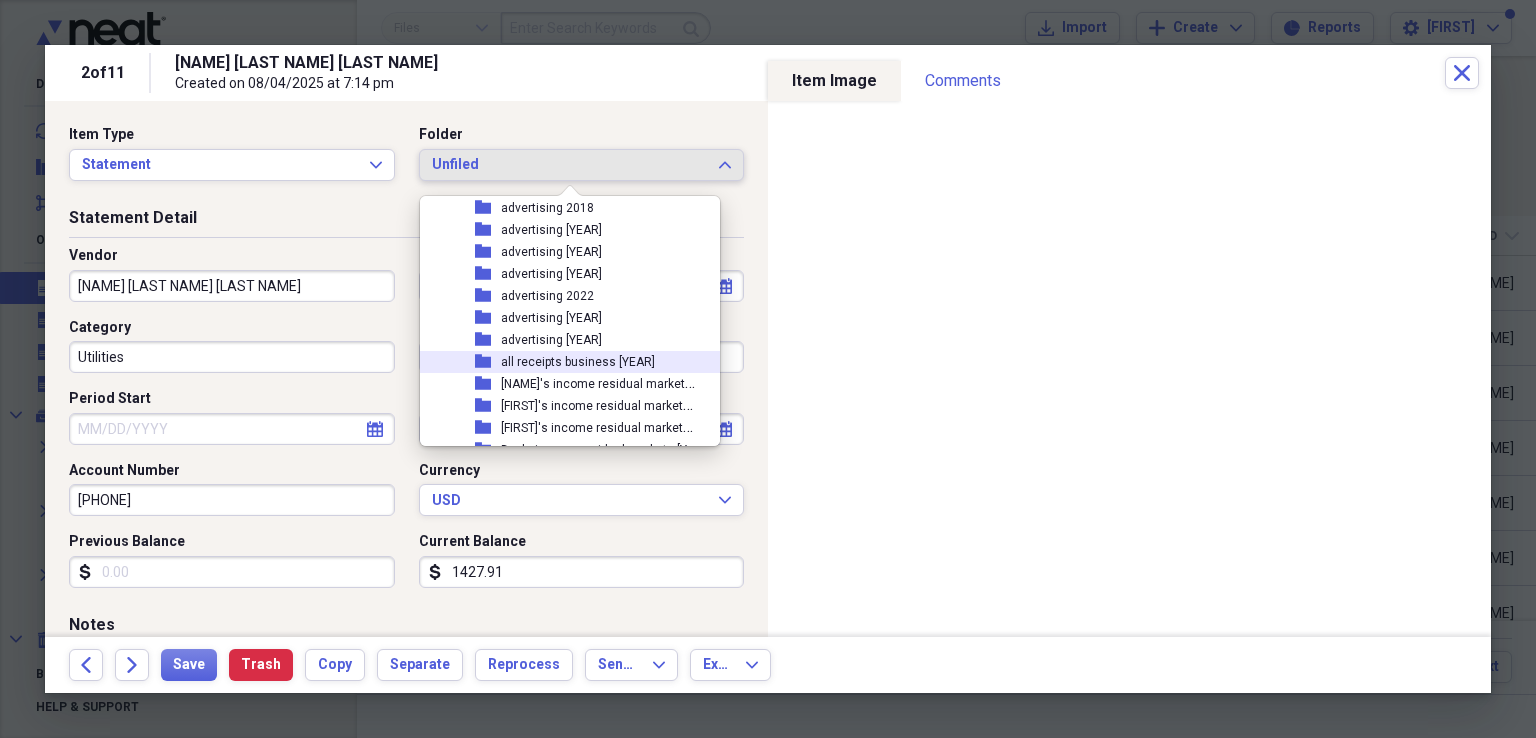 click on "all receipts business [YEAR]" at bounding box center [578, 362] 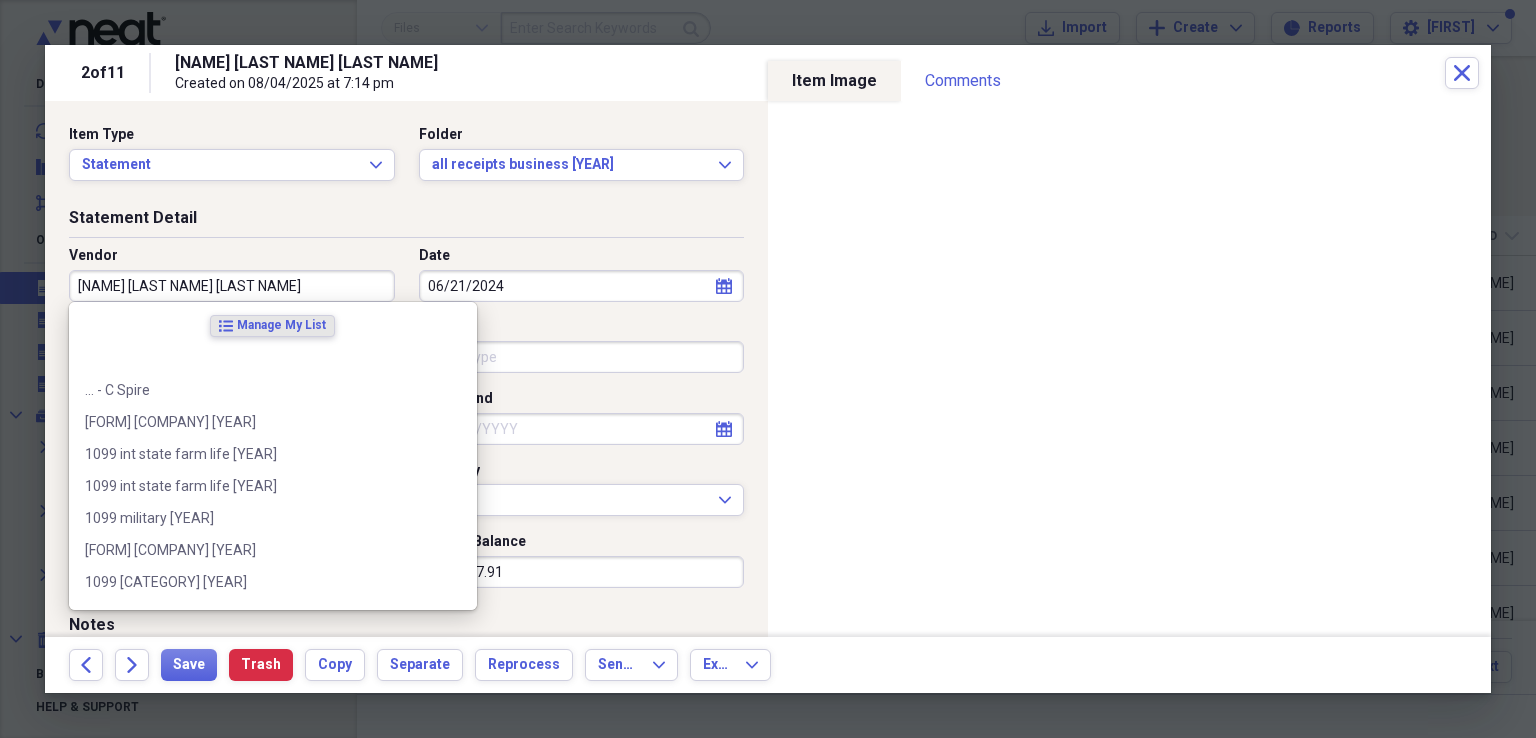 click on "[NAME] [LAST NAME] [LAST NAME]" at bounding box center [232, 286] 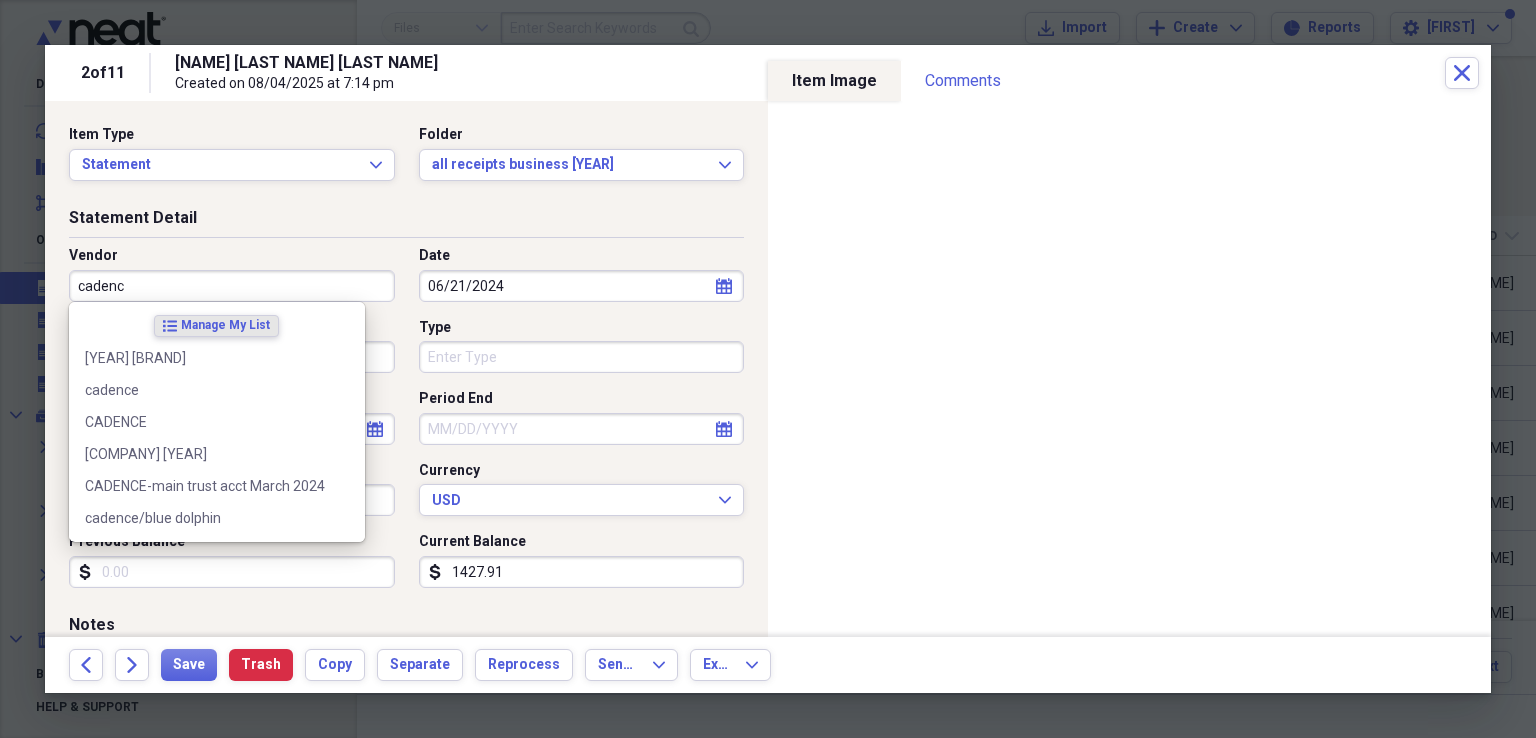type on "cadence" 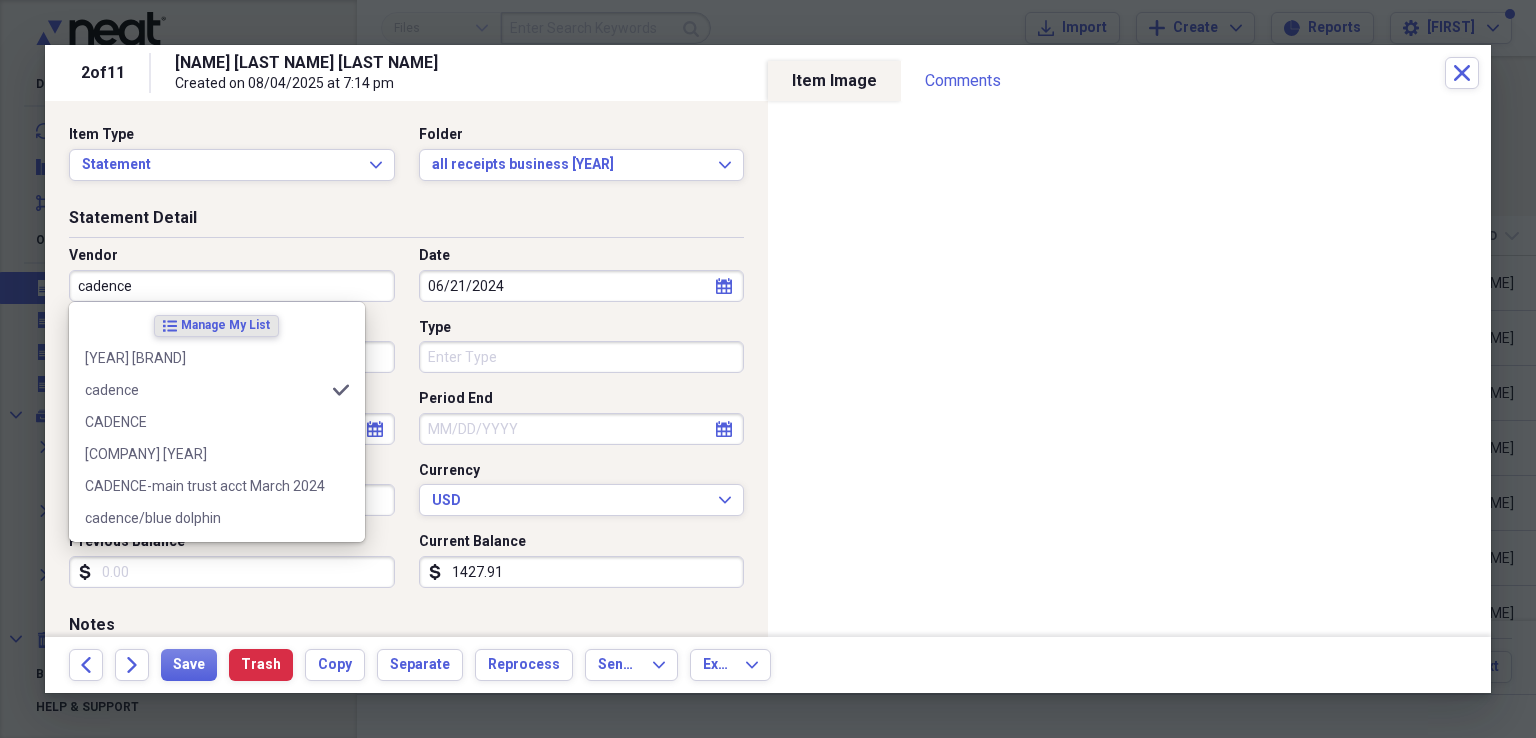 type on "Transportation" 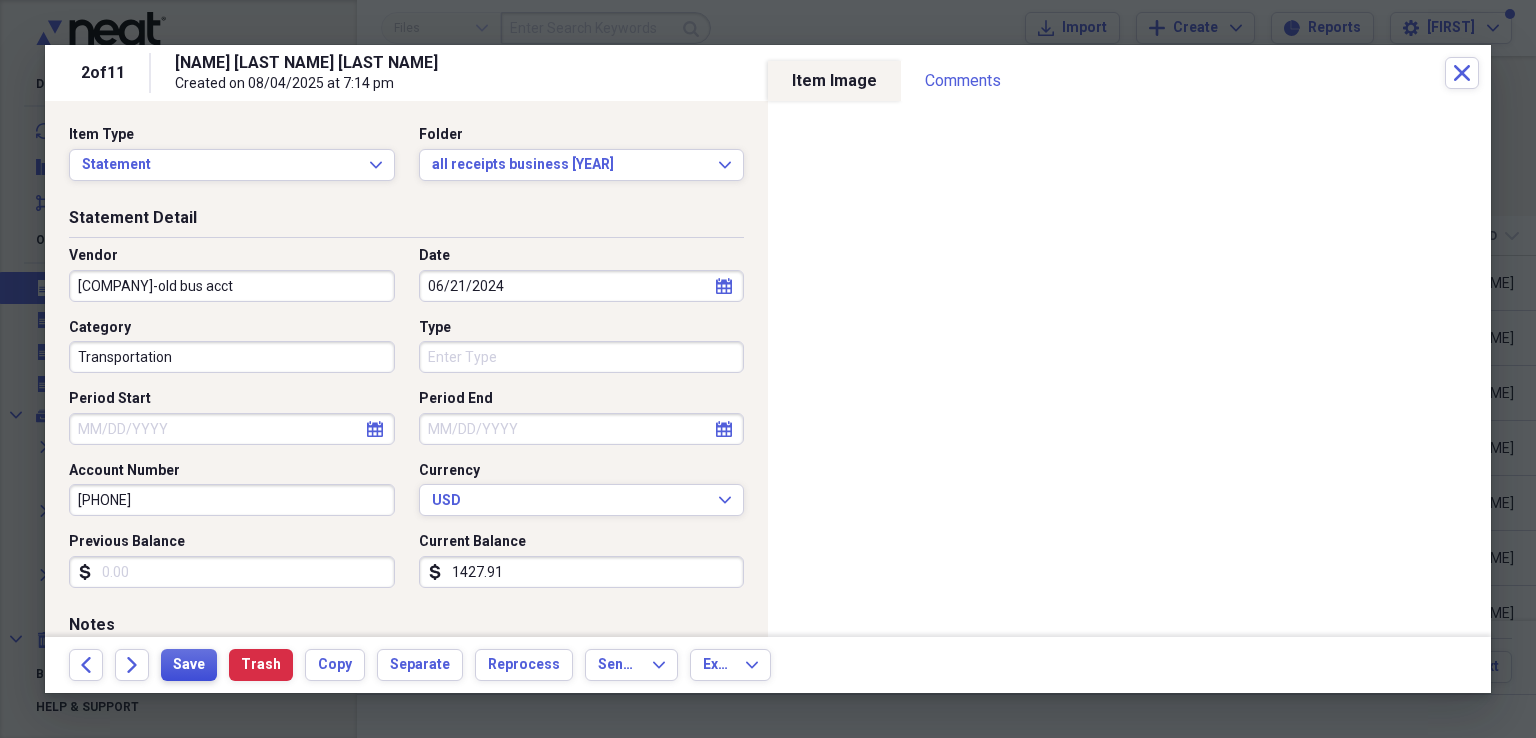 type on "[COMPANY]-old bus acct" 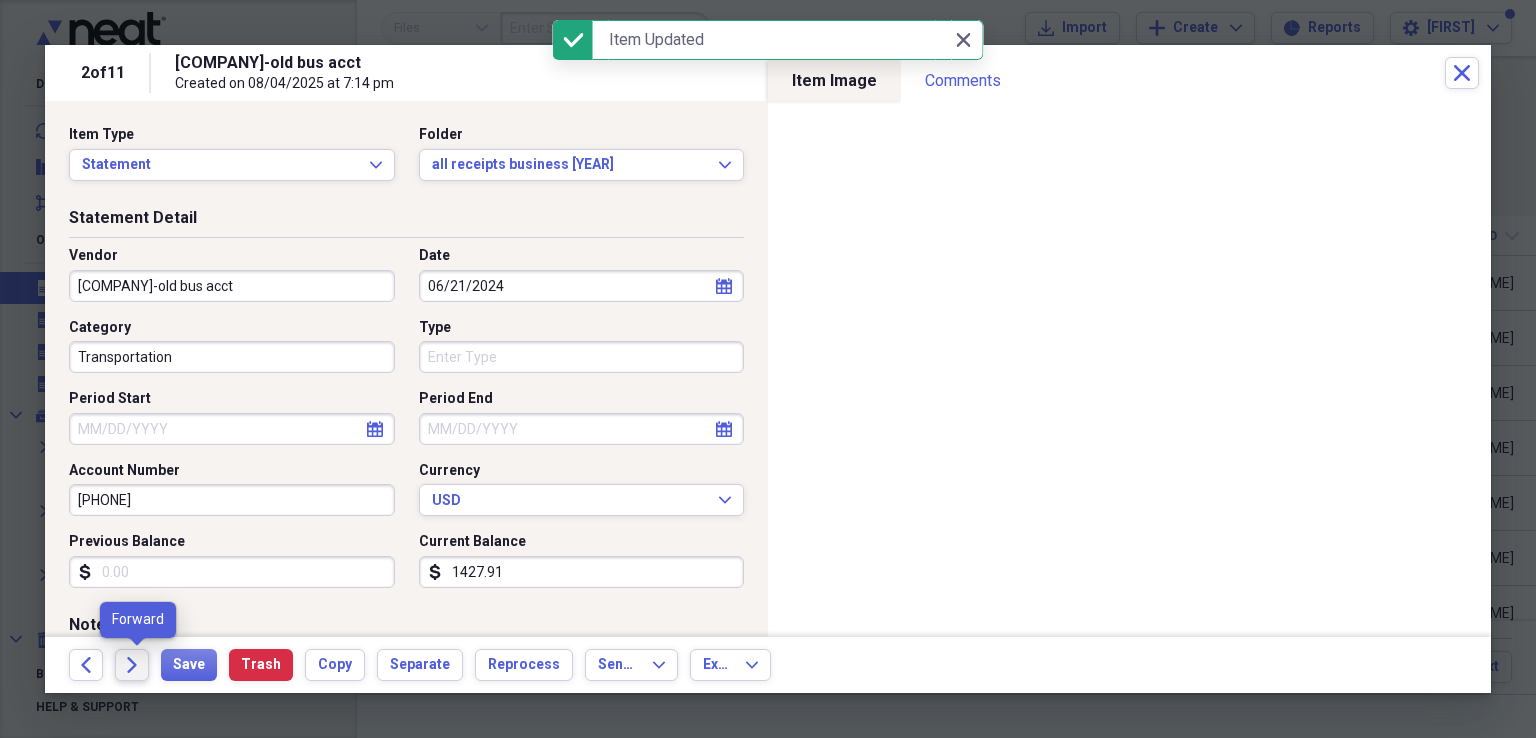 click 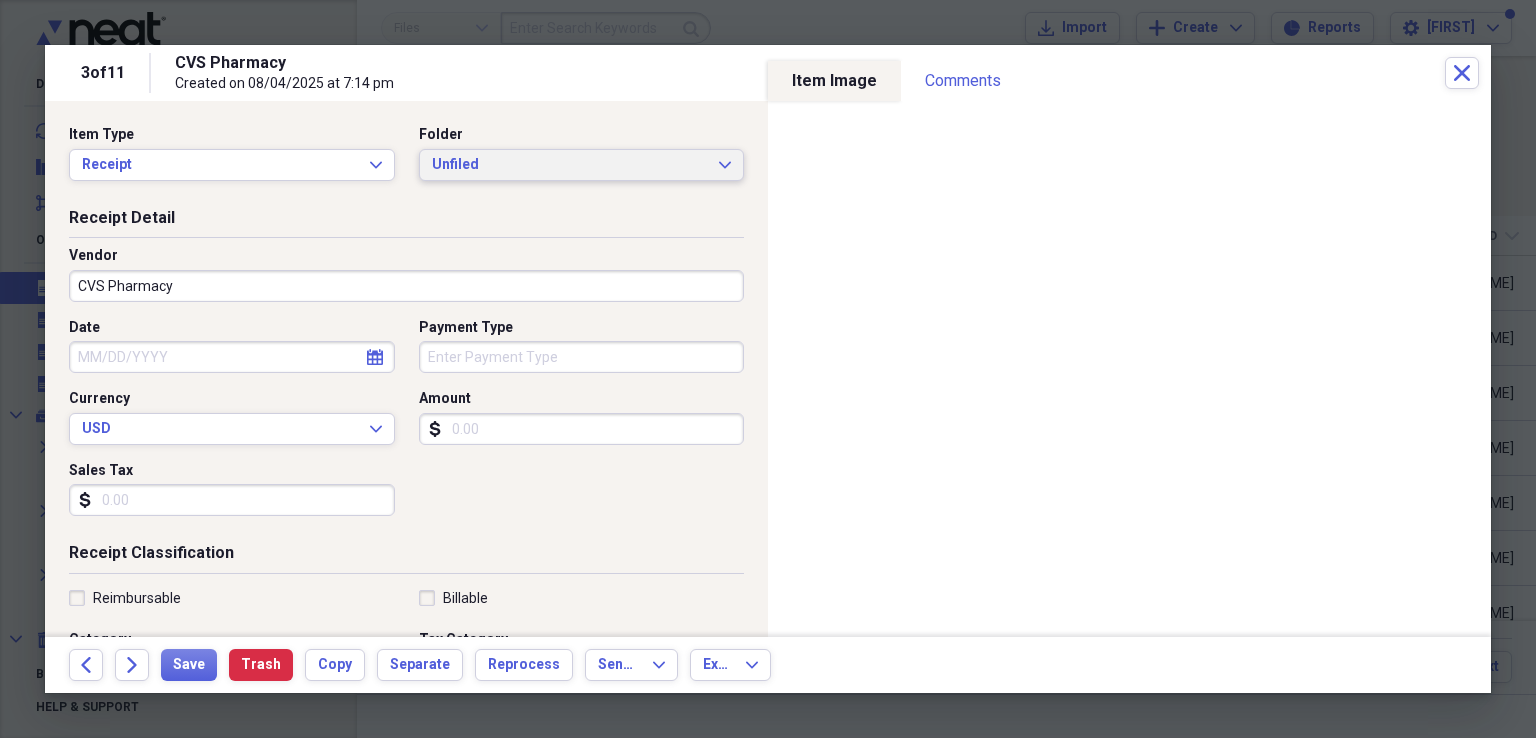 click on "Expand" 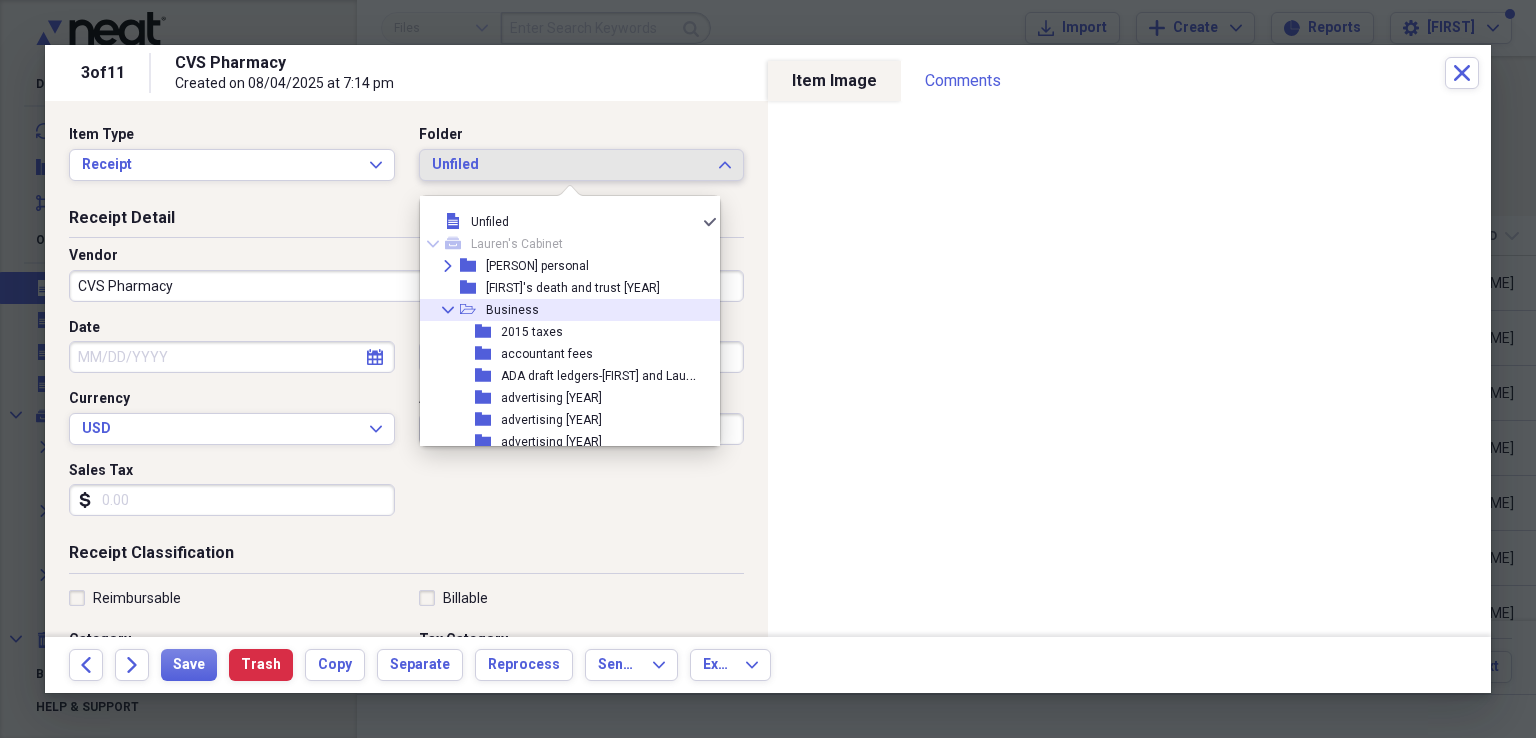 scroll, scrollTop: 100, scrollLeft: 0, axis: vertical 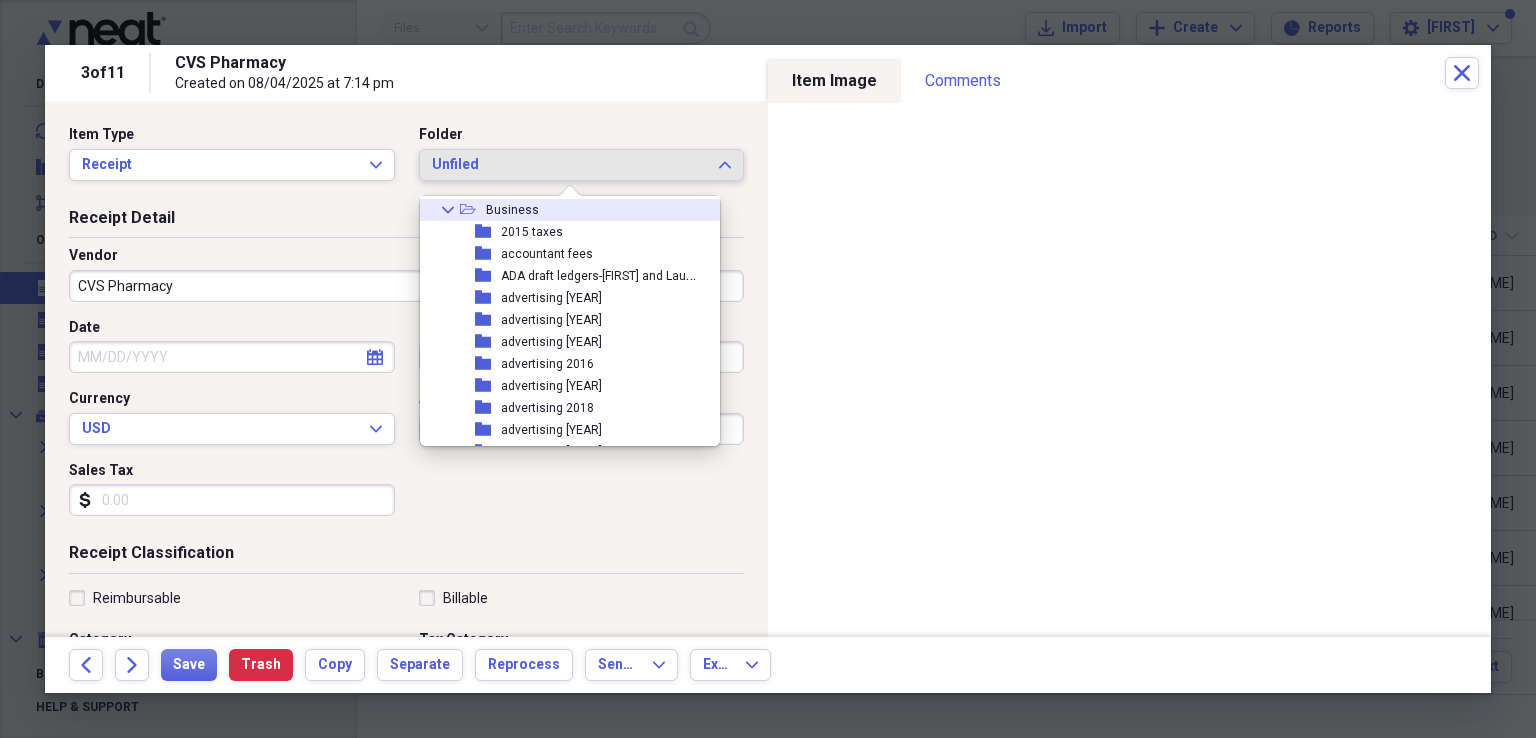 click on "Collapse" 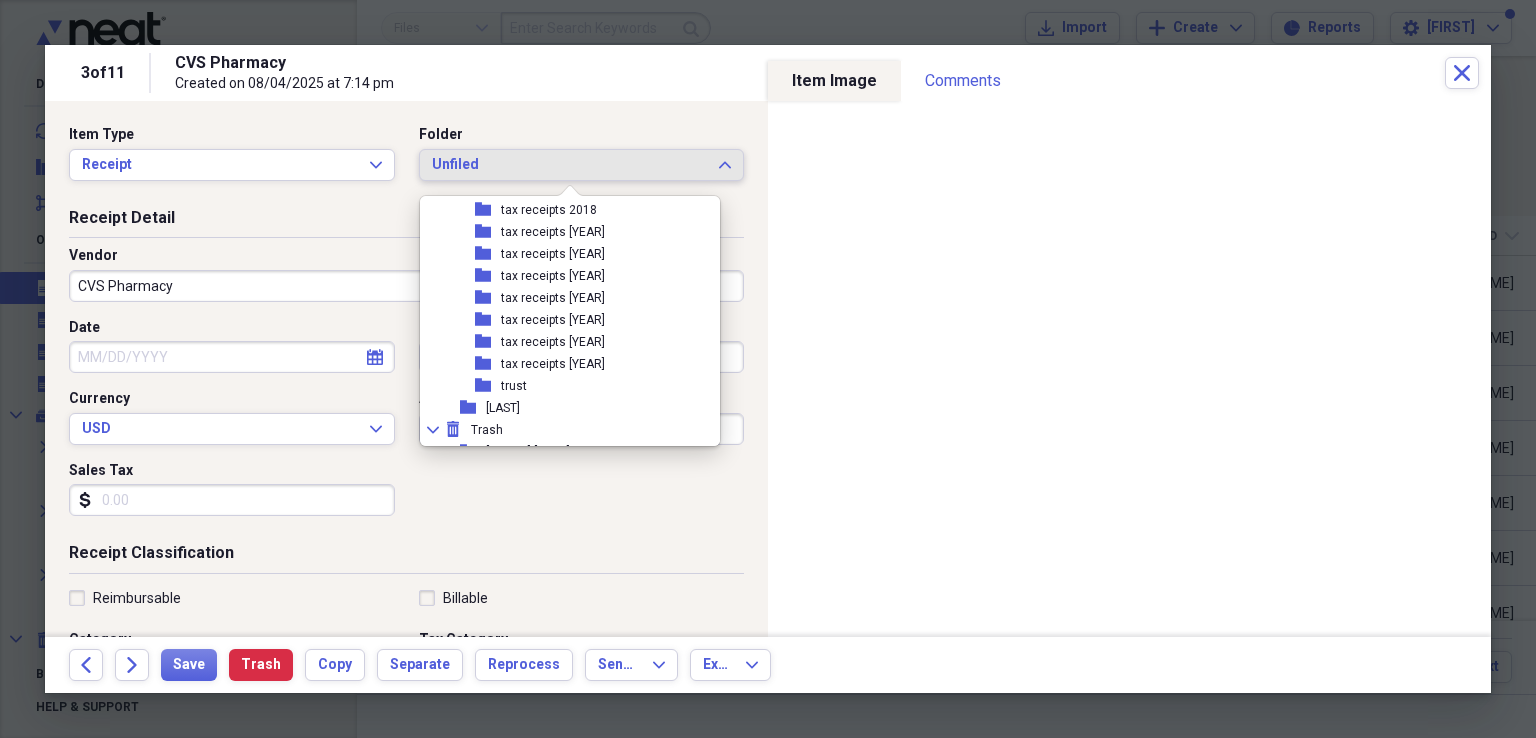 scroll, scrollTop: 1194, scrollLeft: 0, axis: vertical 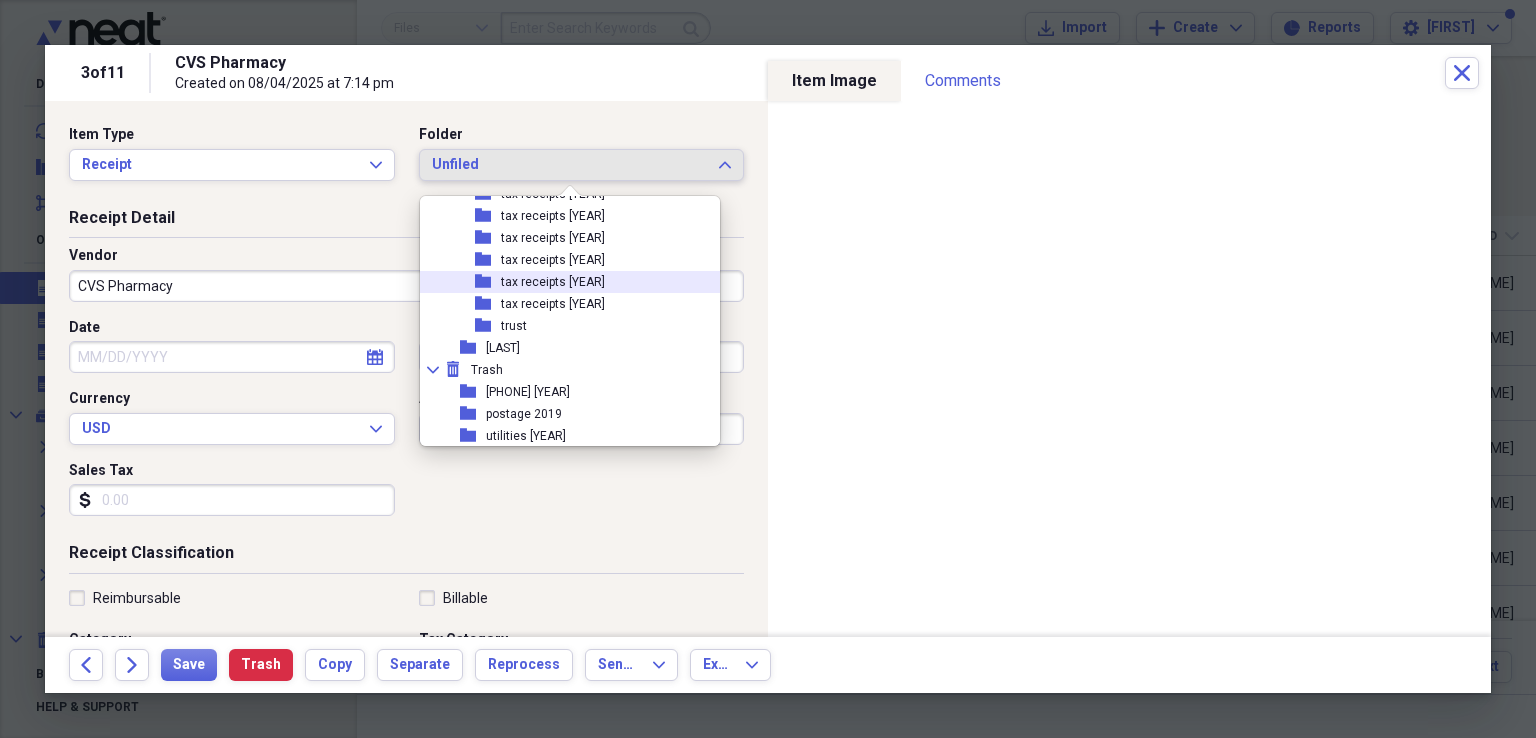 click on "tax receipts [YEAR]" at bounding box center (553, 282) 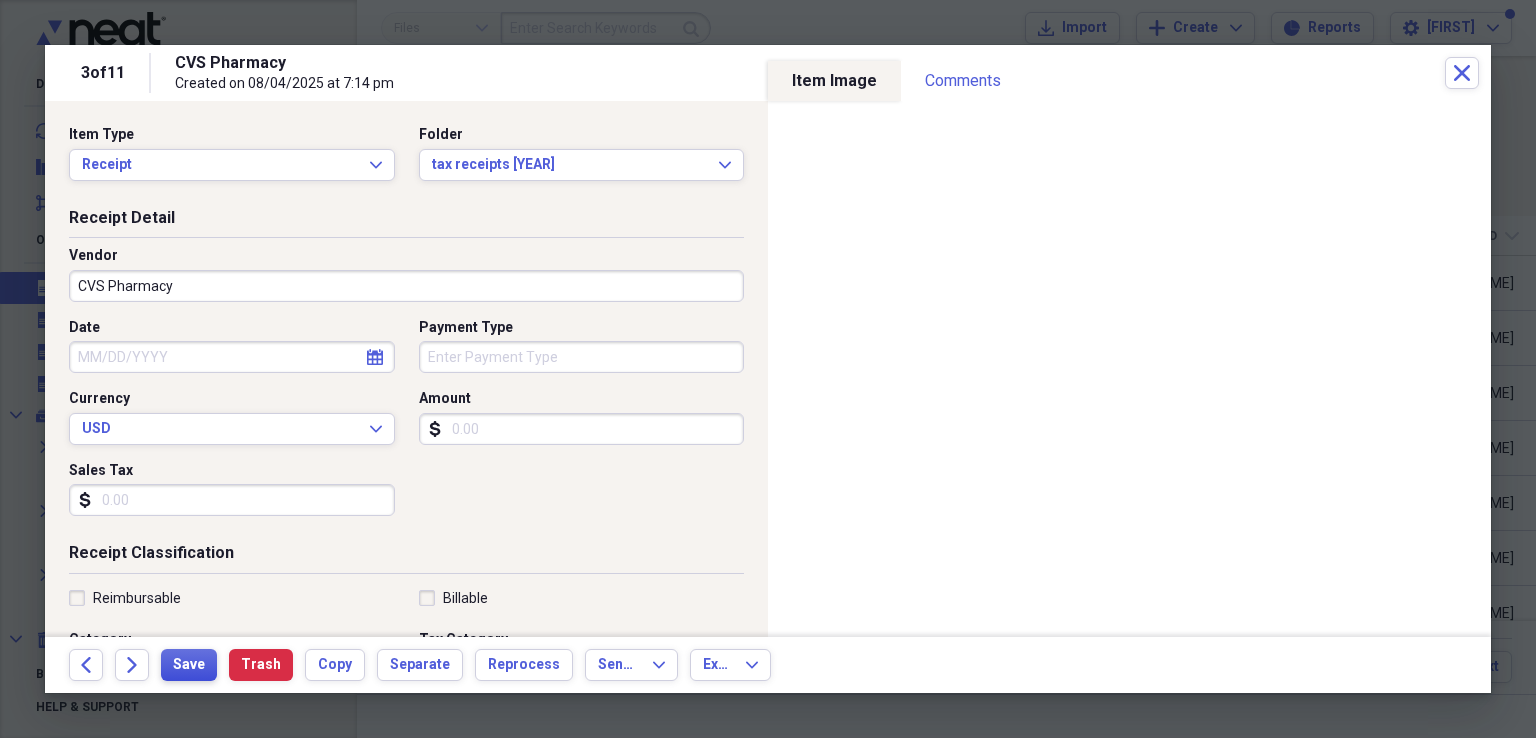 click on "Save" at bounding box center [189, 665] 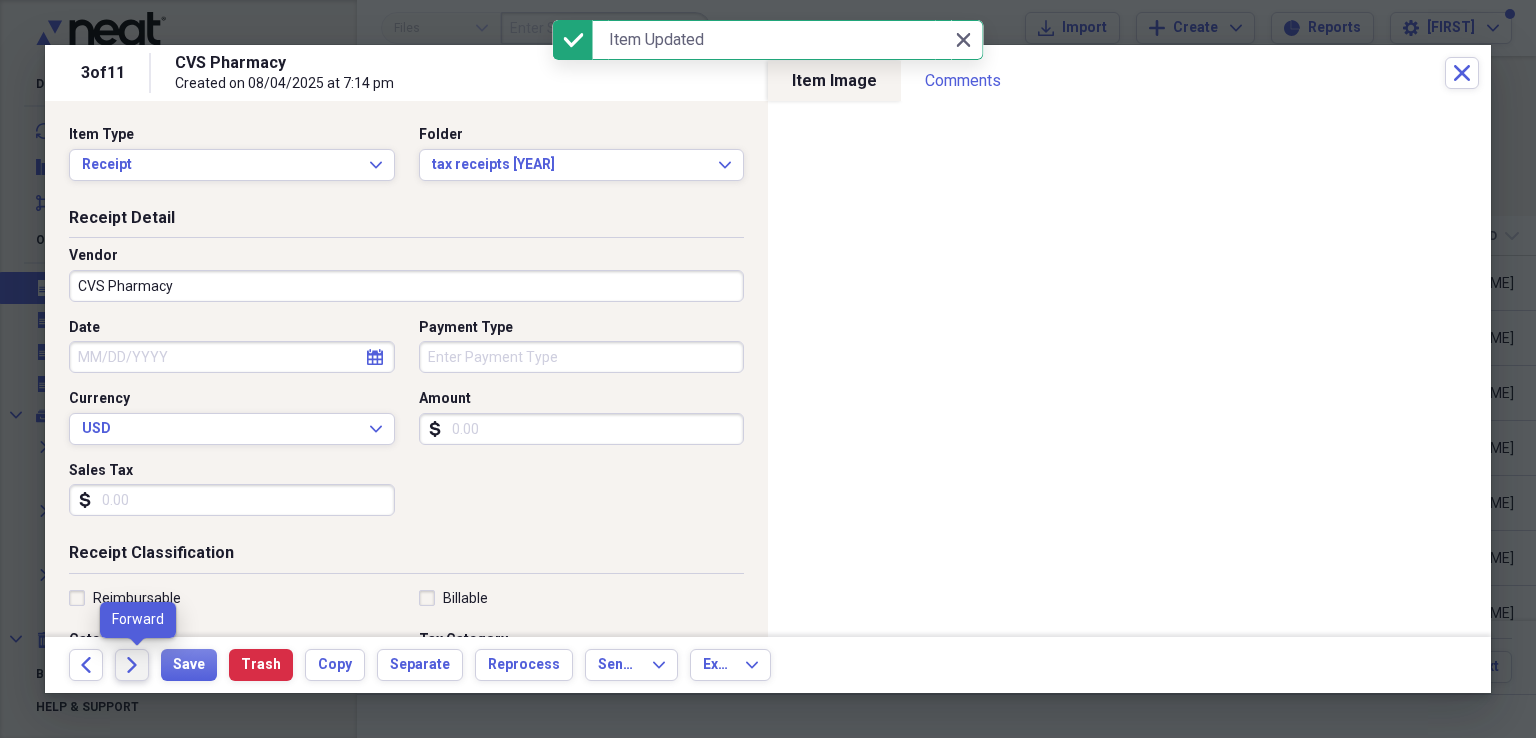 click on "Forward" 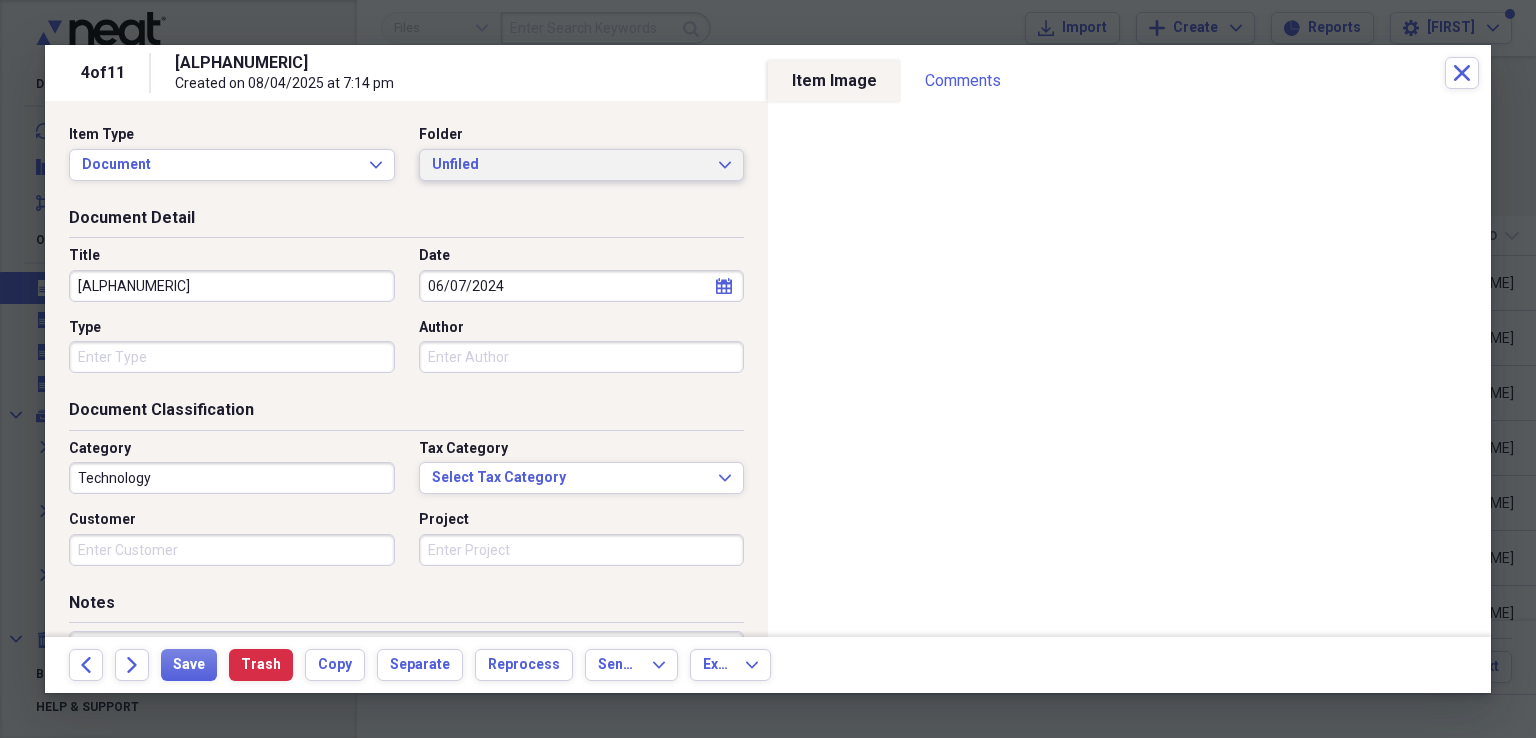 click on "Expand" 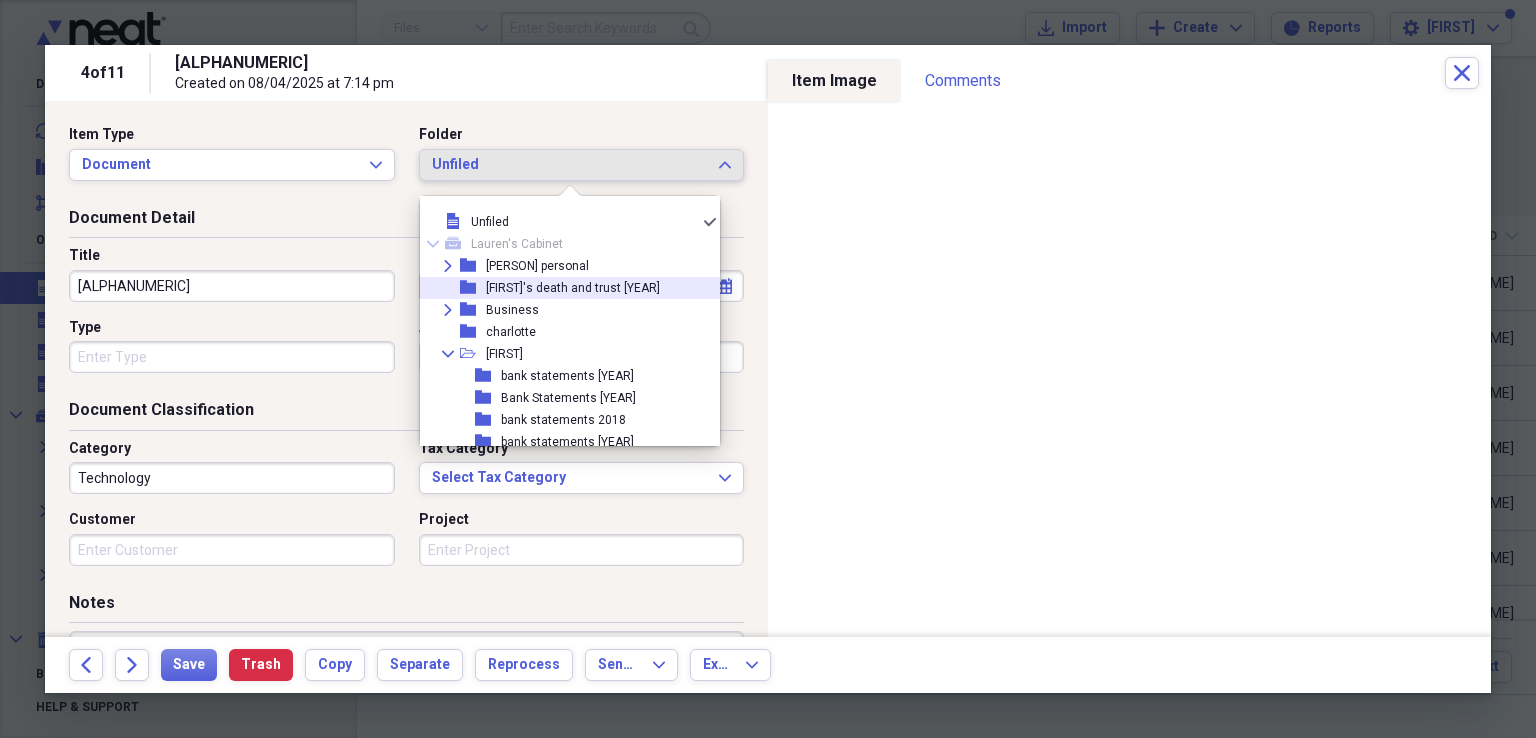 click on "[FIRST]'s death and trust [YEAR]" at bounding box center (573, 288) 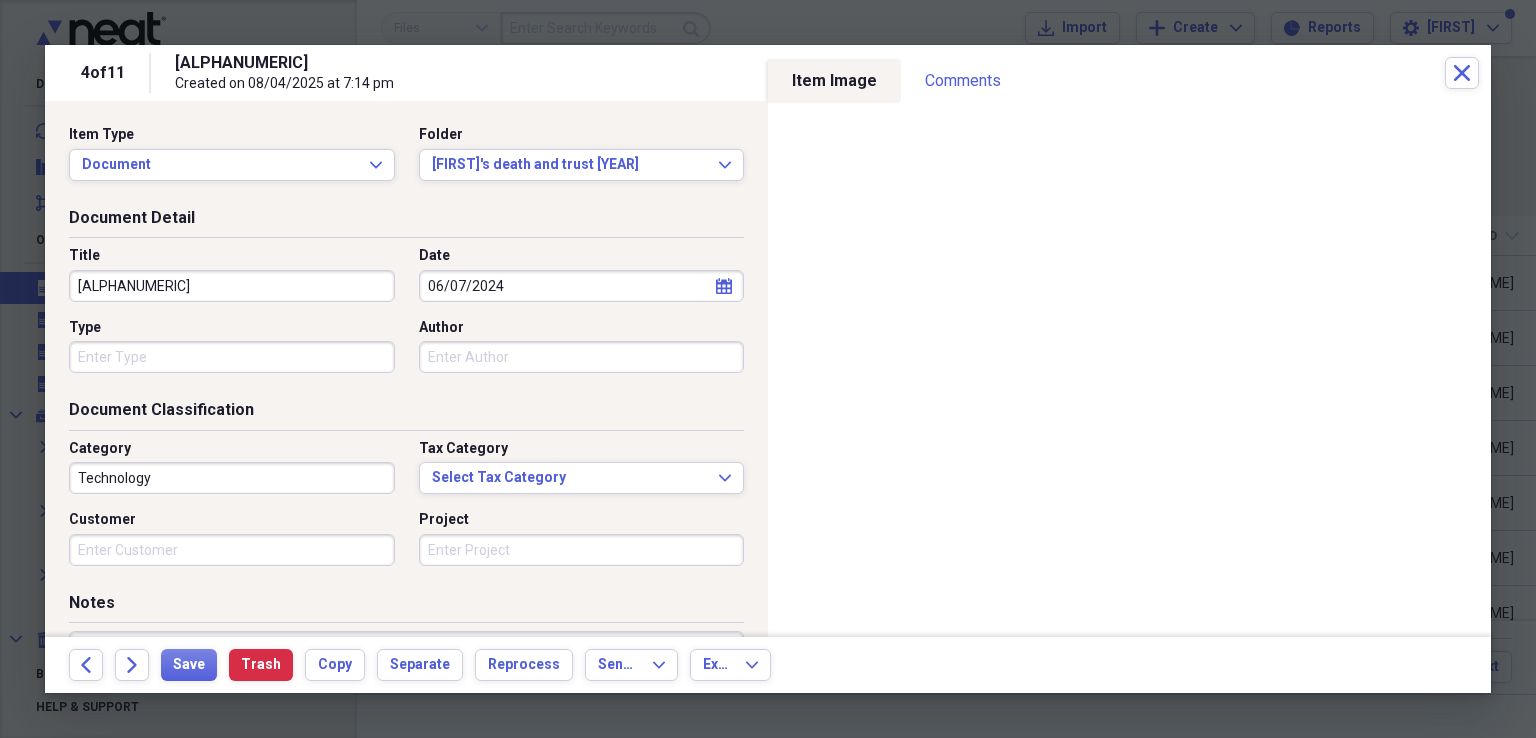 drag, startPoint x: 378, startPoint y: 280, endPoint x: 27, endPoint y: 271, distance: 351.11536 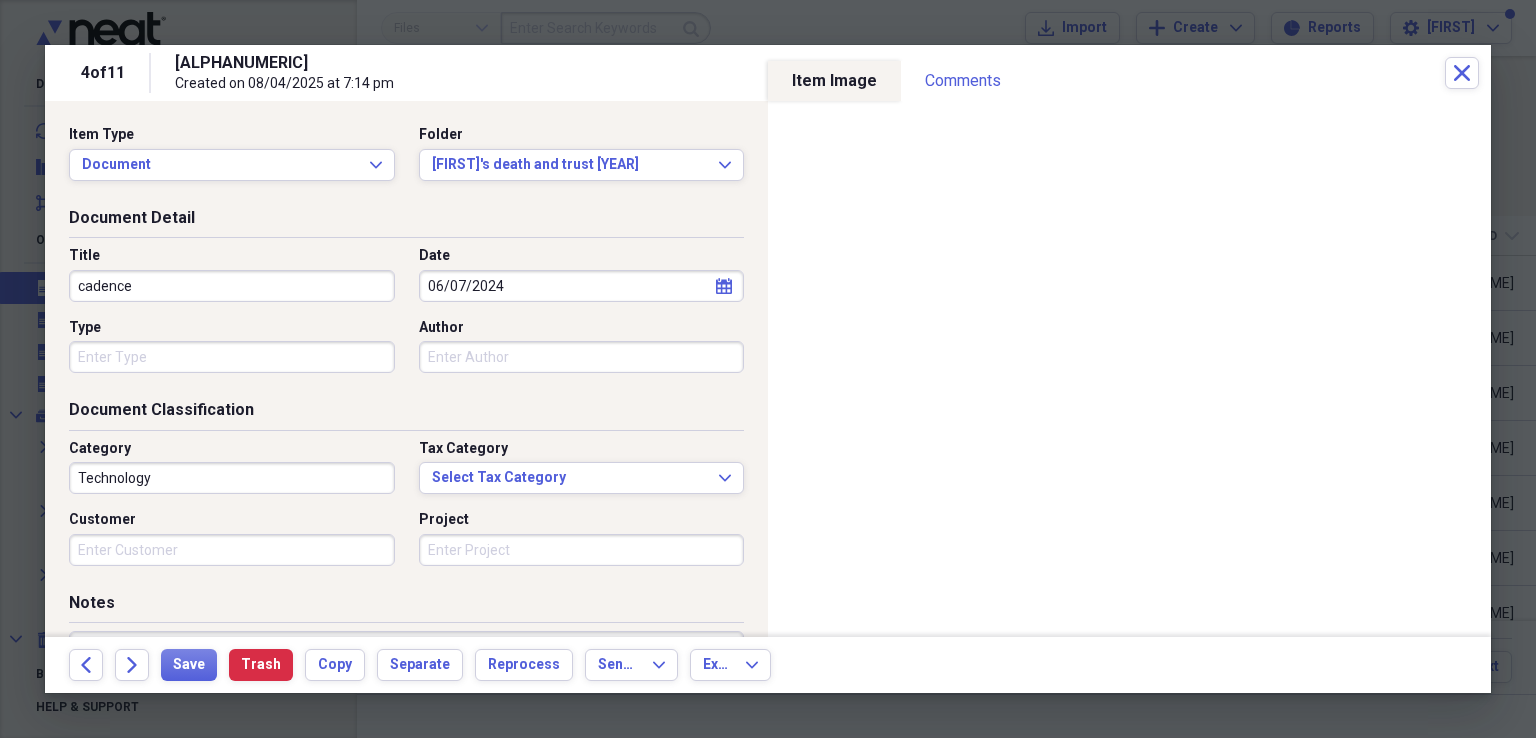 drag, startPoint x: 147, startPoint y: 285, endPoint x: 16, endPoint y: 267, distance: 132.23087 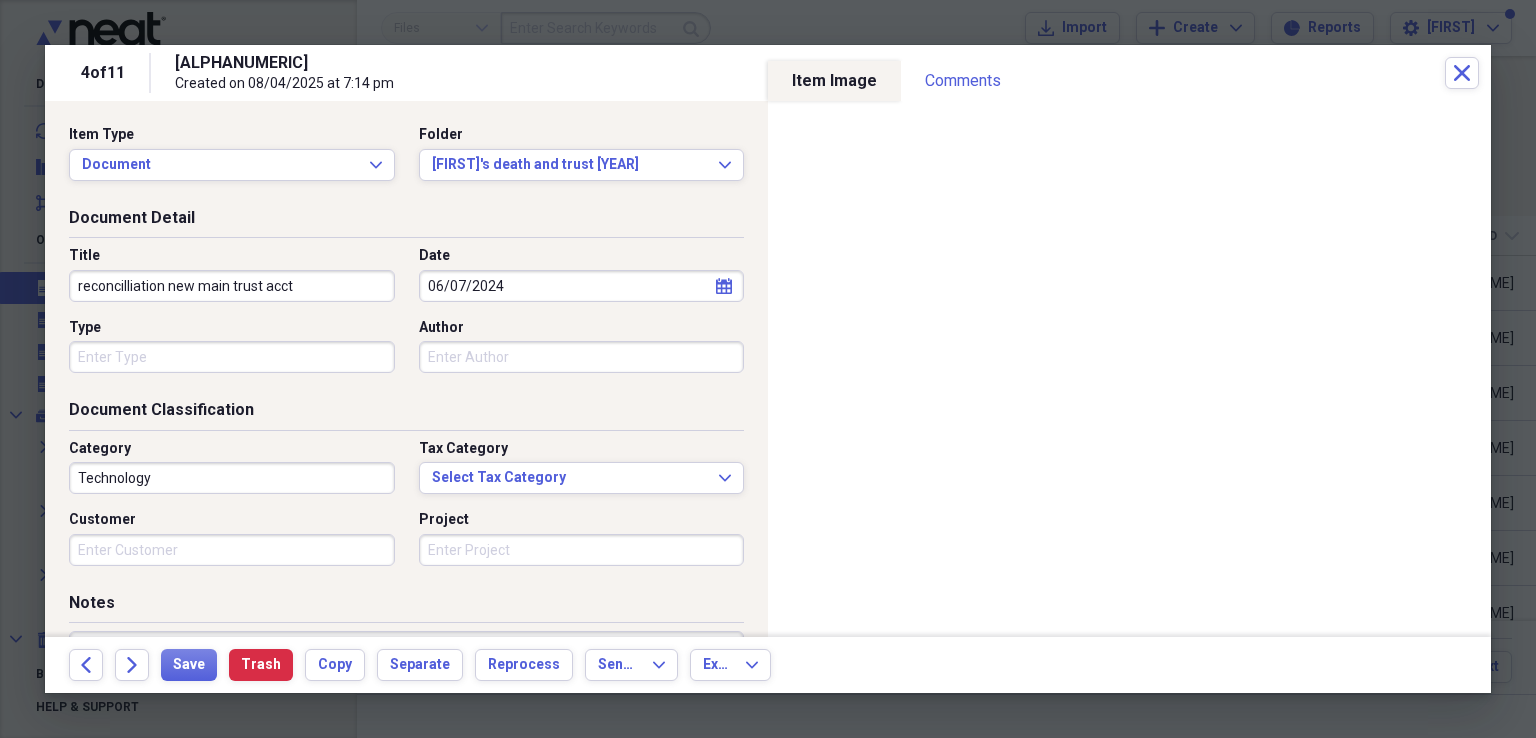 type on "reconcilliation new main trust acct" 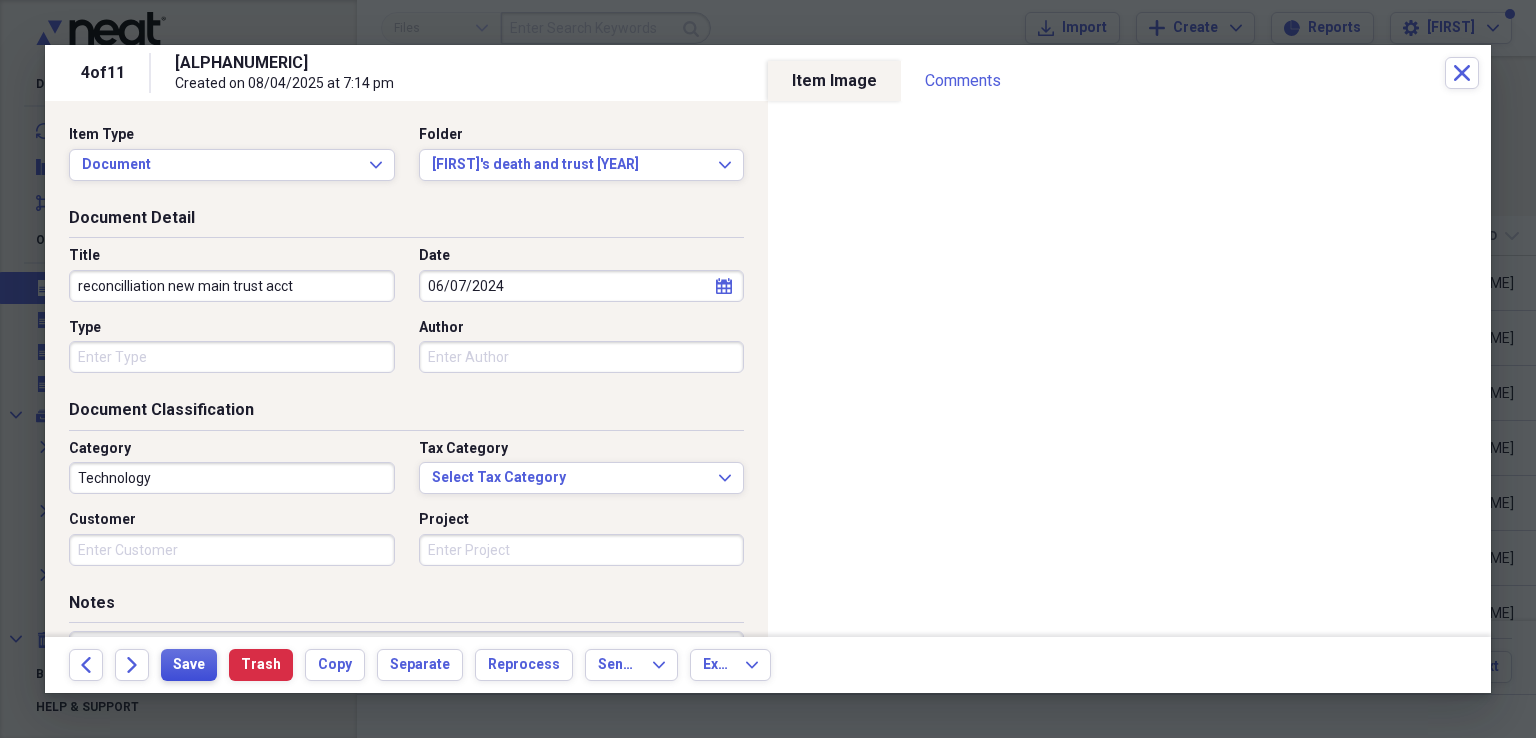click on "Save" at bounding box center (189, 665) 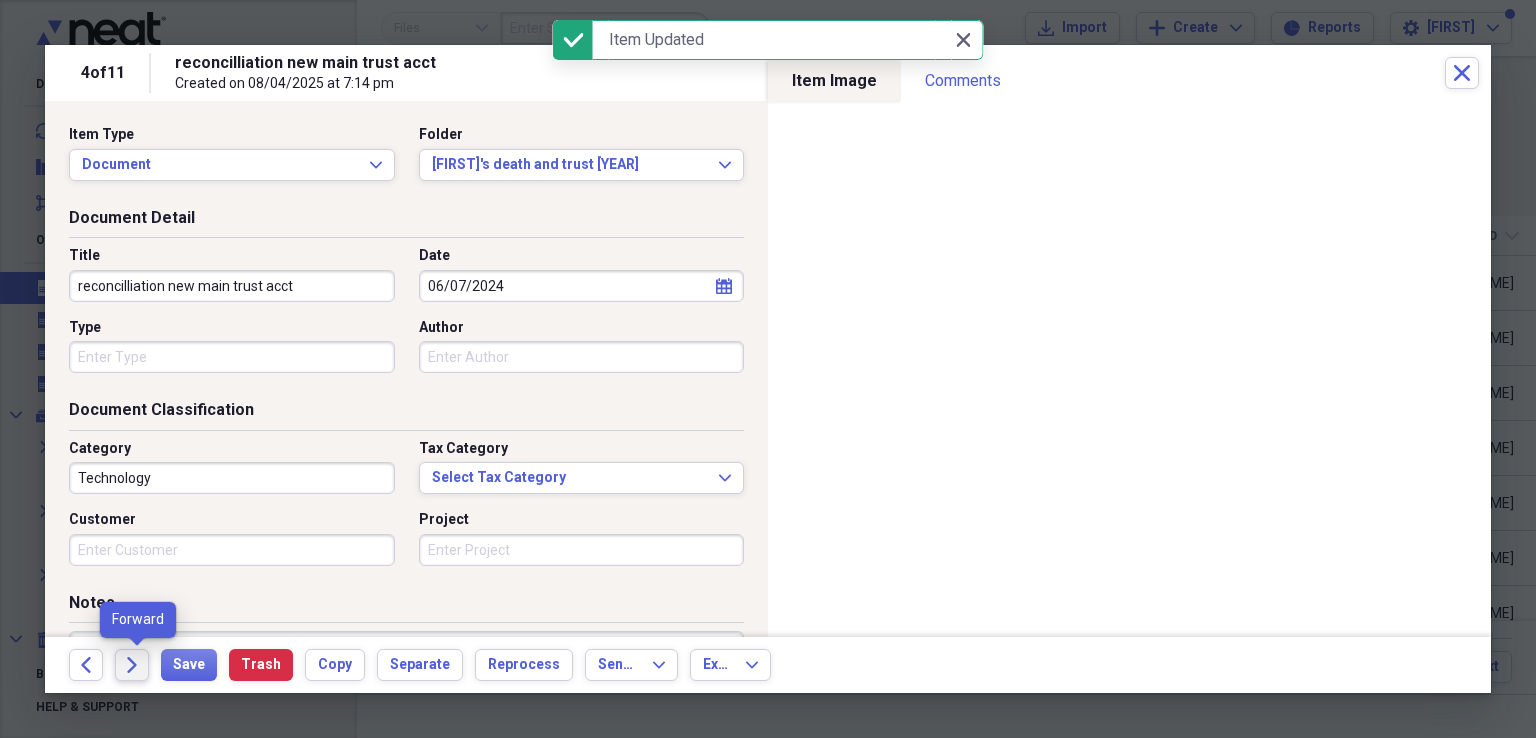 click on "Forward" at bounding box center [132, 665] 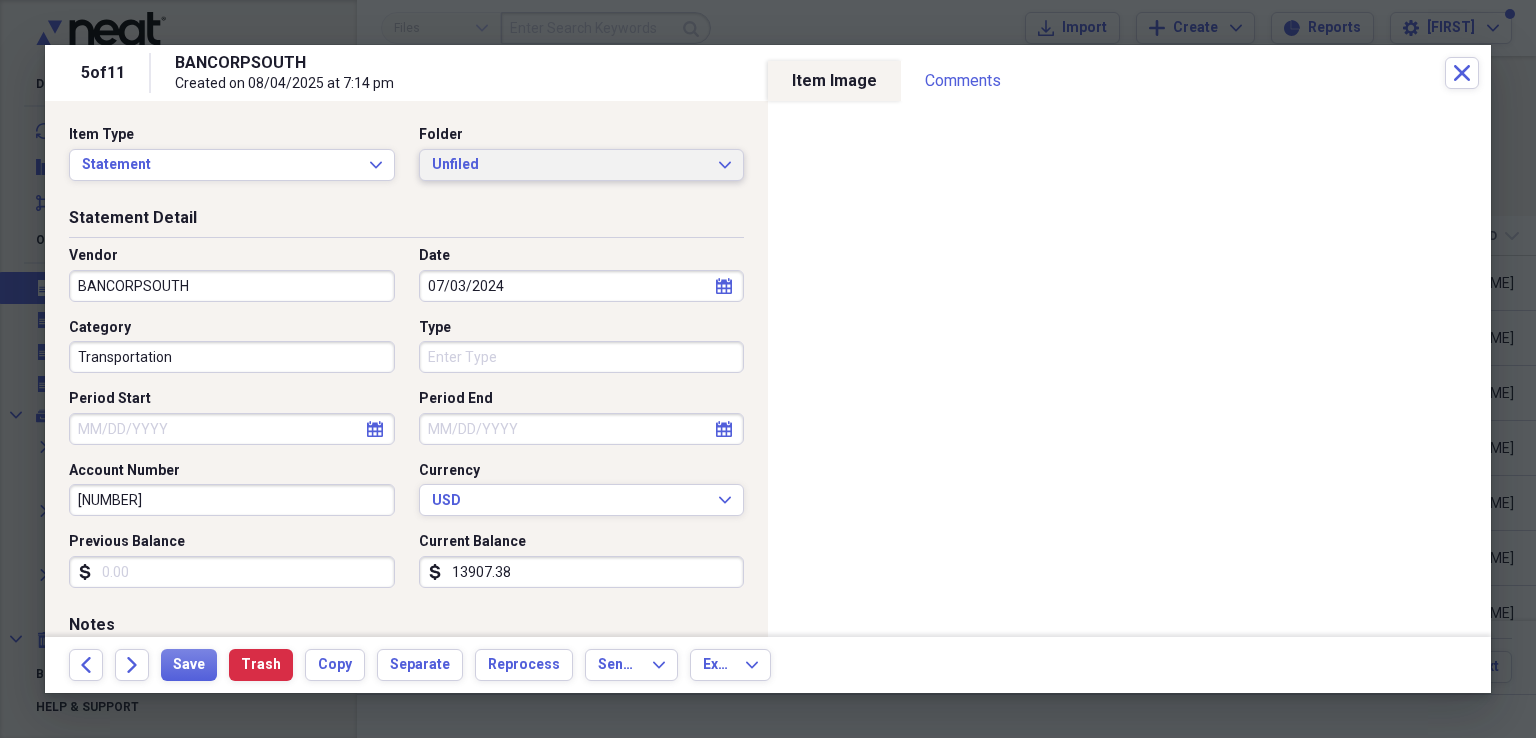 click on "Unfiled Expand" at bounding box center (582, 165) 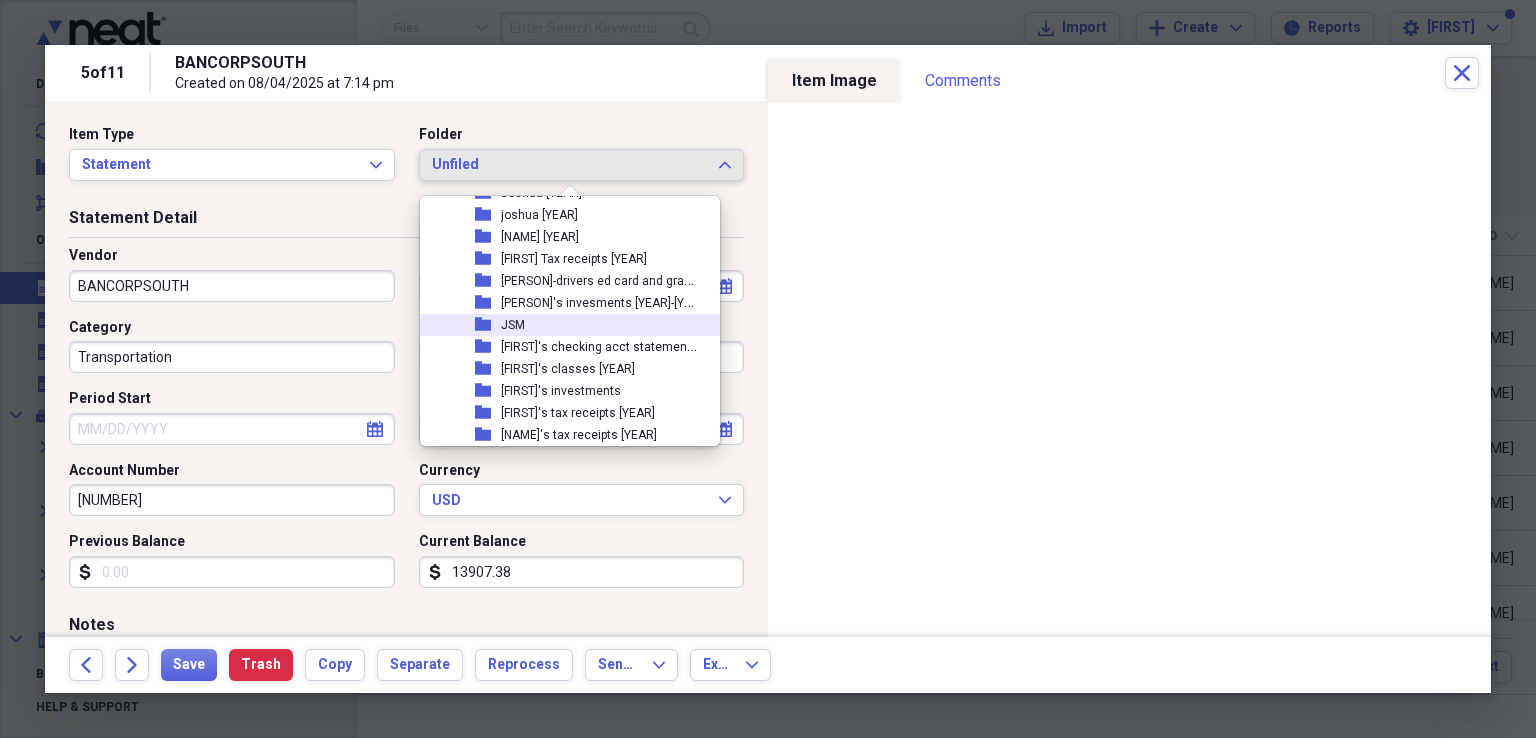 scroll, scrollTop: 700, scrollLeft: 0, axis: vertical 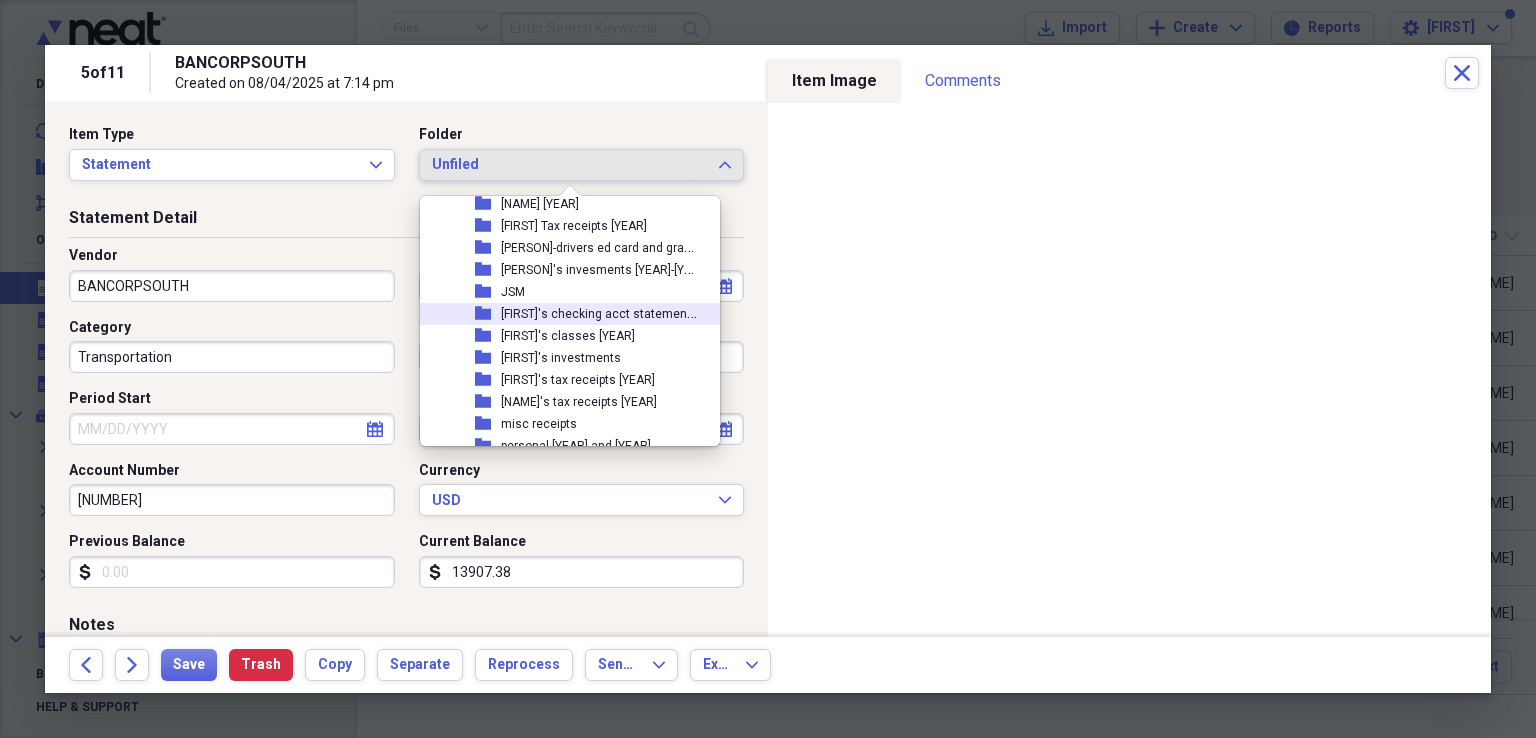 click on "[FIRST]'s checking acct statements" at bounding box center [599, 312] 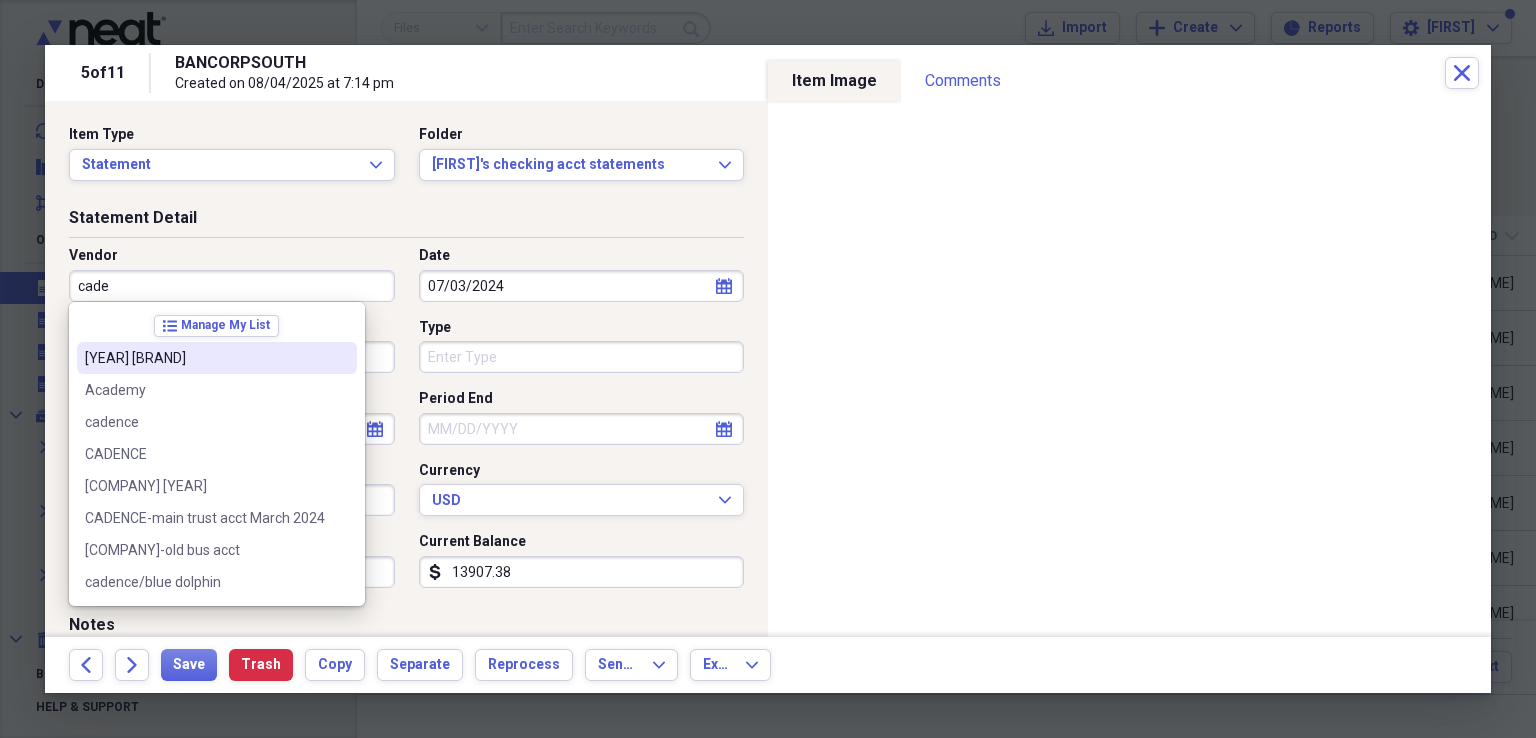 click on "[YEAR] [BRAND]" at bounding box center [205, 358] 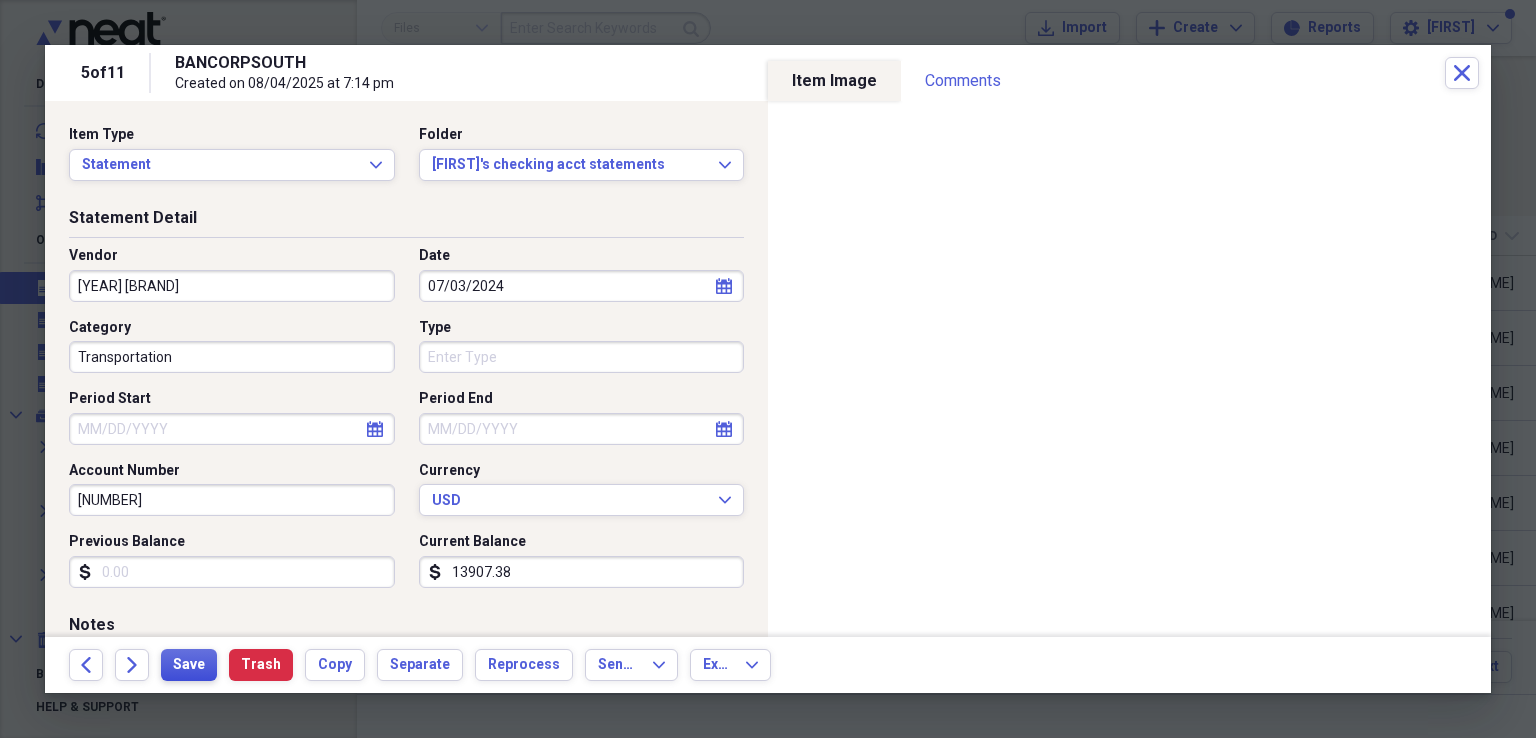 click on "Save" at bounding box center [189, 665] 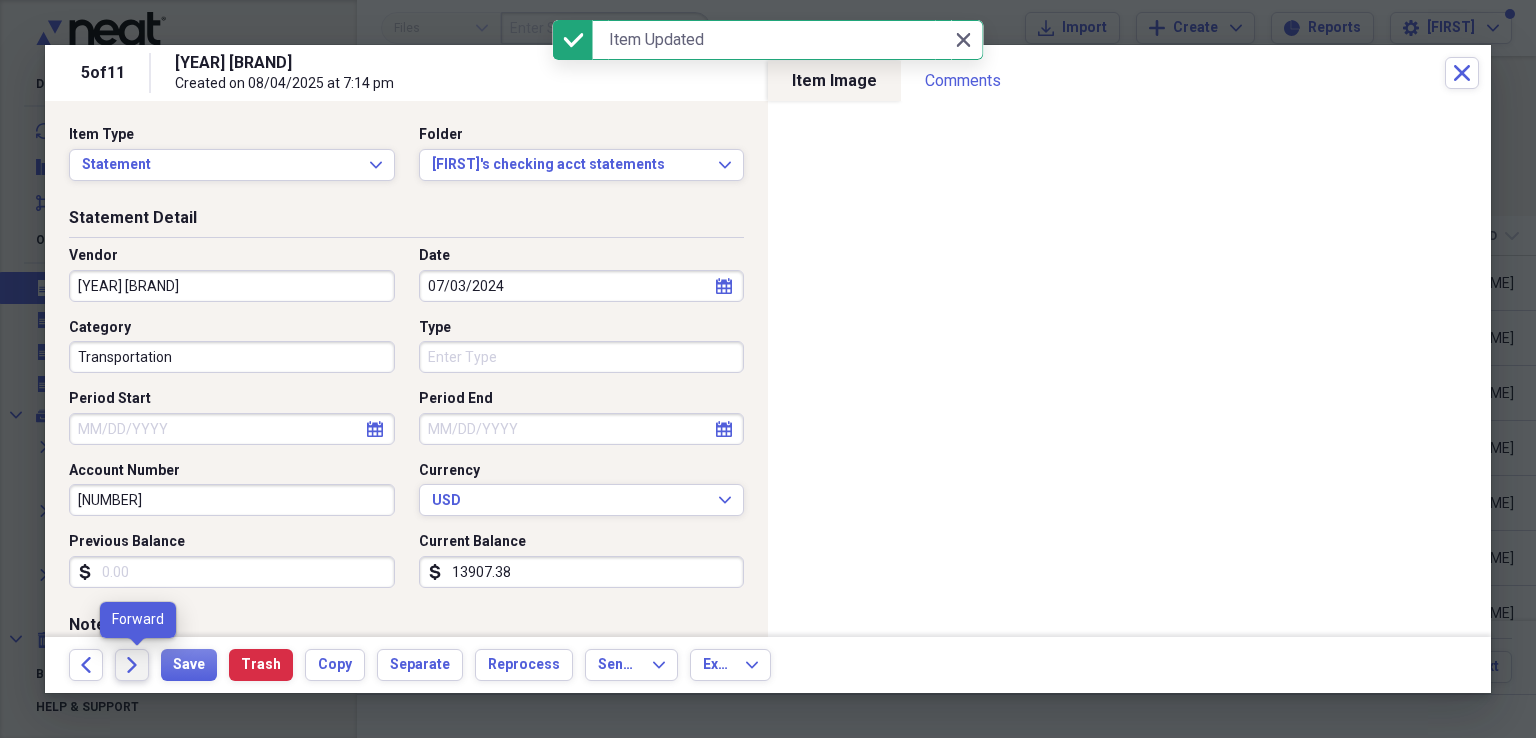 click on "Forward" 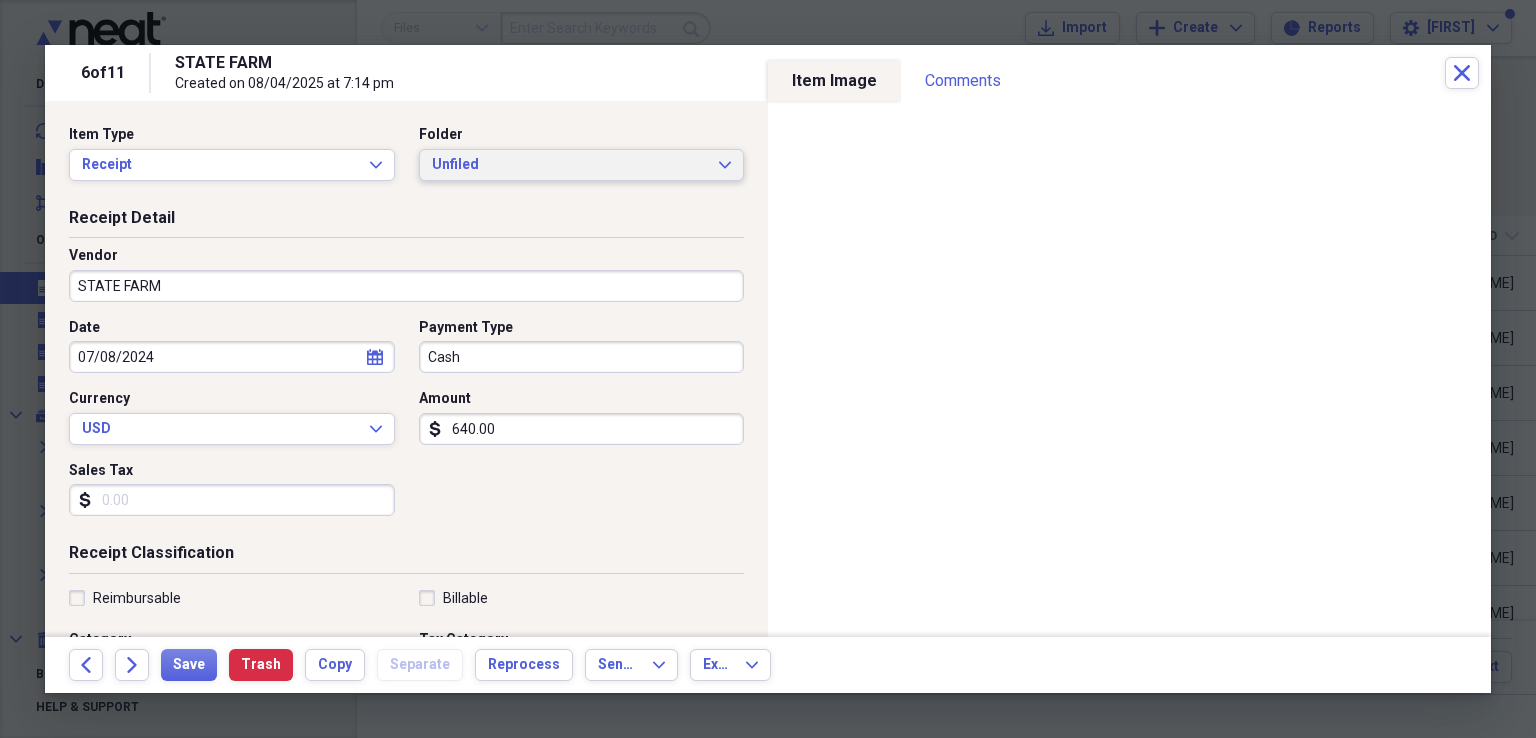 click on "Expand" 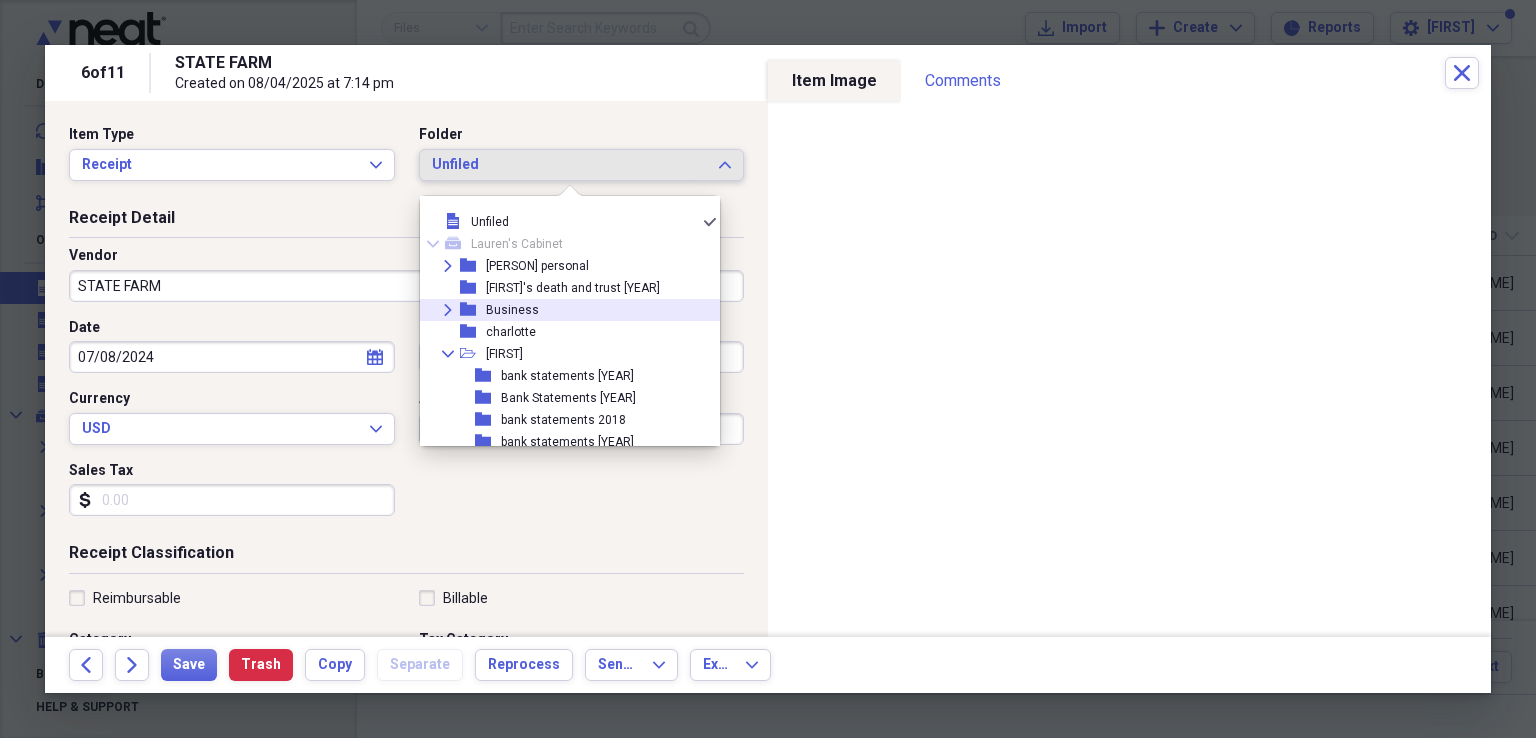 click on "Expand" 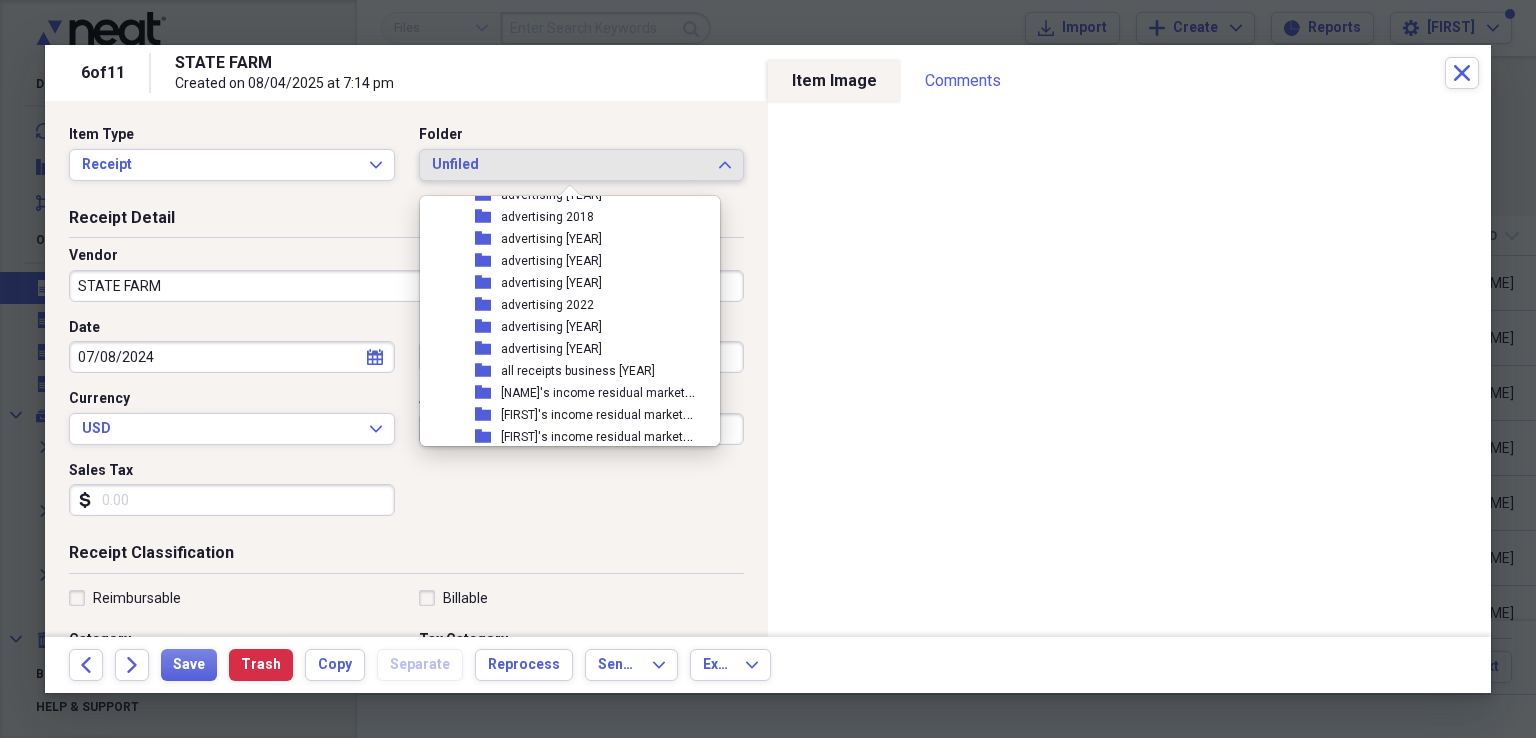 scroll, scrollTop: 300, scrollLeft: 0, axis: vertical 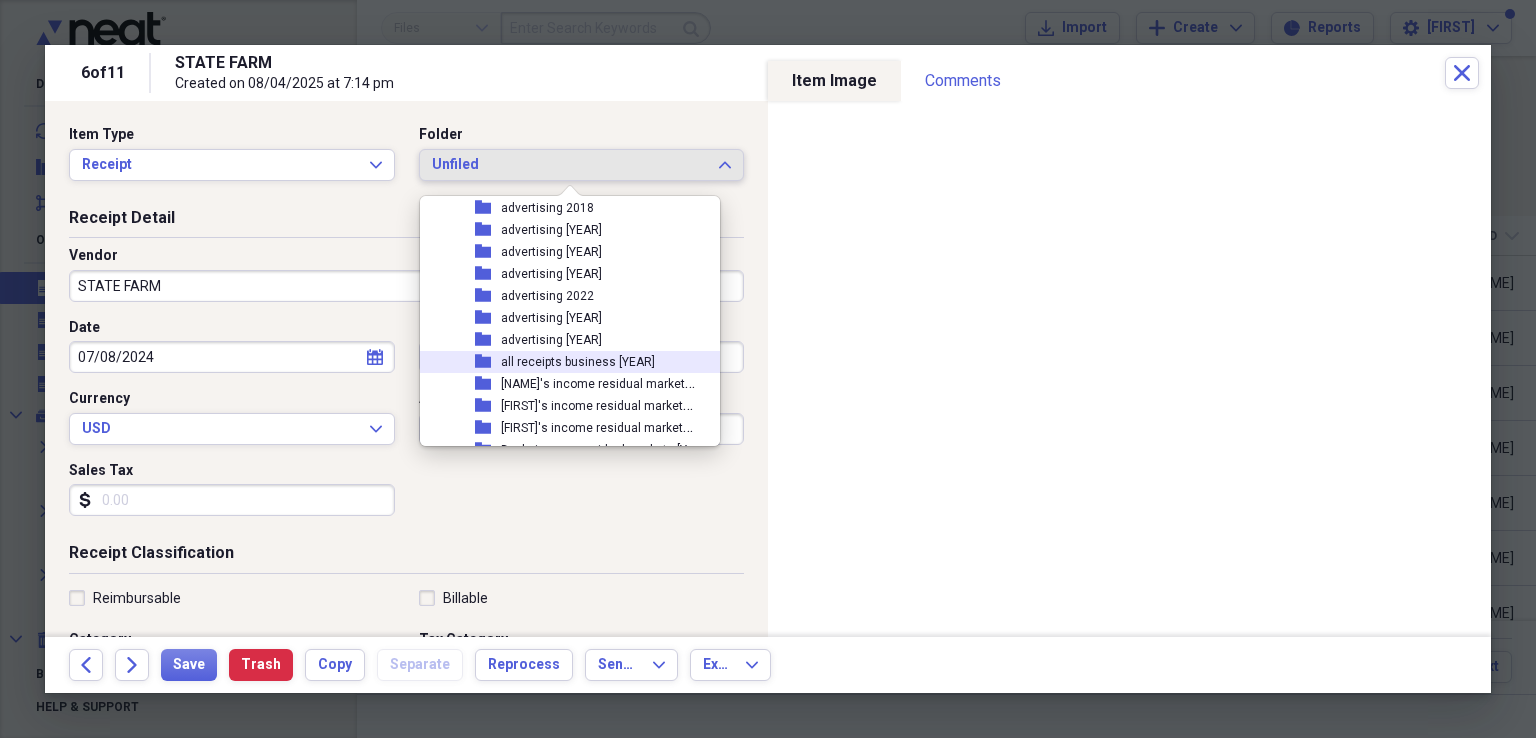 click on "folder" at bounding box center [488, 362] 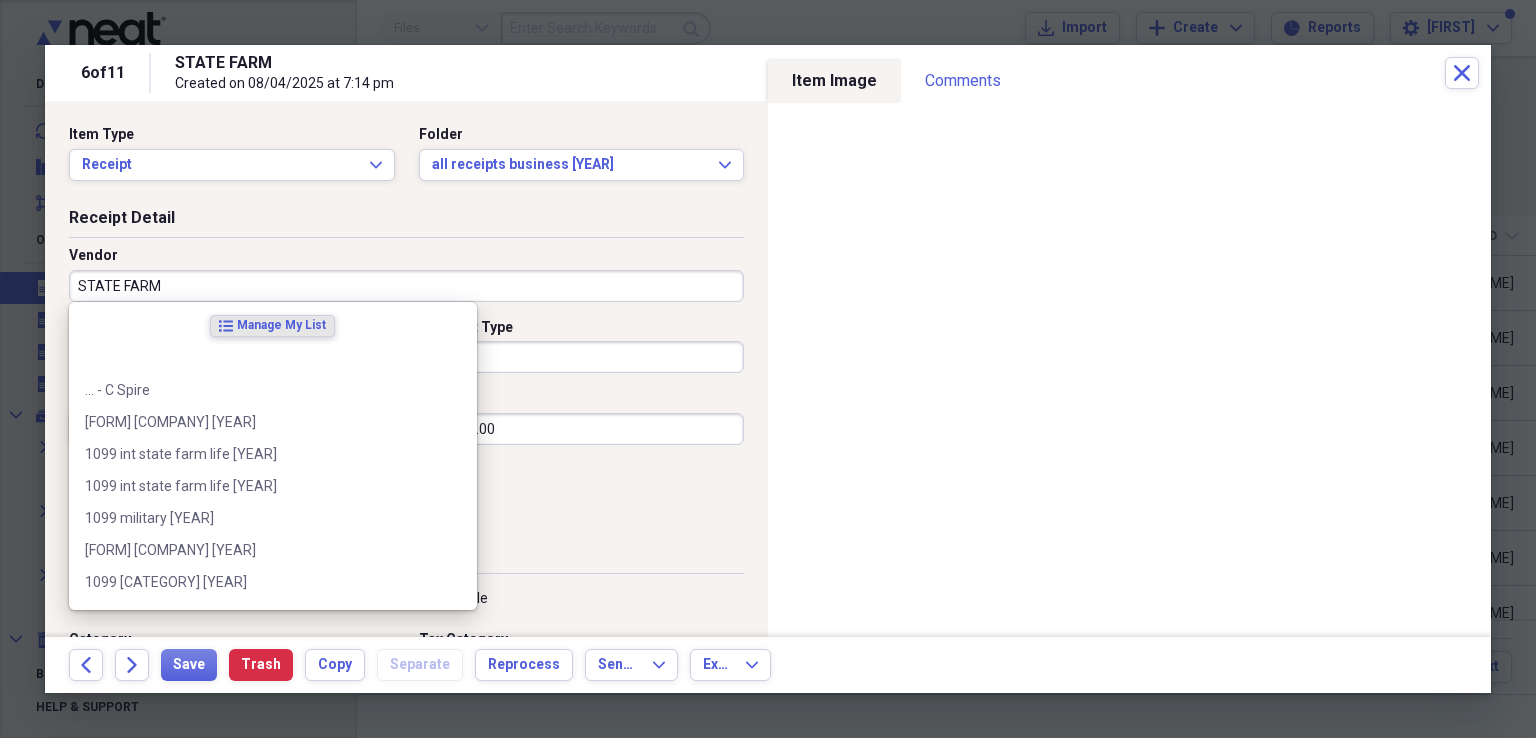 click on "STATE FARM" at bounding box center (406, 286) 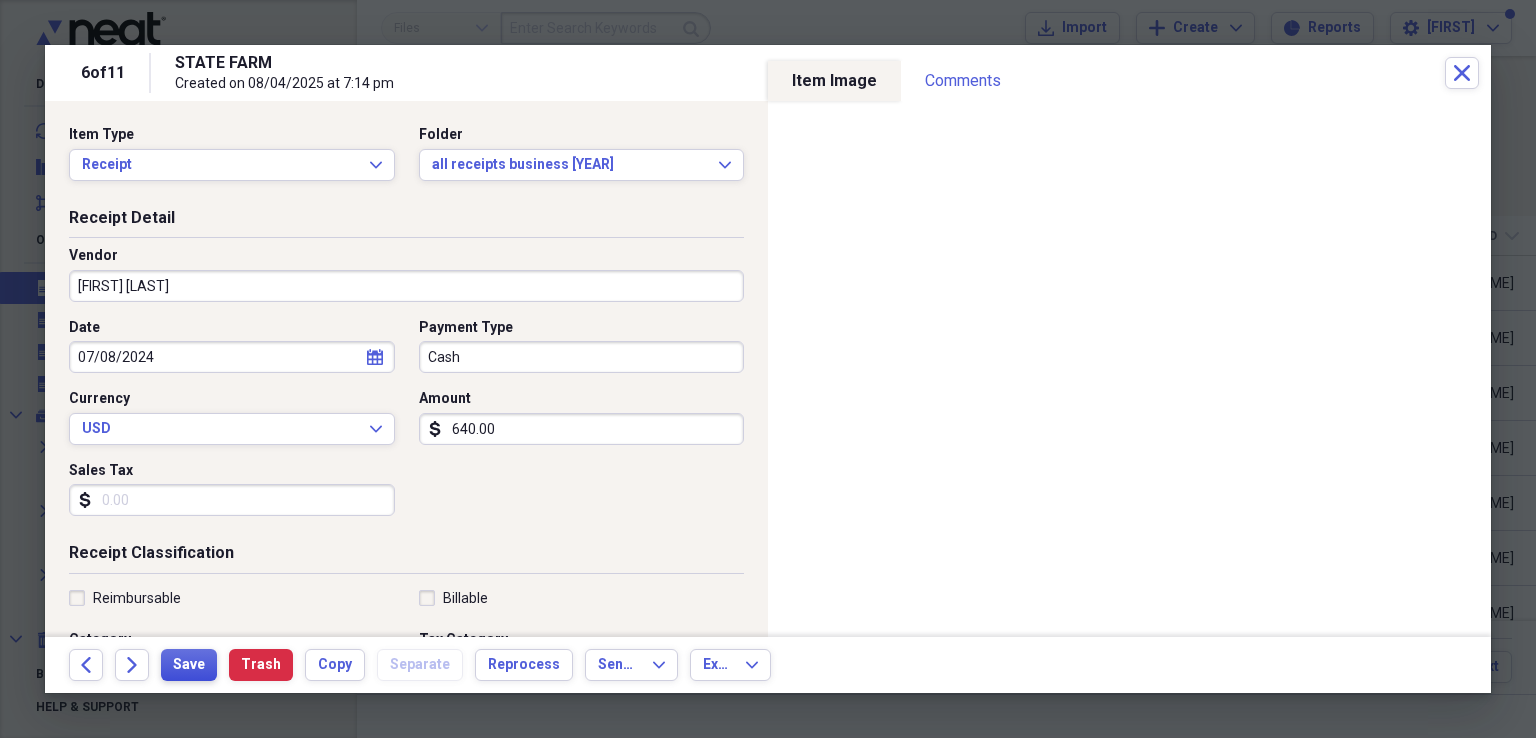 type on "[FIRST] [LAST]" 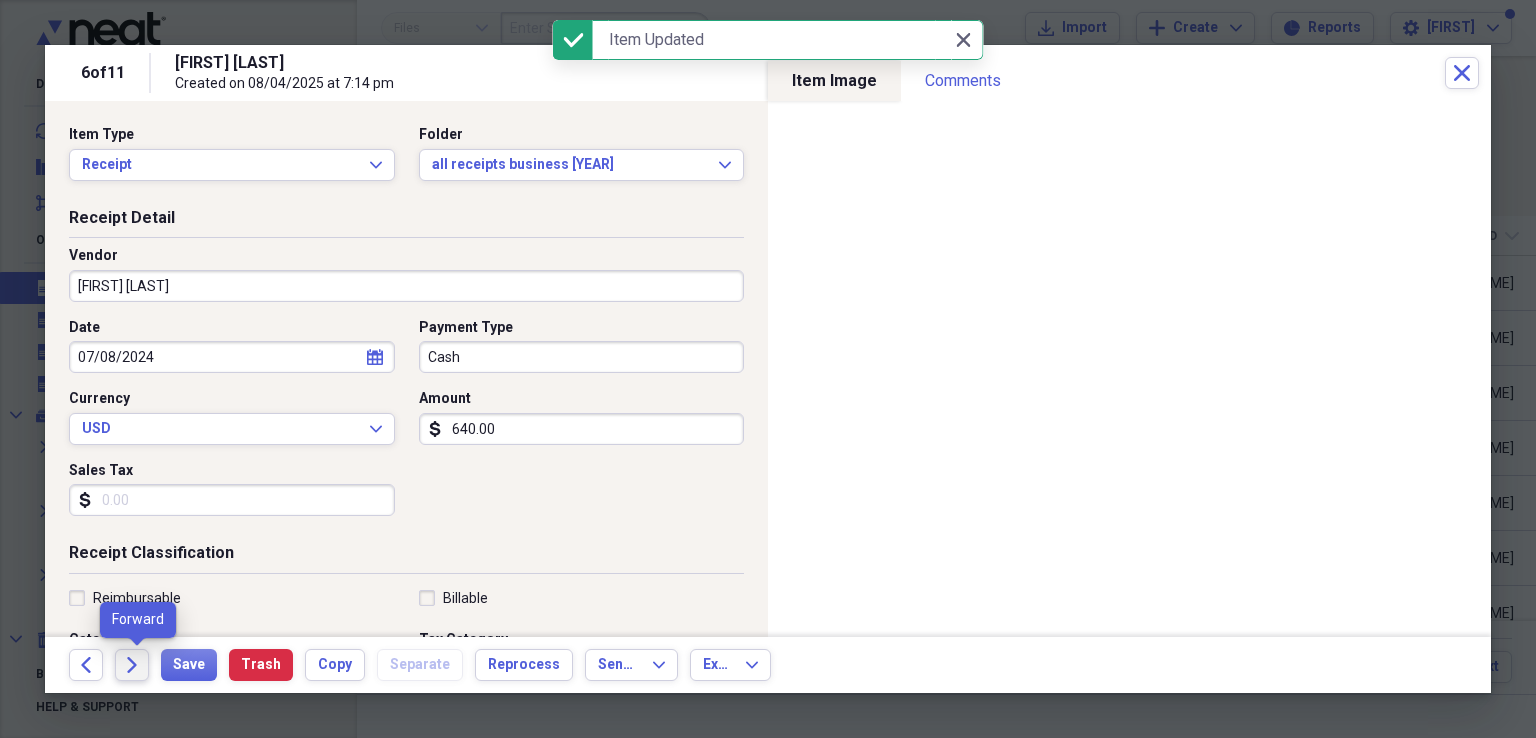 click on "Forward" 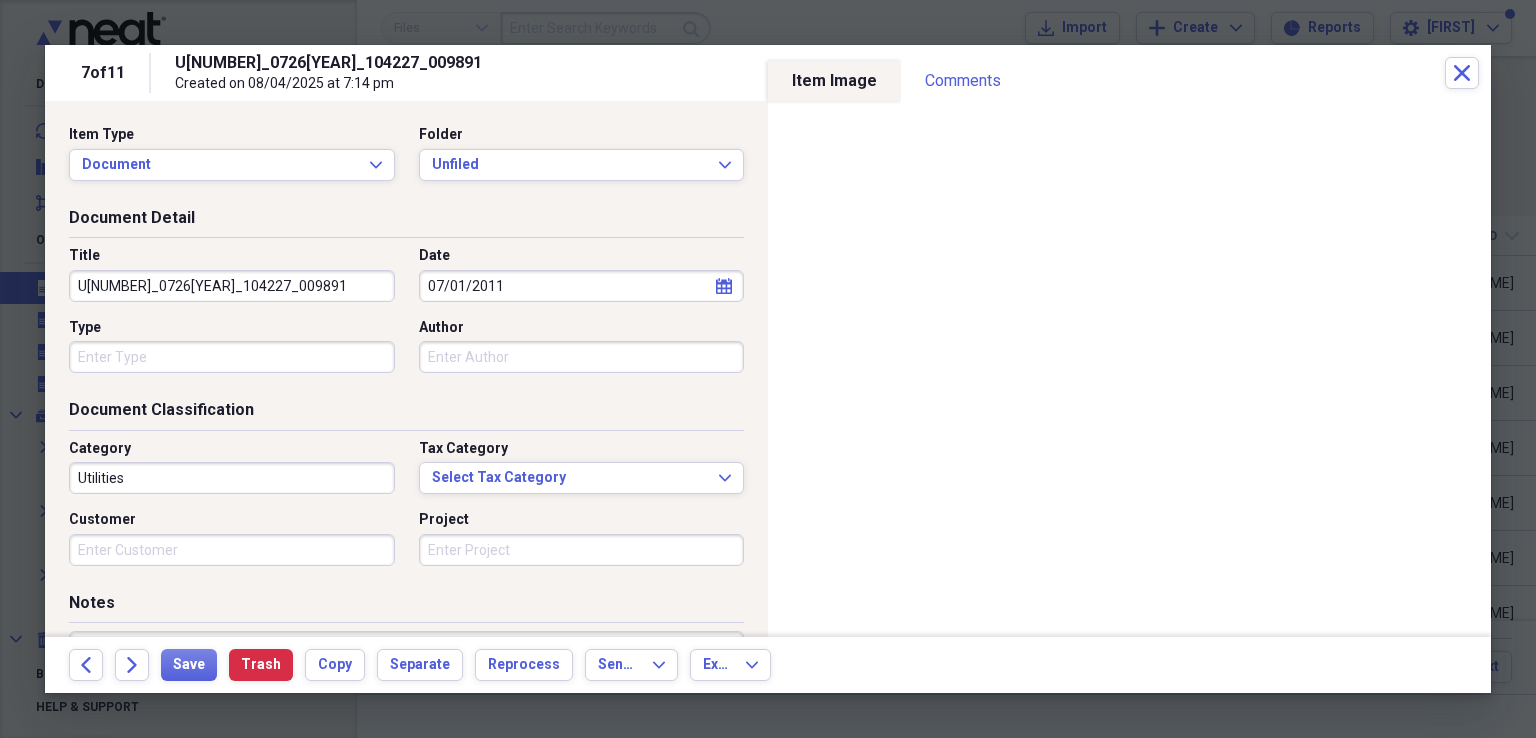 drag, startPoint x: 380, startPoint y: 284, endPoint x: 34, endPoint y: 323, distance: 348.19104 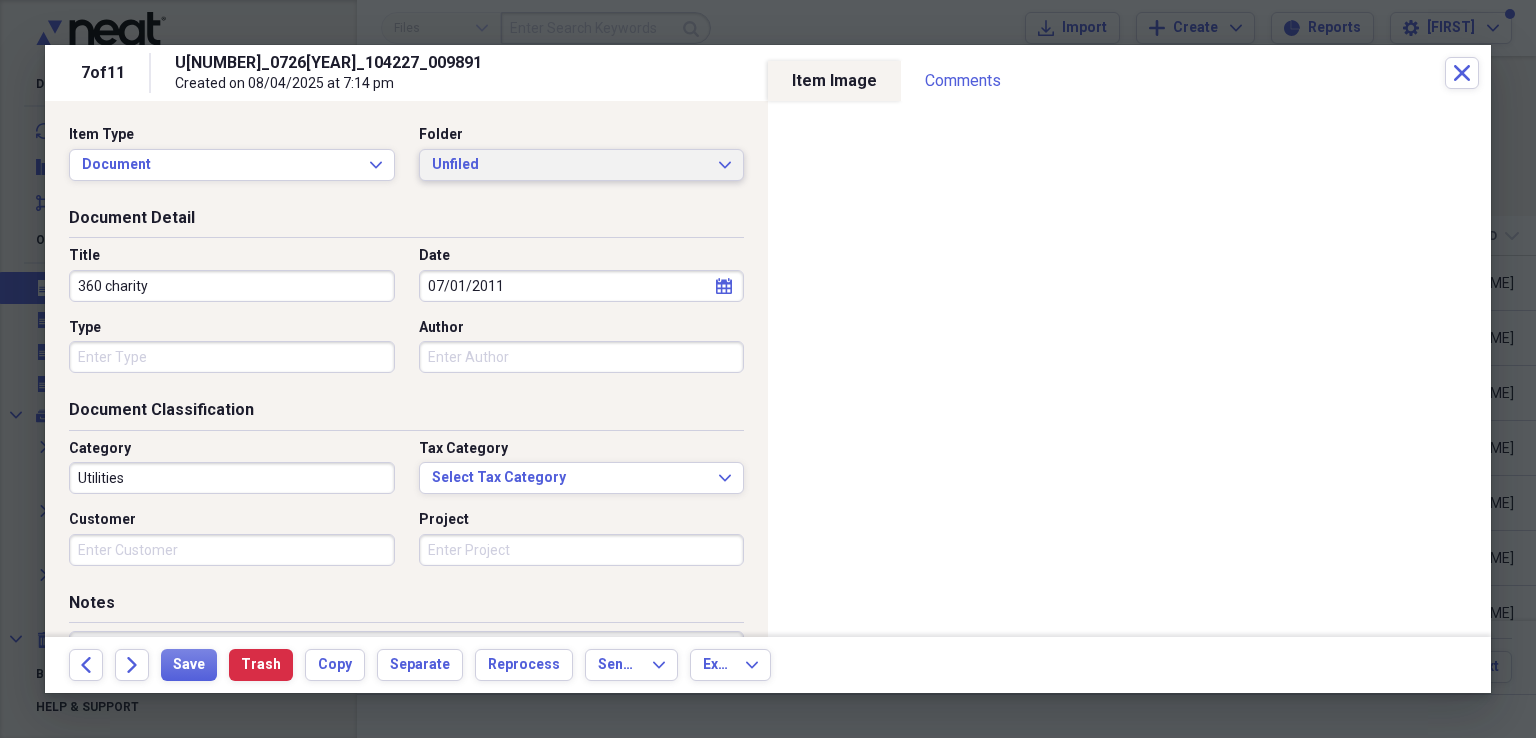 type on "360 charity" 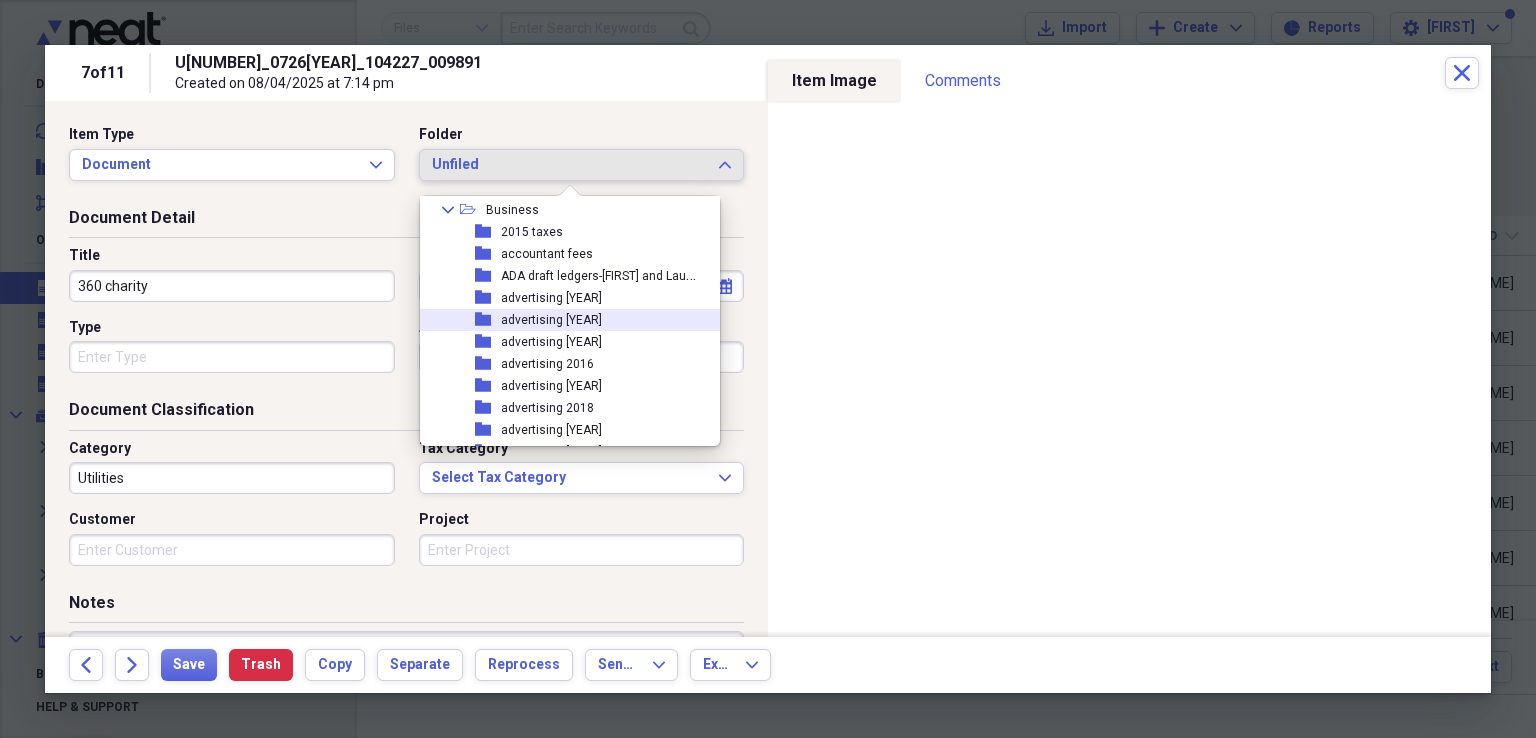 scroll, scrollTop: 0, scrollLeft: 0, axis: both 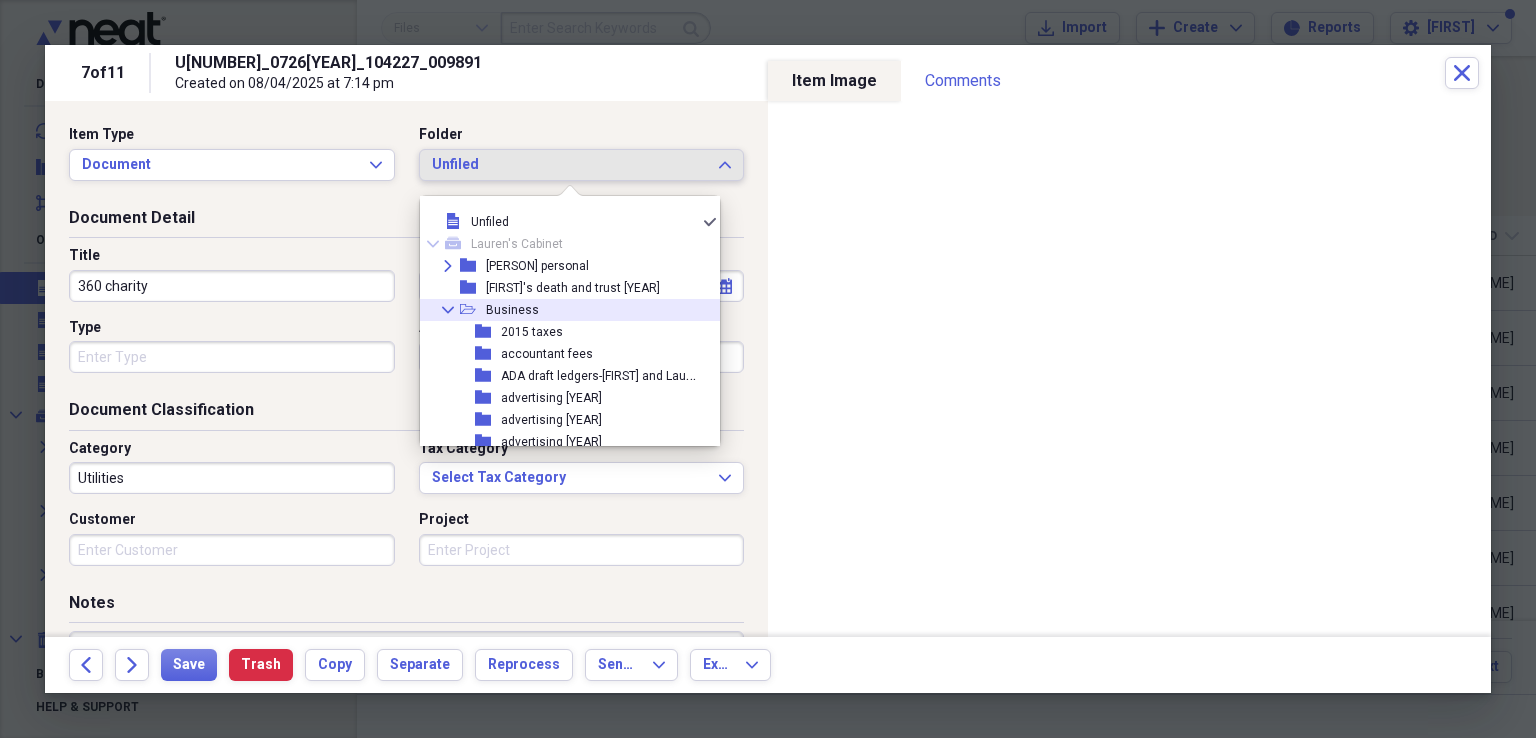 click on "Collapse" at bounding box center [448, 310] 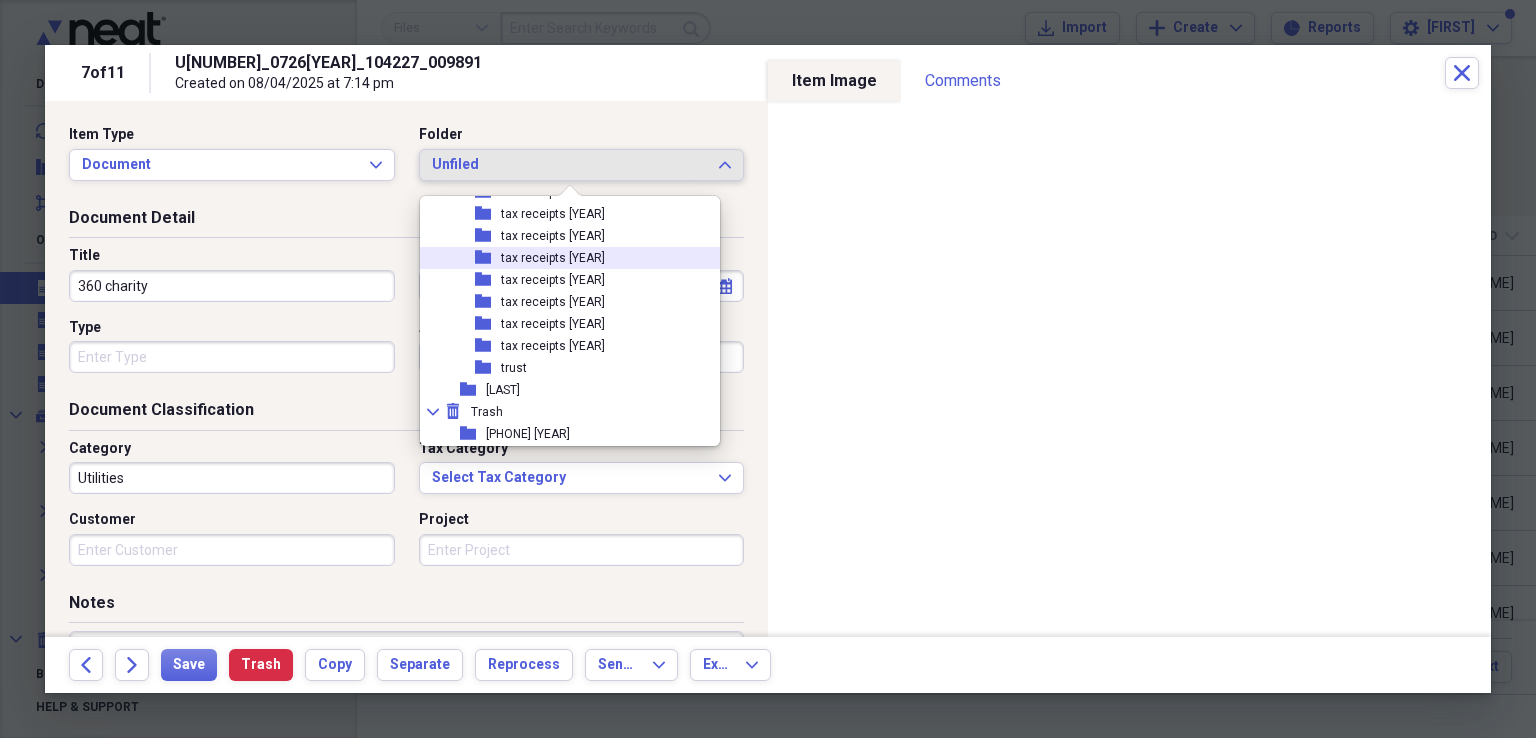 scroll, scrollTop: 1194, scrollLeft: 0, axis: vertical 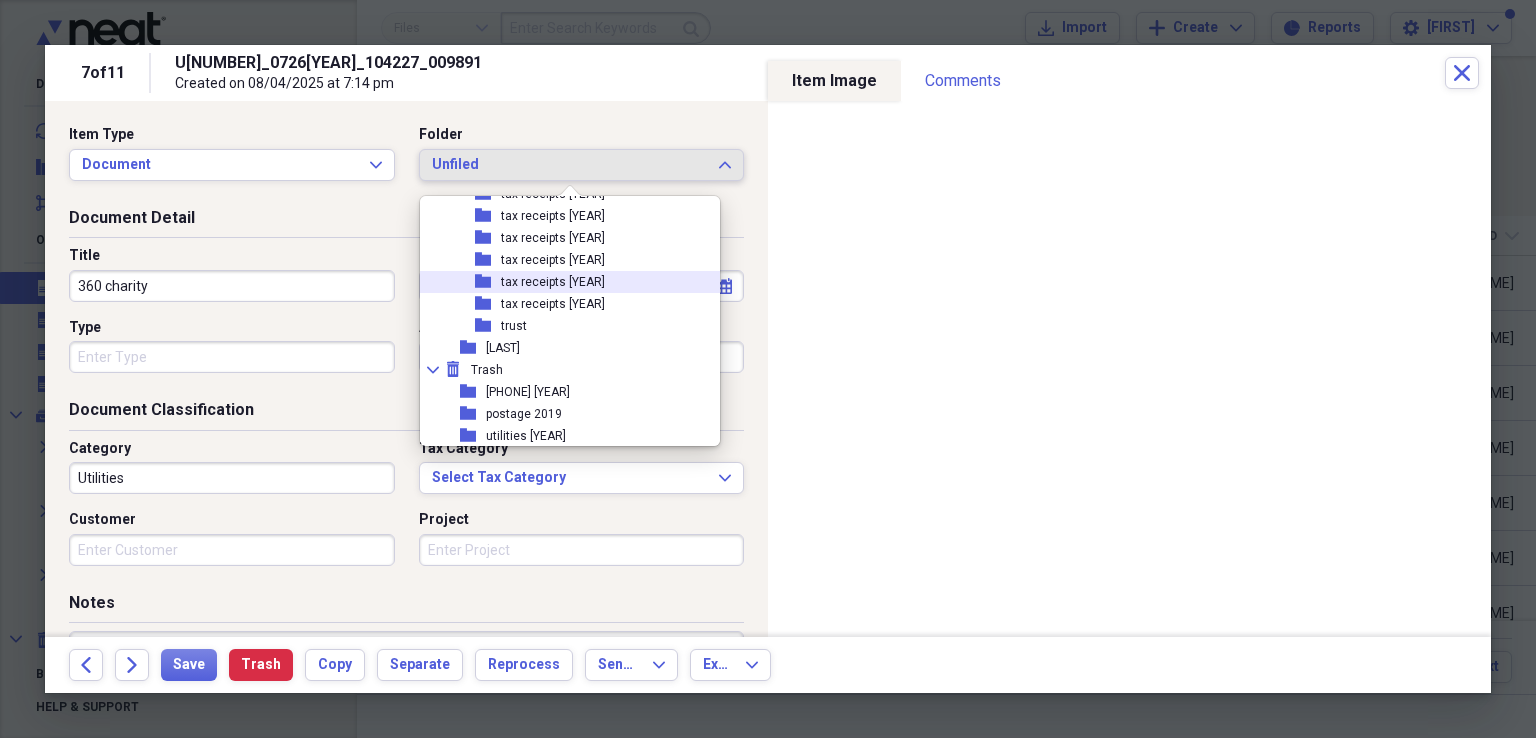 click on "tax receipts [YEAR]" at bounding box center (553, 282) 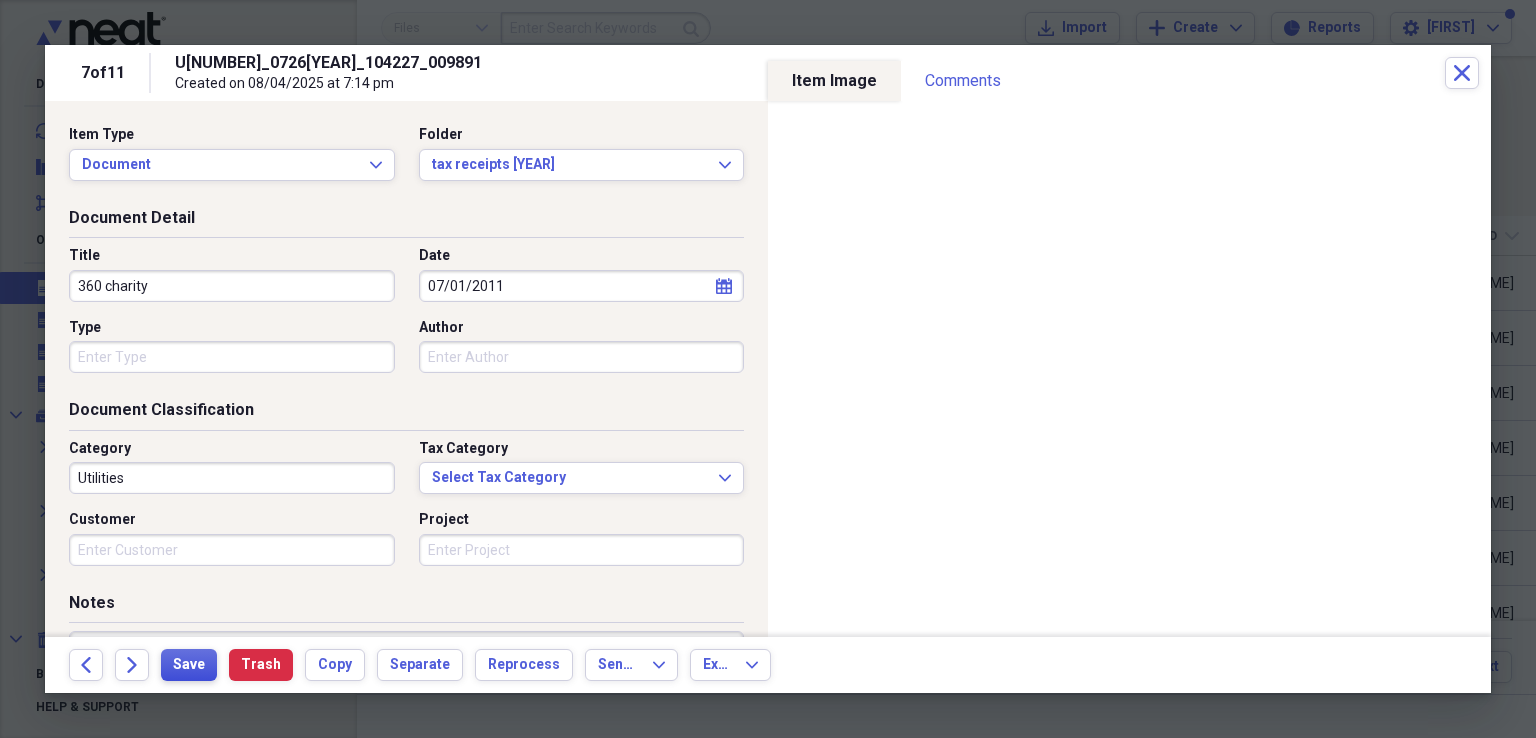 click on "Save" at bounding box center (189, 665) 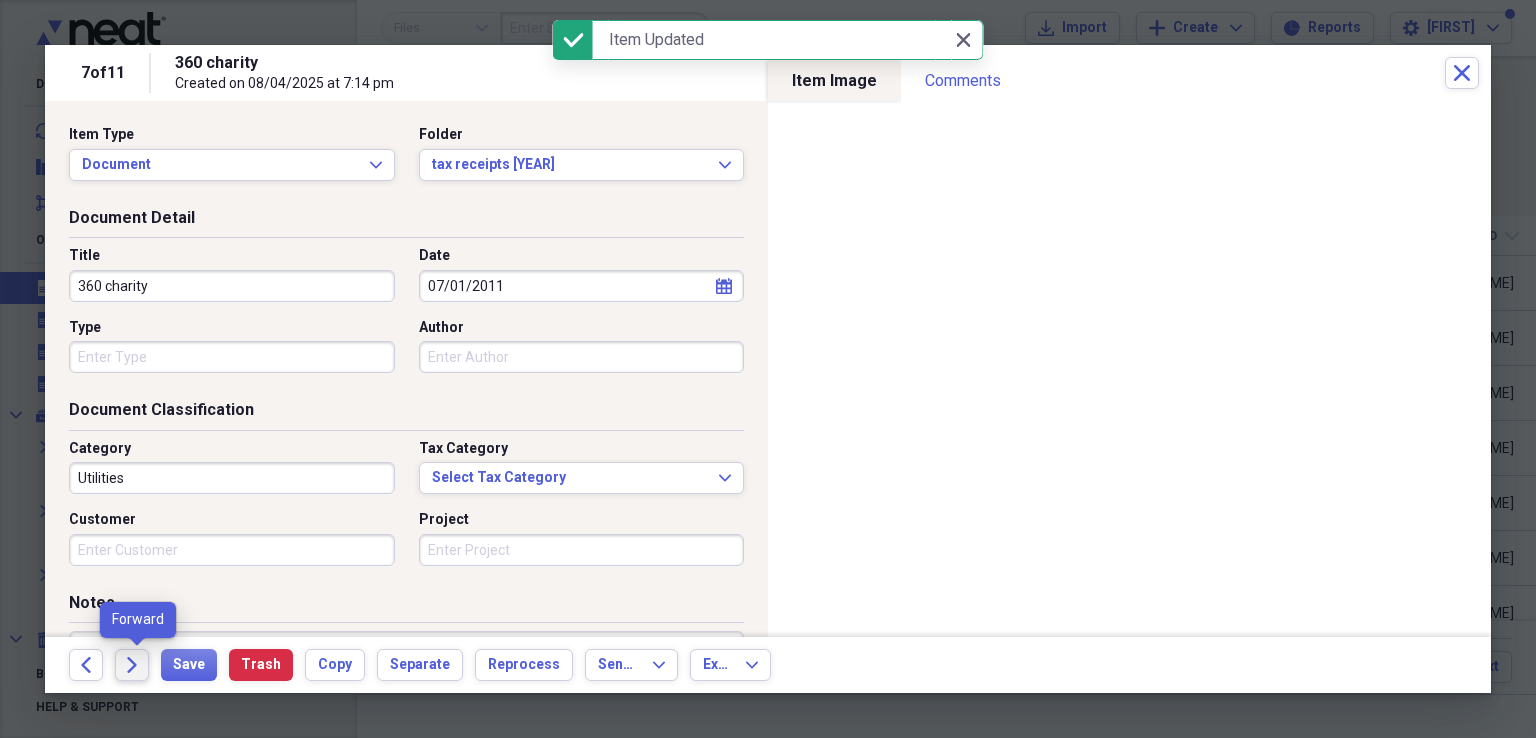 click on "Forward" 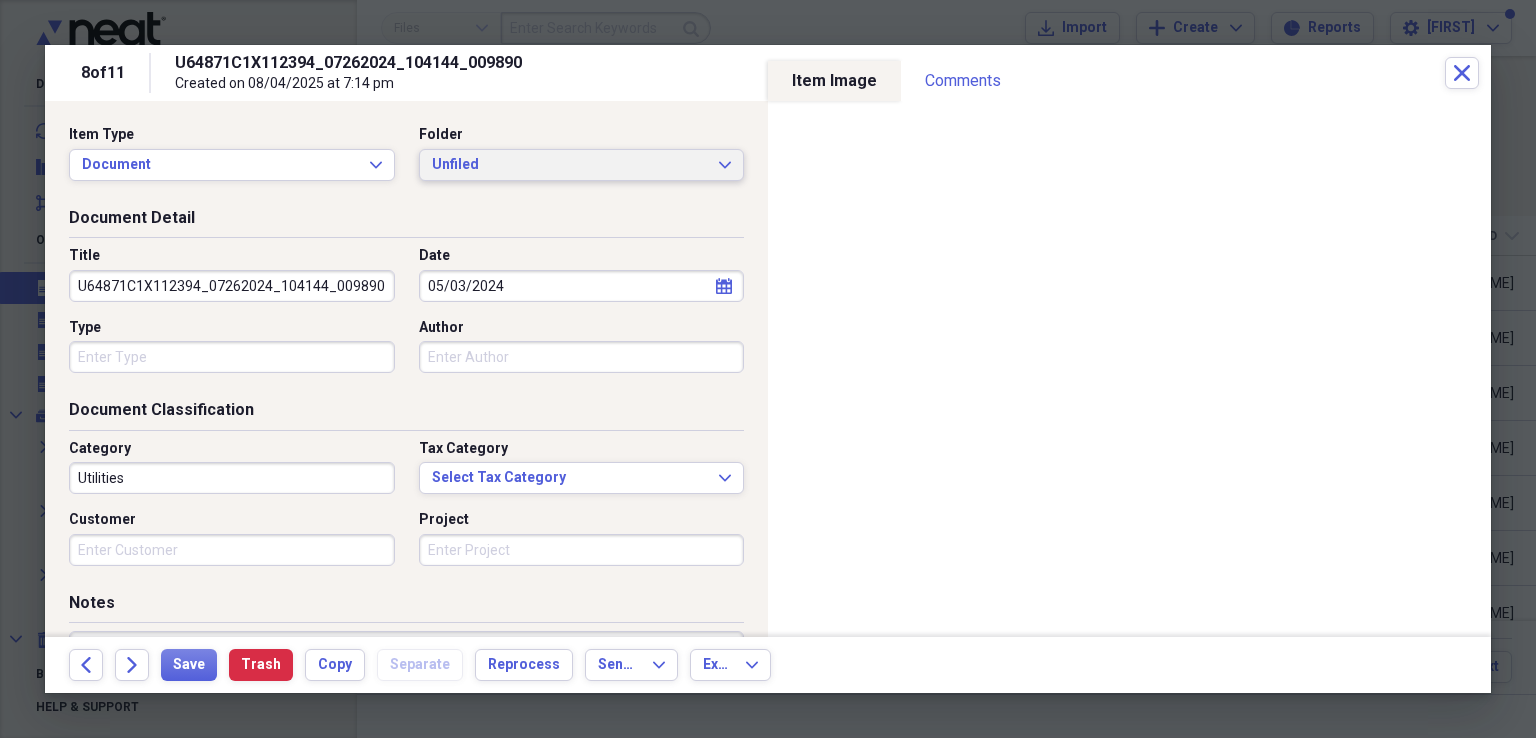 click on "Expand" 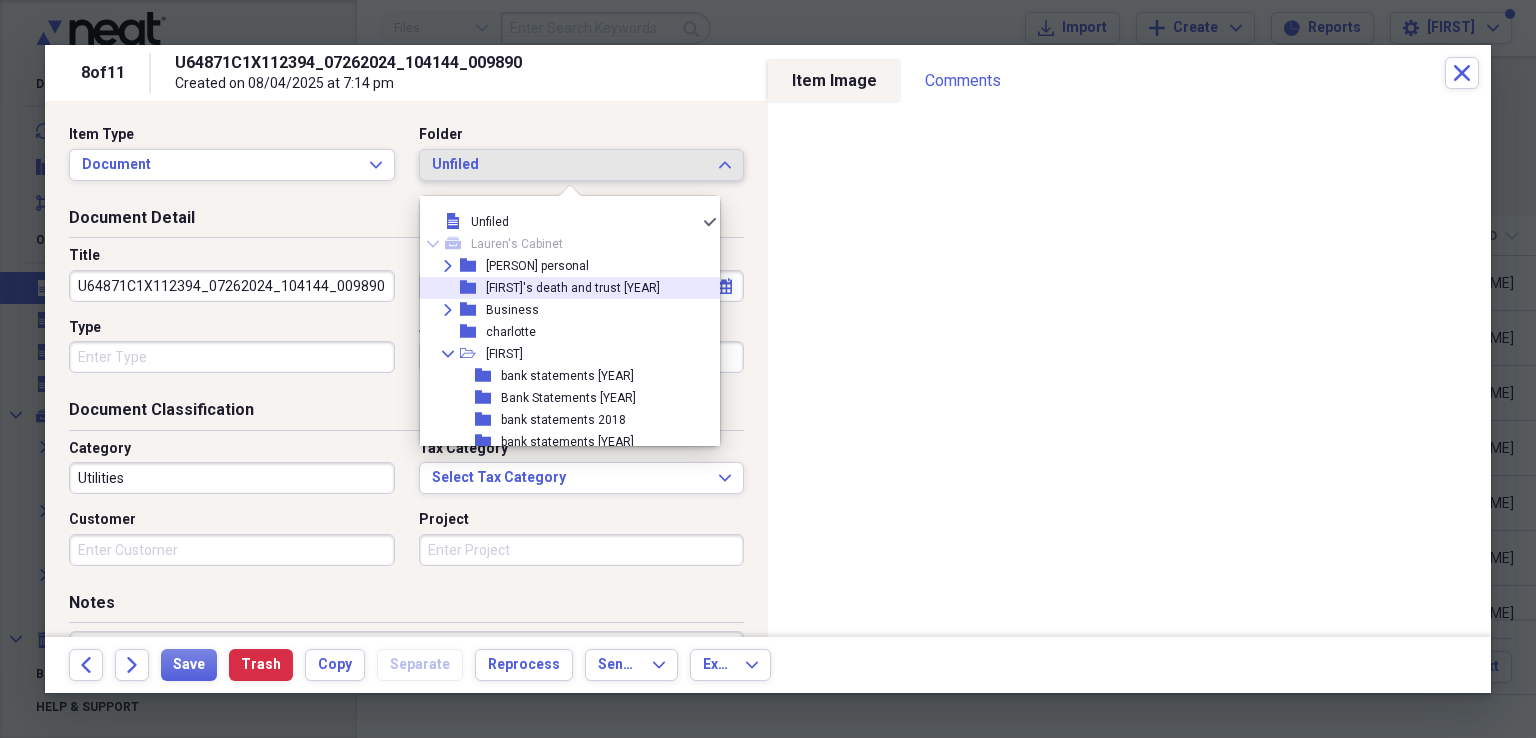 click on "[FIRST]'s death and trust [YEAR]" at bounding box center [573, 288] 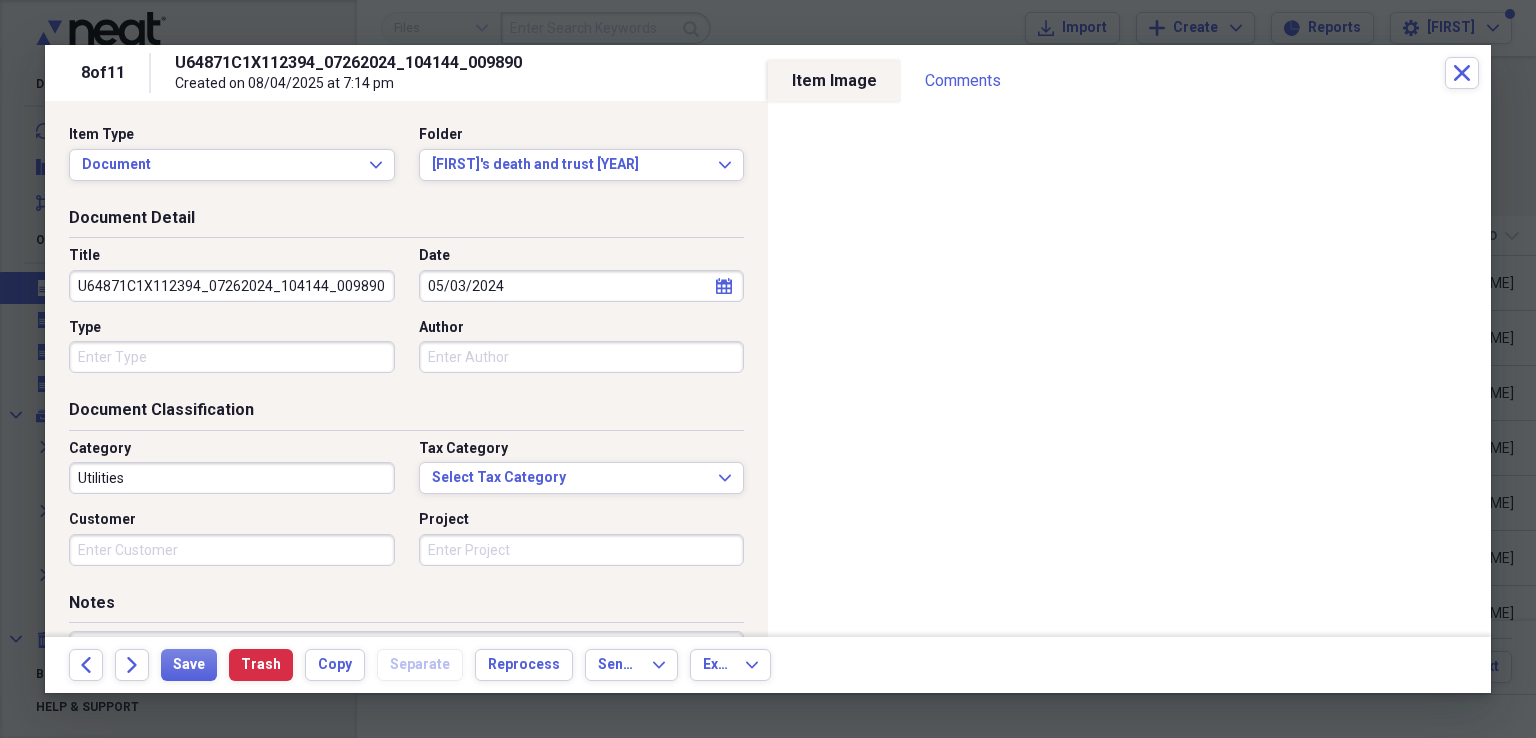 drag, startPoint x: 372, startPoint y: 281, endPoint x: 58, endPoint y: 286, distance: 314.0398 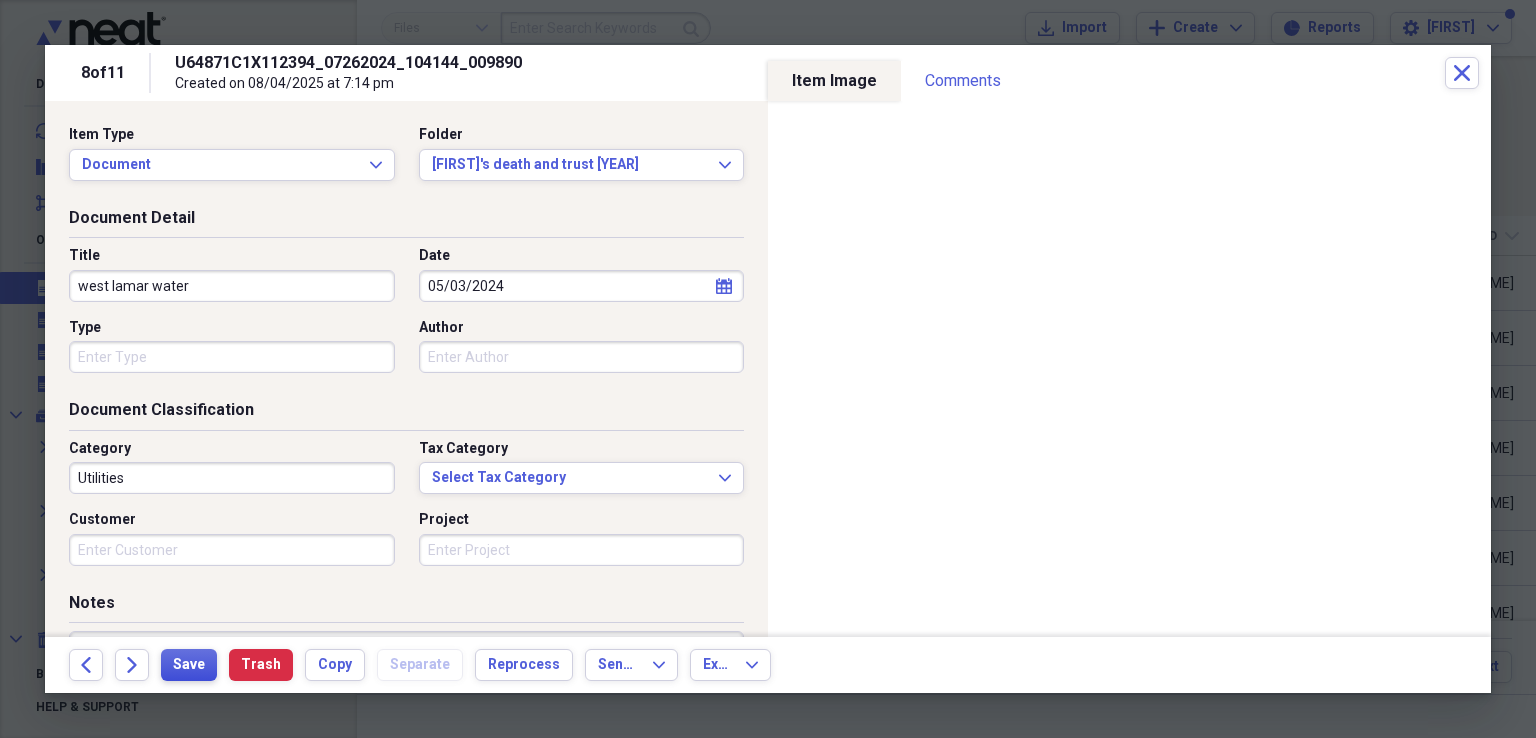 type on "west lamar water" 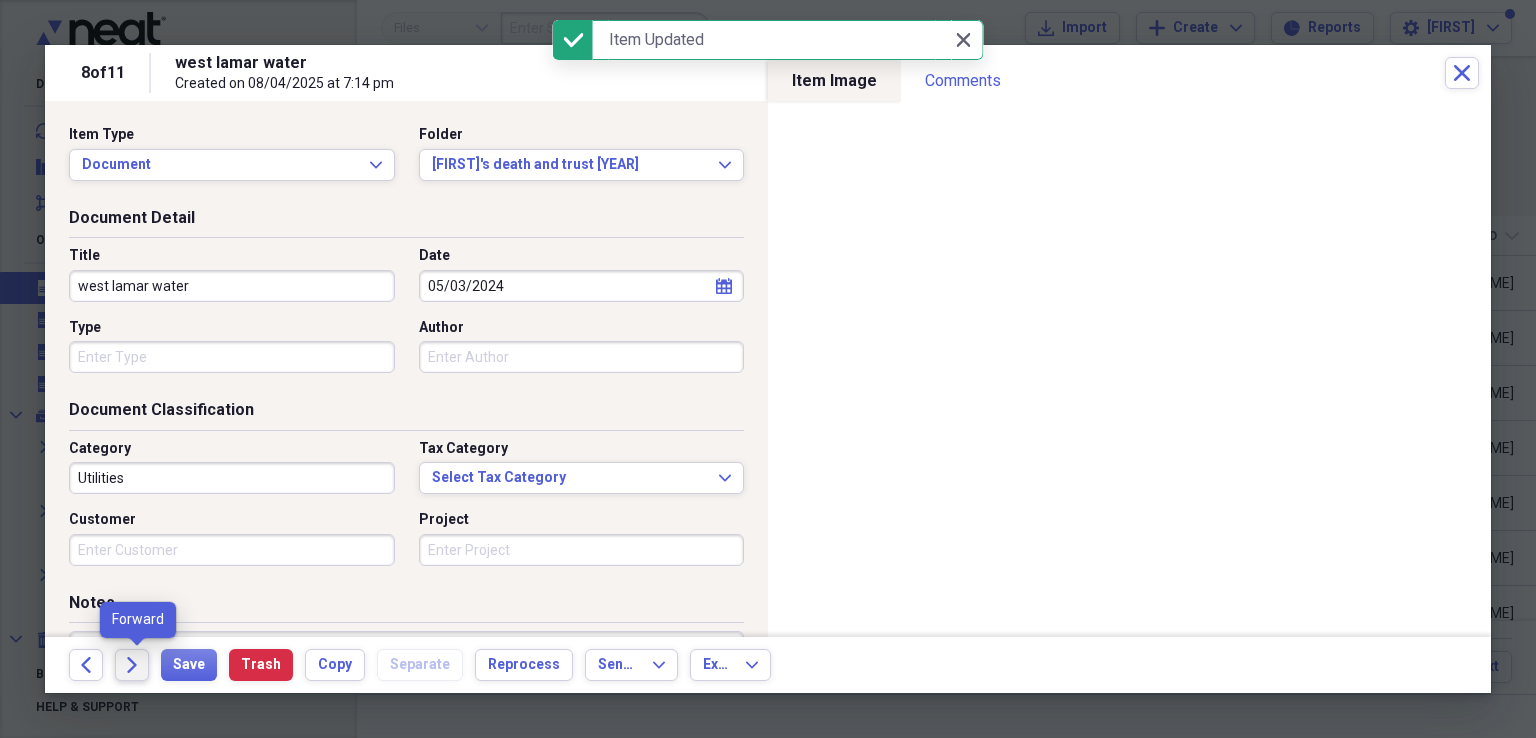 click 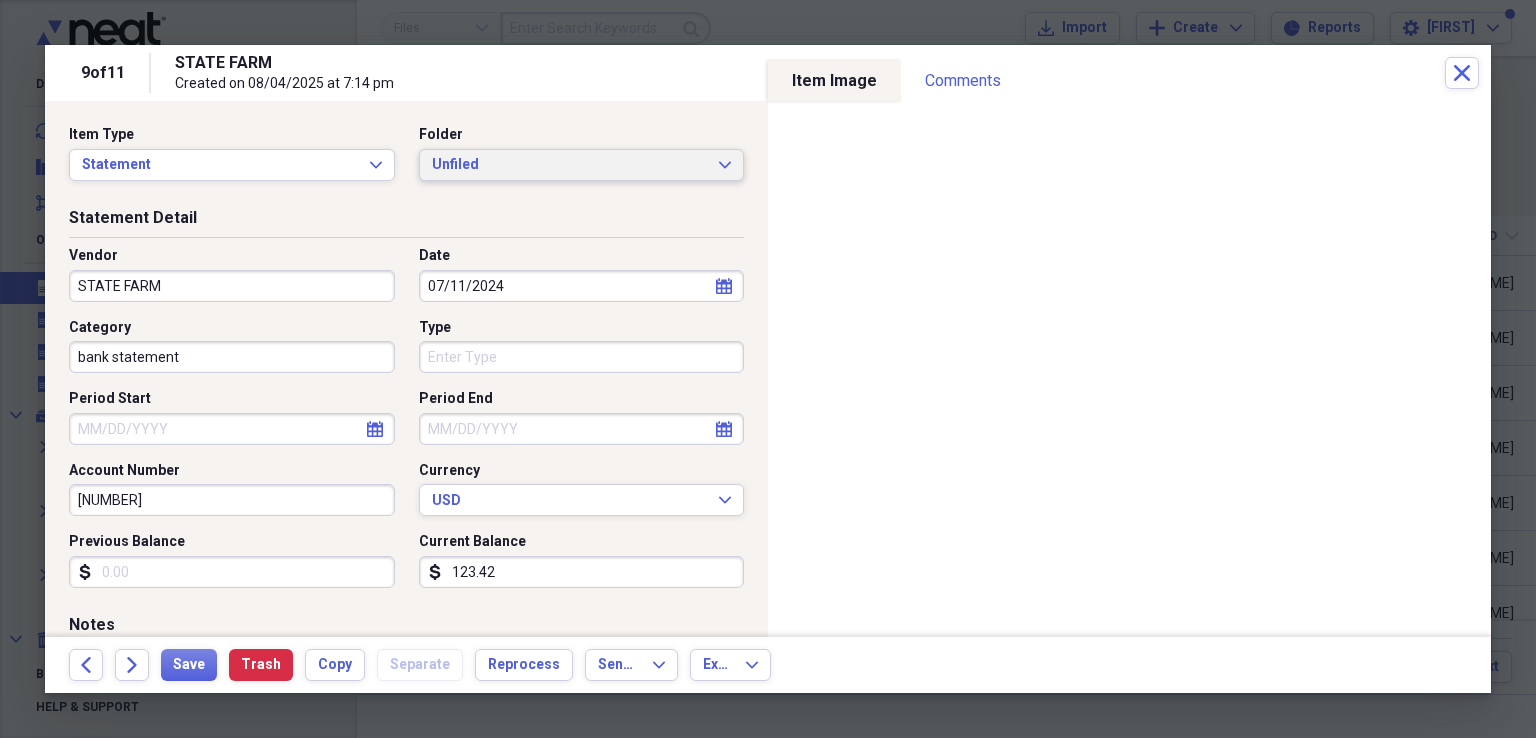 click on "Expand" 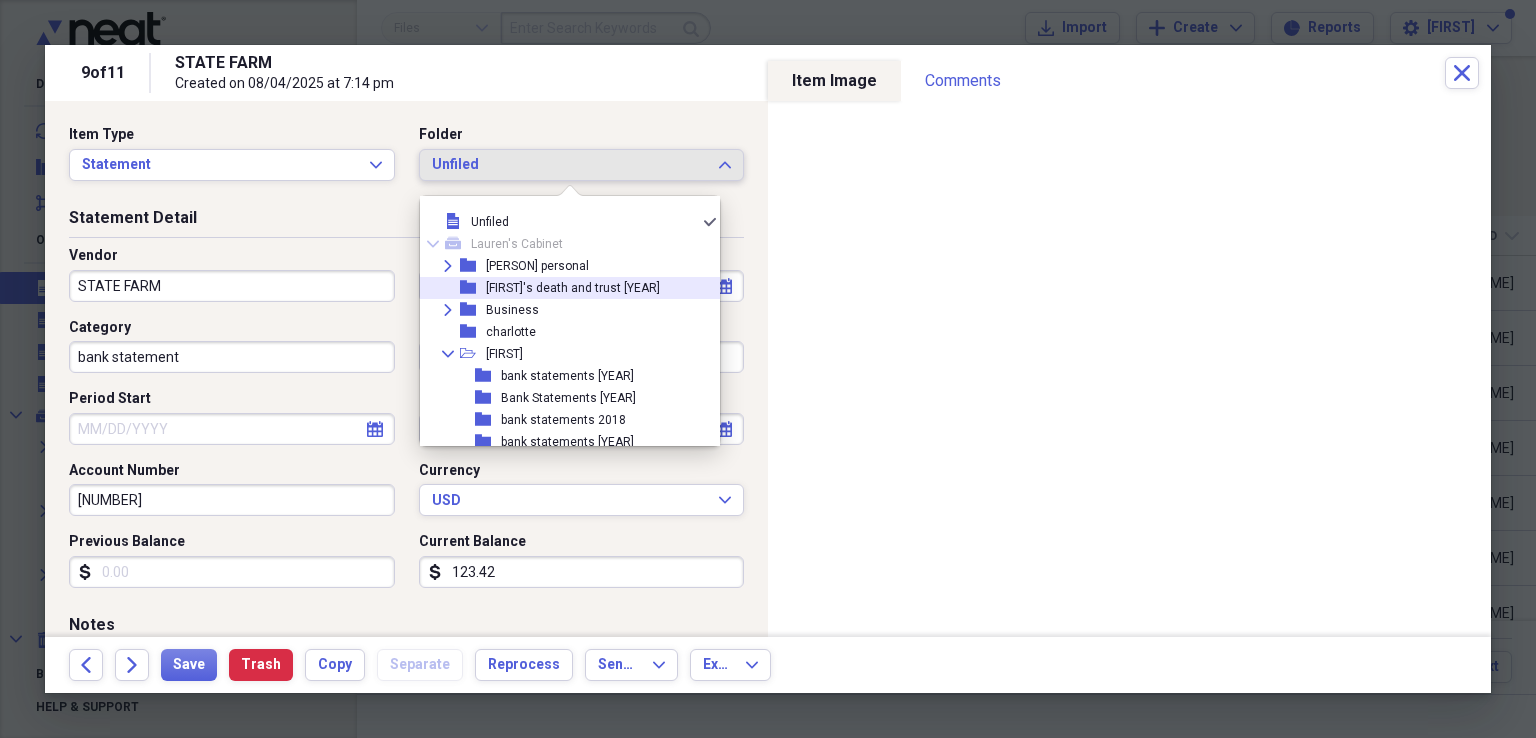click on "[FIRST]'s death and trust [YEAR]" at bounding box center [573, 288] 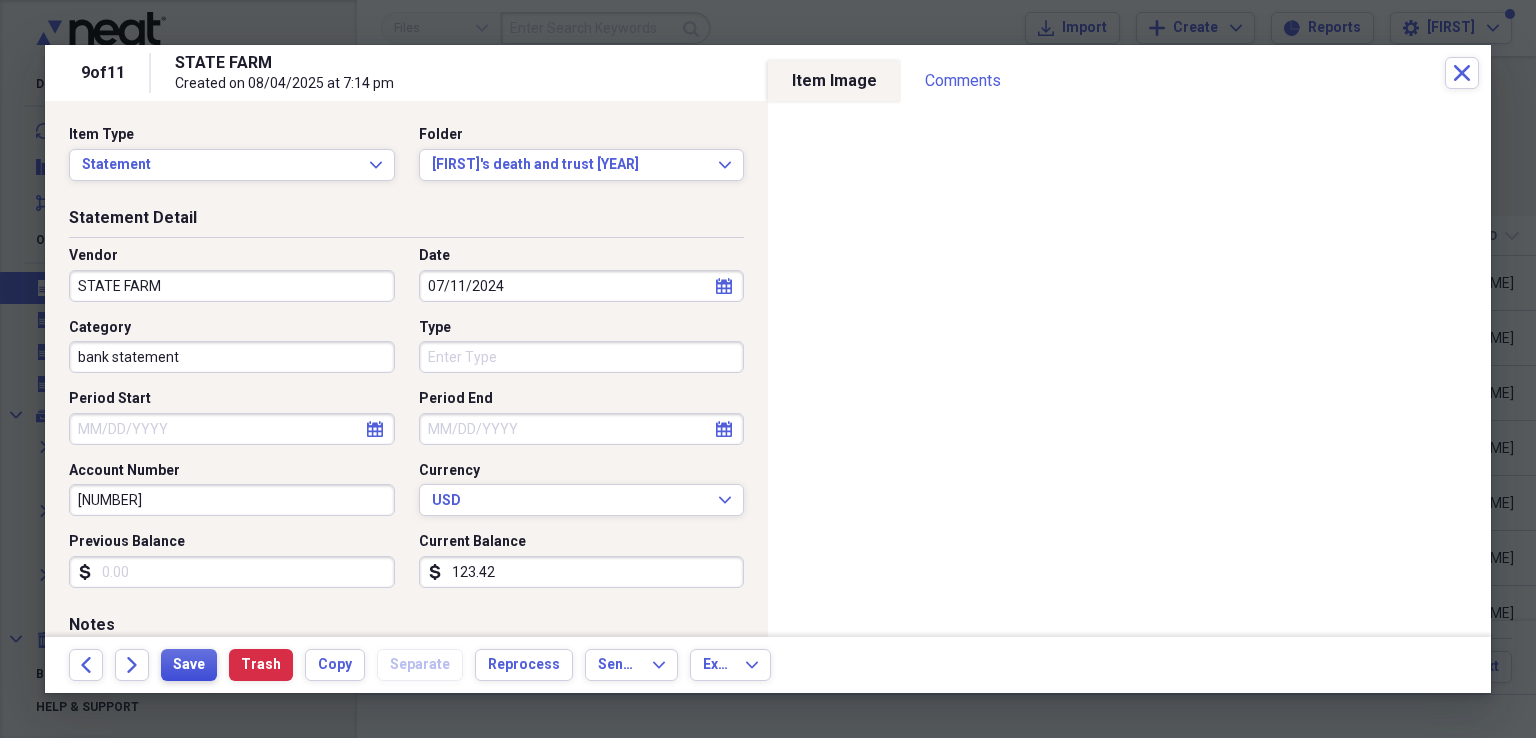 click on "Save" at bounding box center (189, 665) 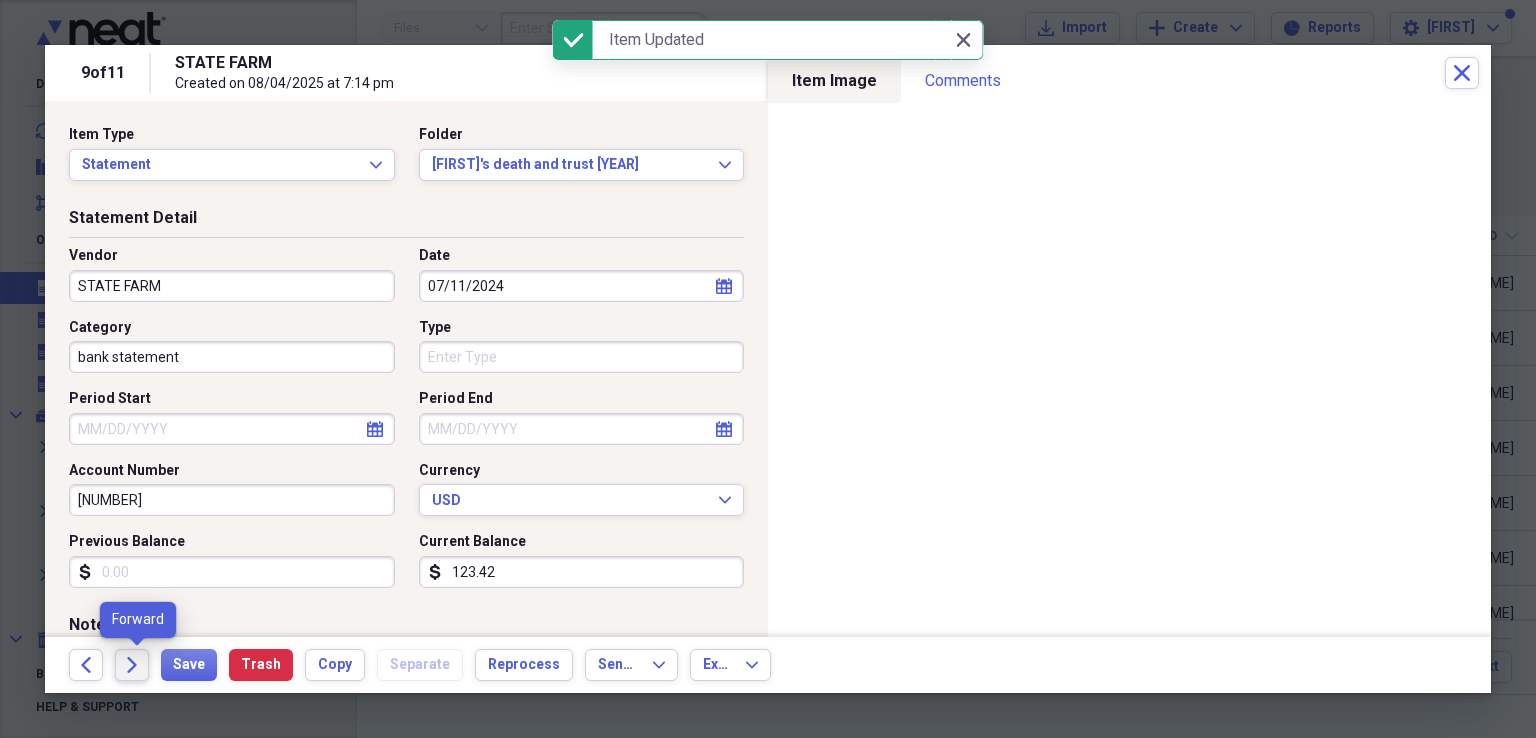 click on "Forward" 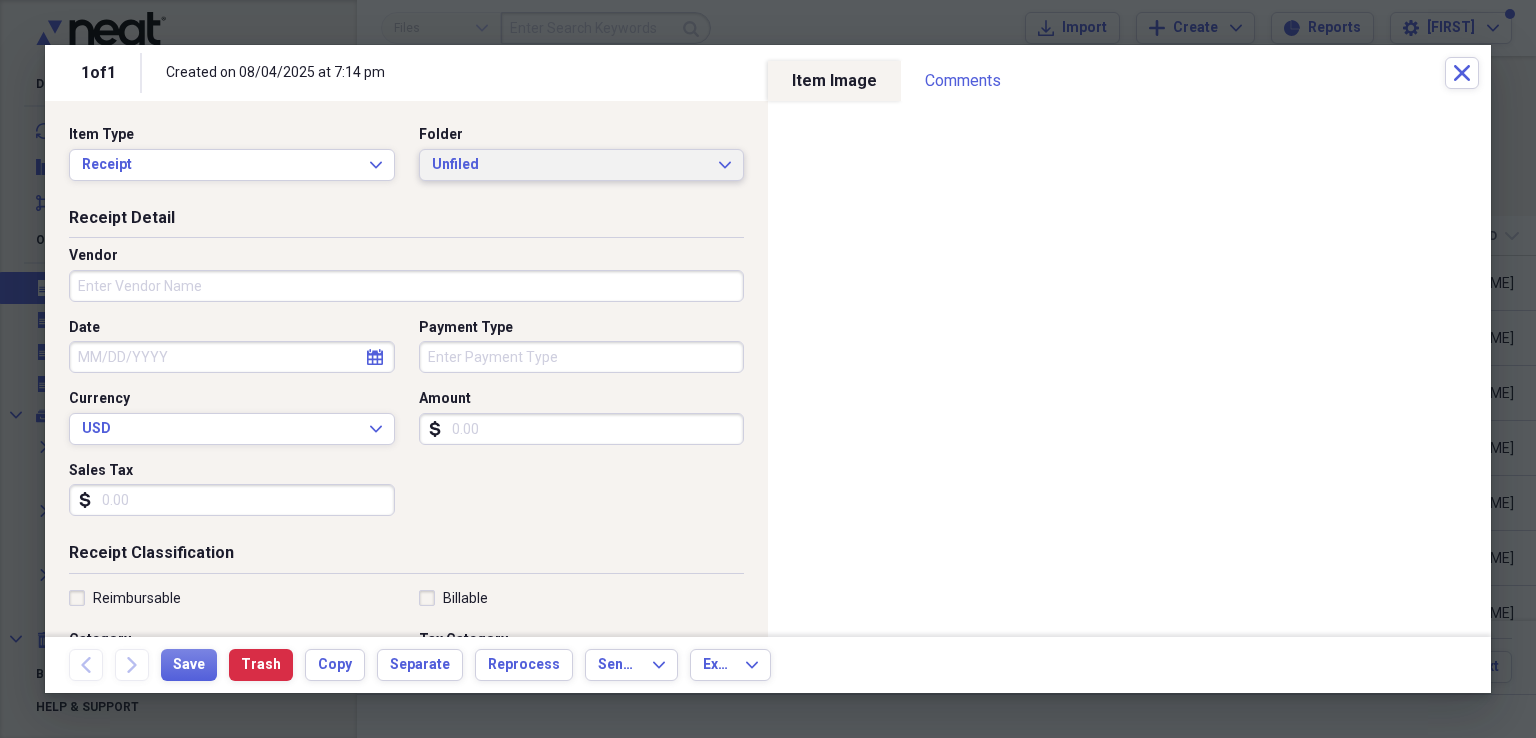 click on "Expand" 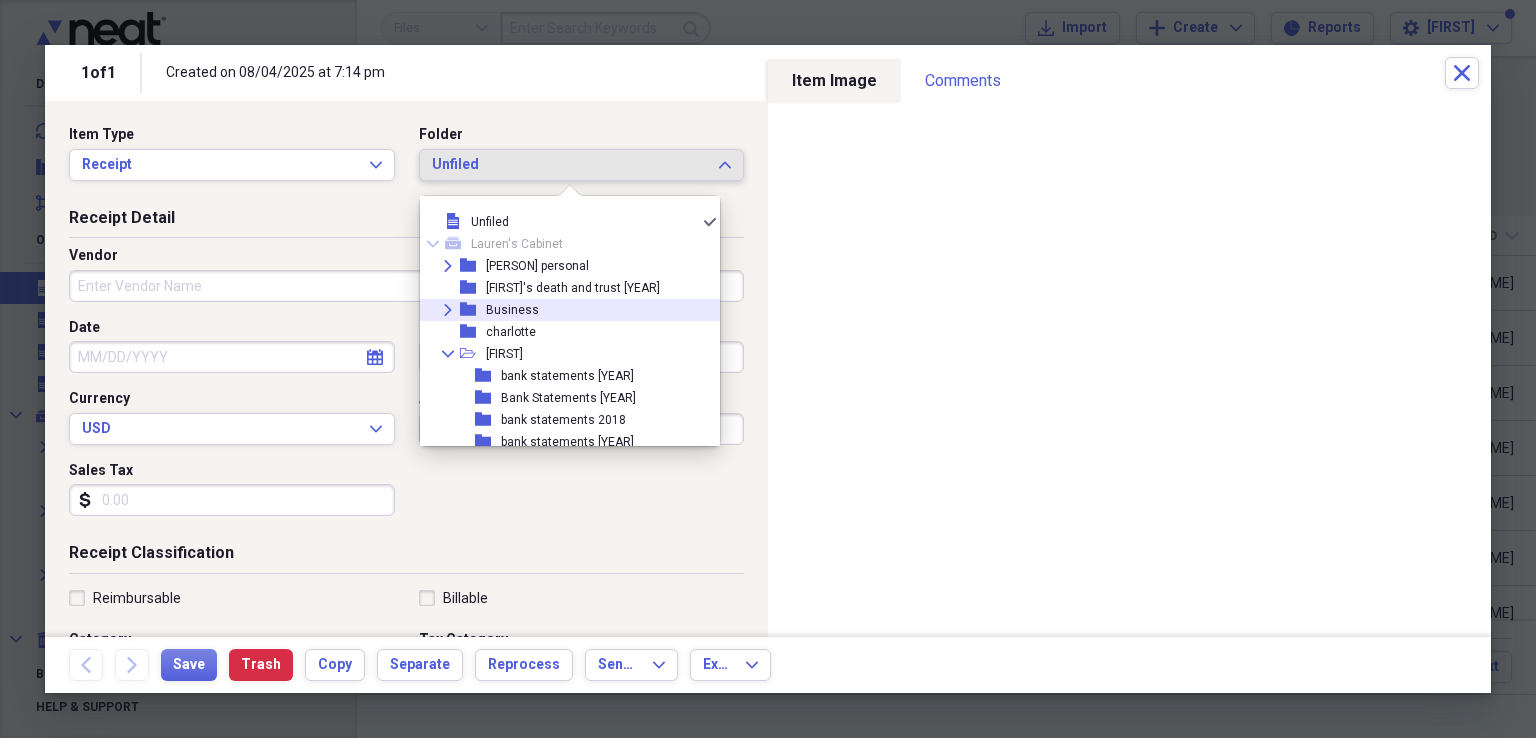 click on "Expand" at bounding box center [448, 310] 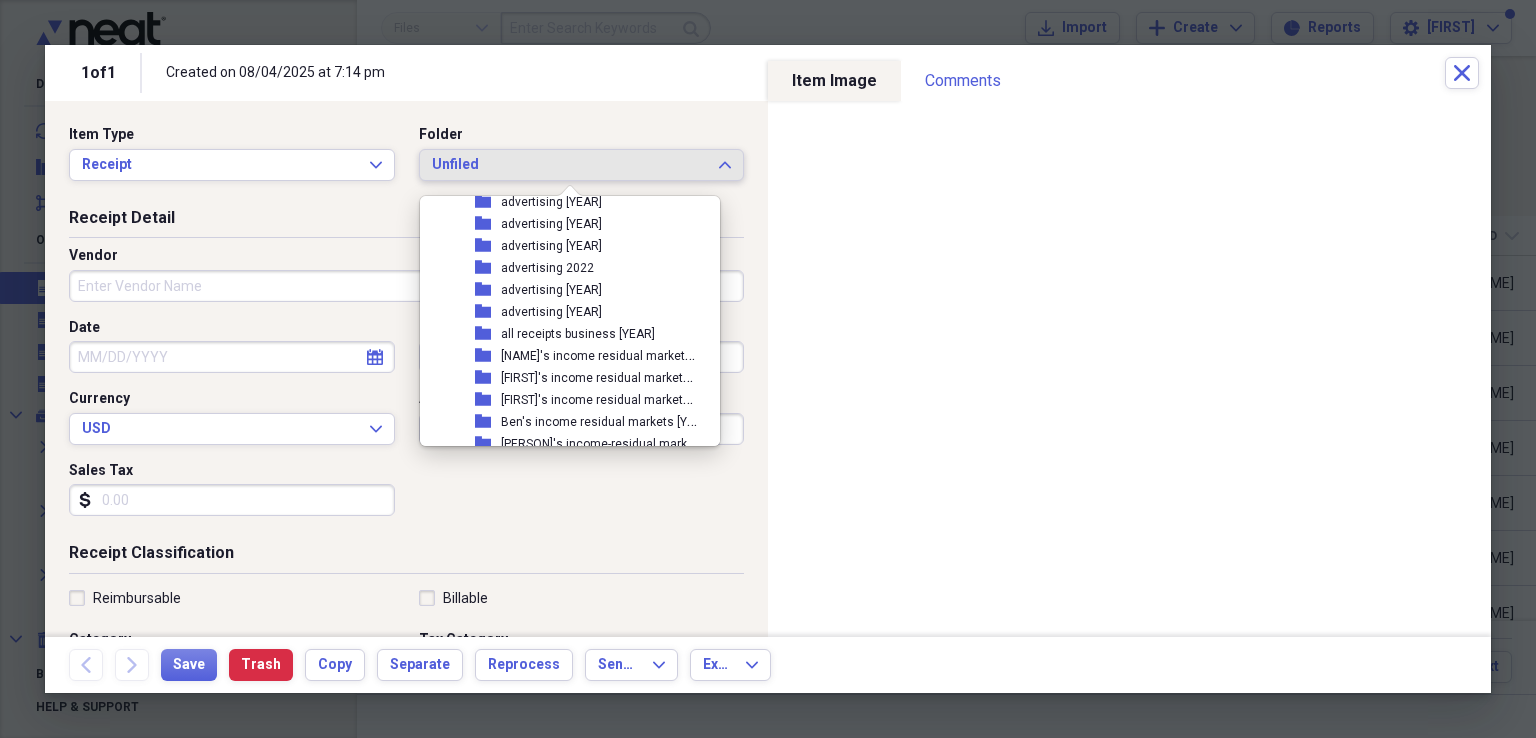 scroll, scrollTop: 400, scrollLeft: 0, axis: vertical 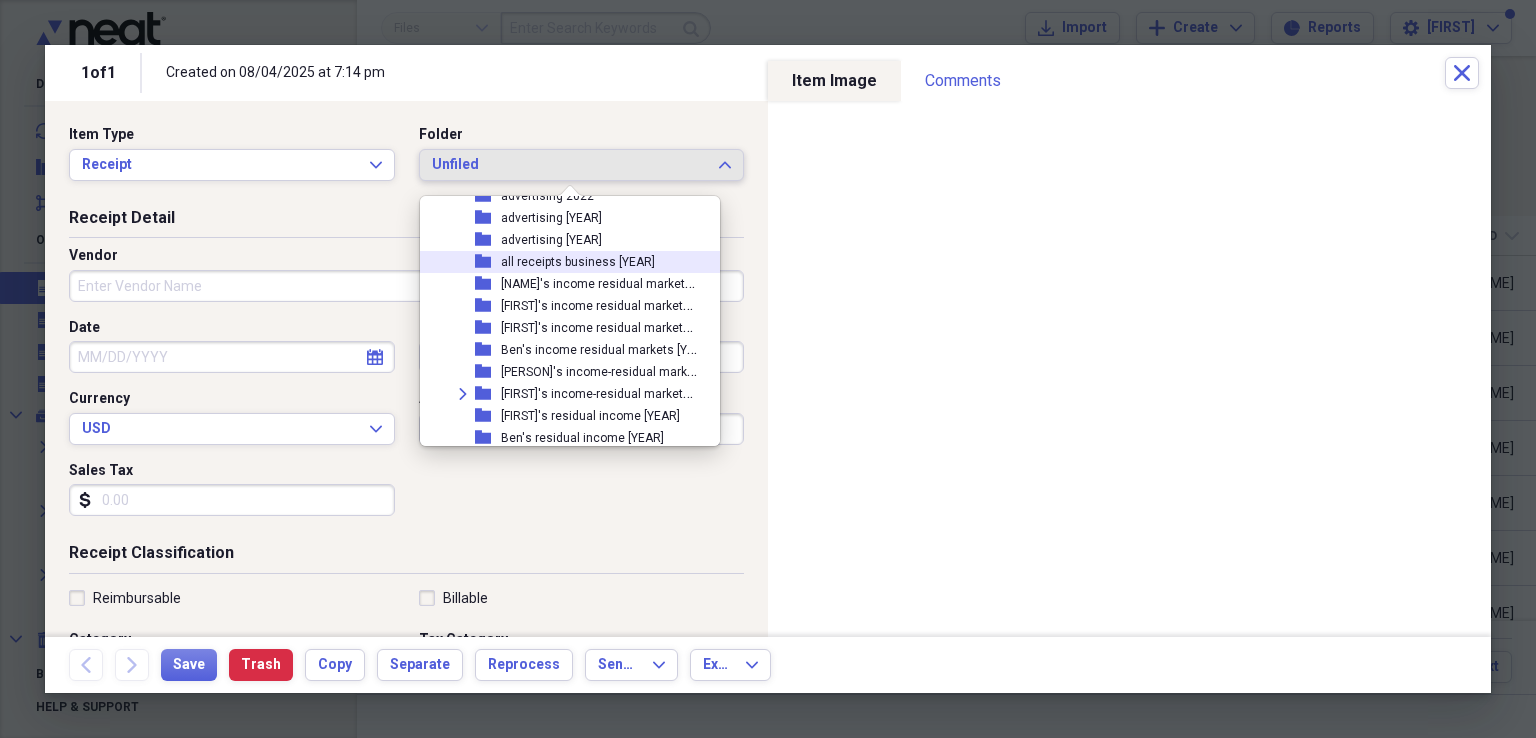 click on "all receipts business [YEAR]" at bounding box center [578, 262] 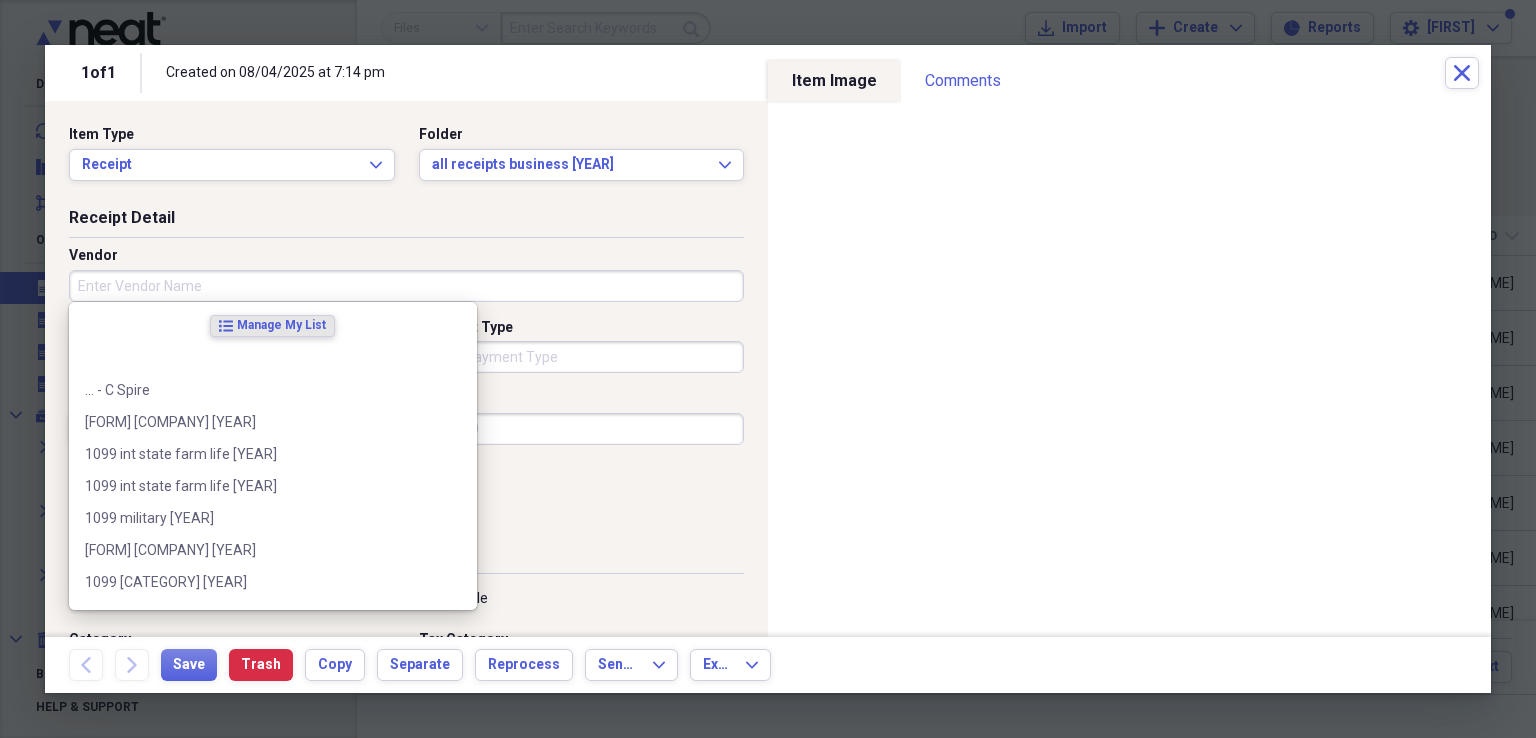 click on "Vendor" at bounding box center (406, 286) 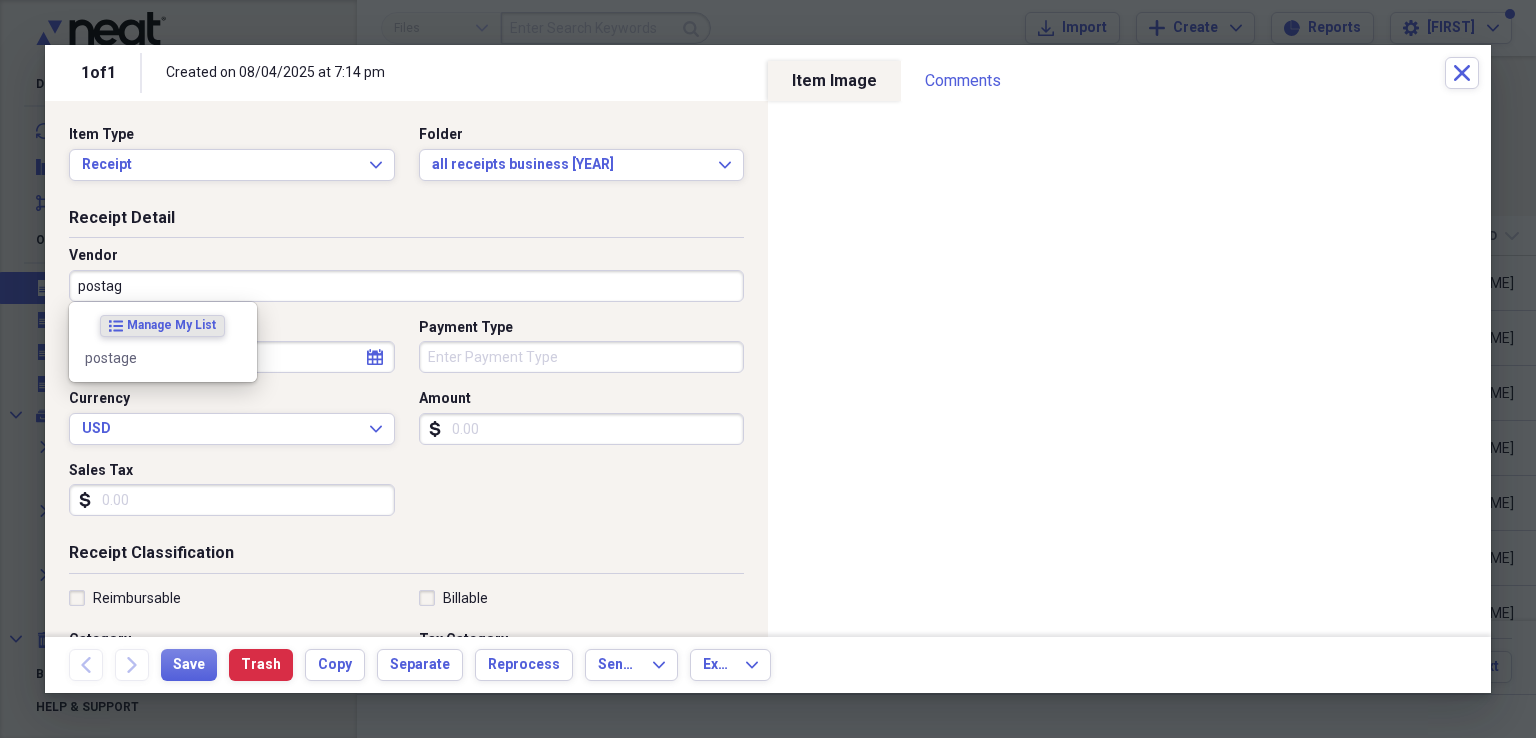 type on "postage" 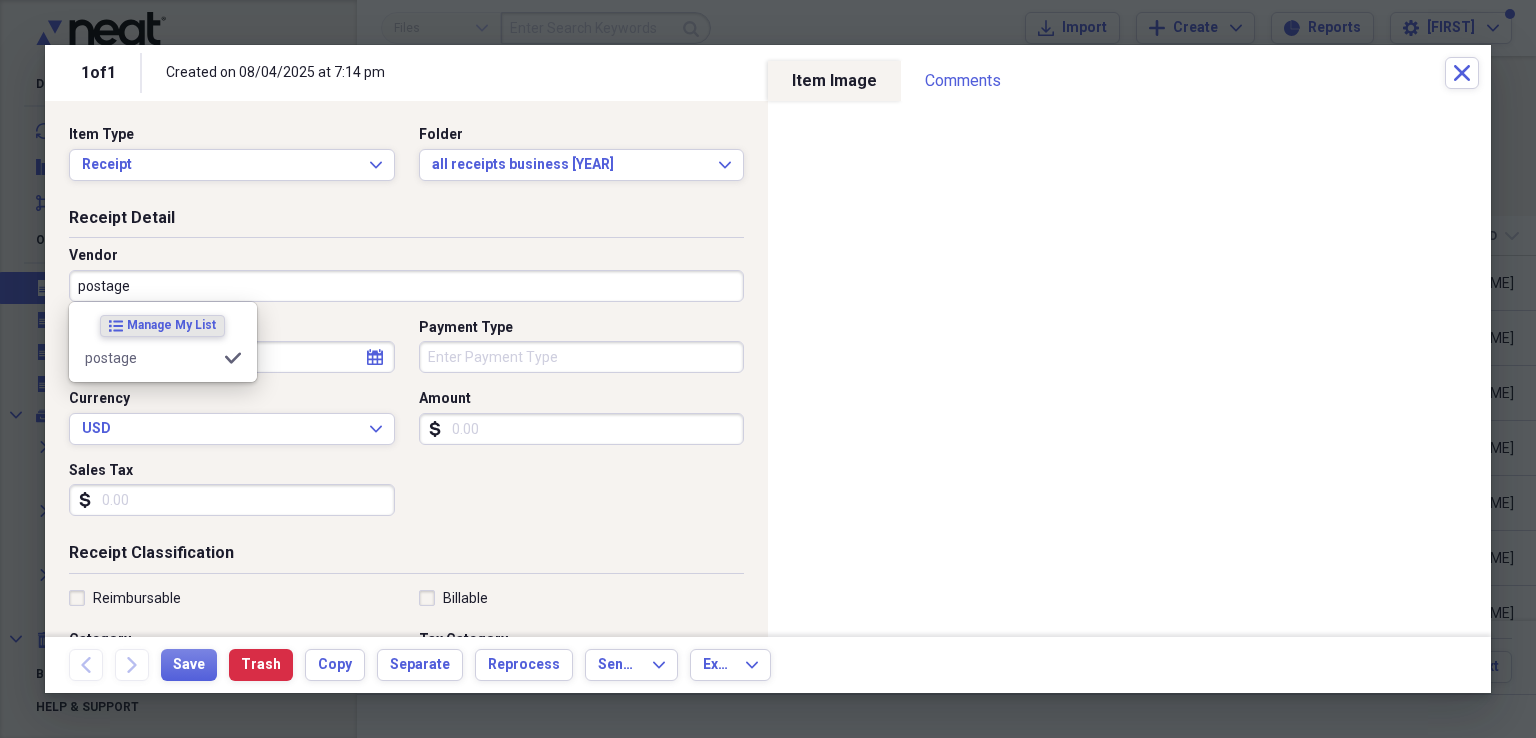 type on "Postal/Shipping" 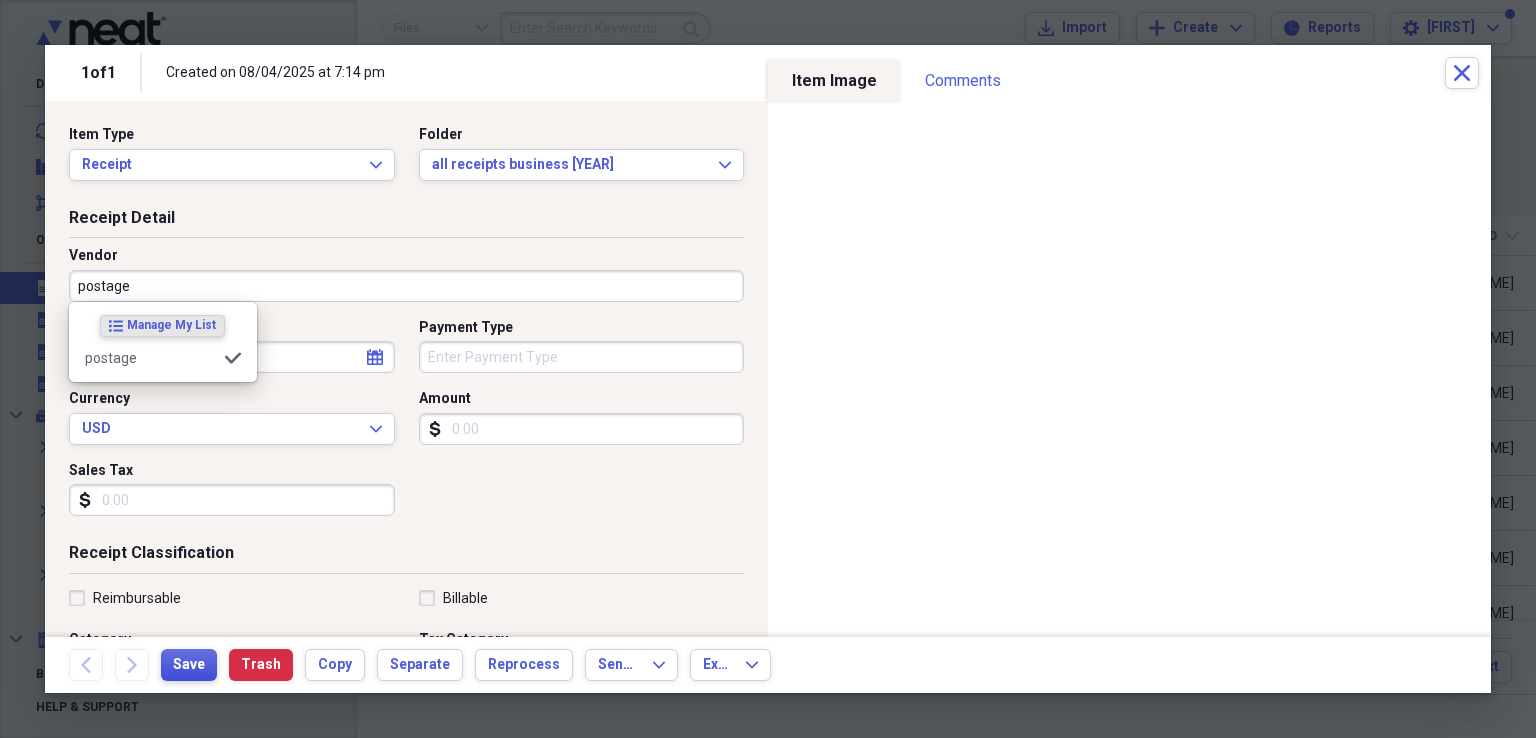 type on "postage" 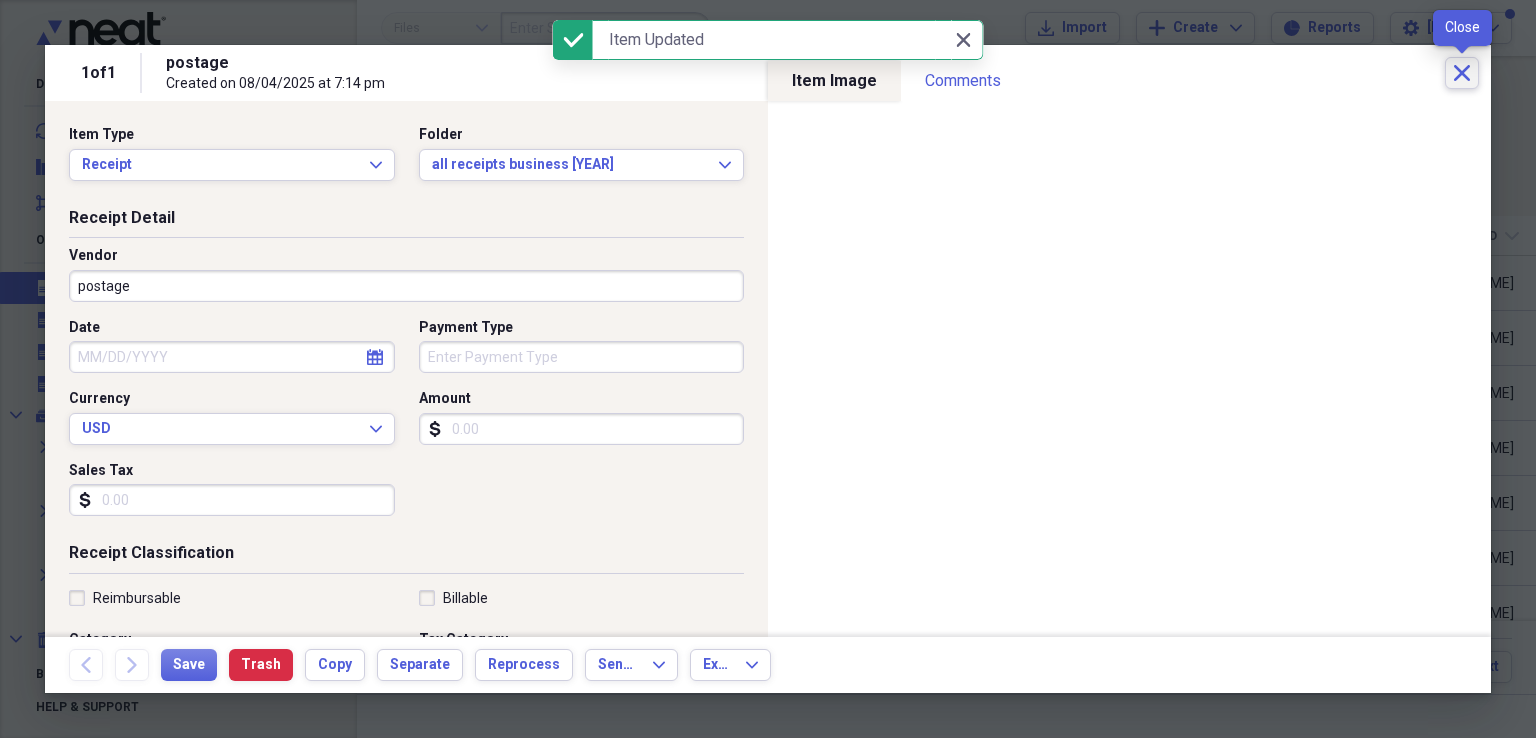 click 